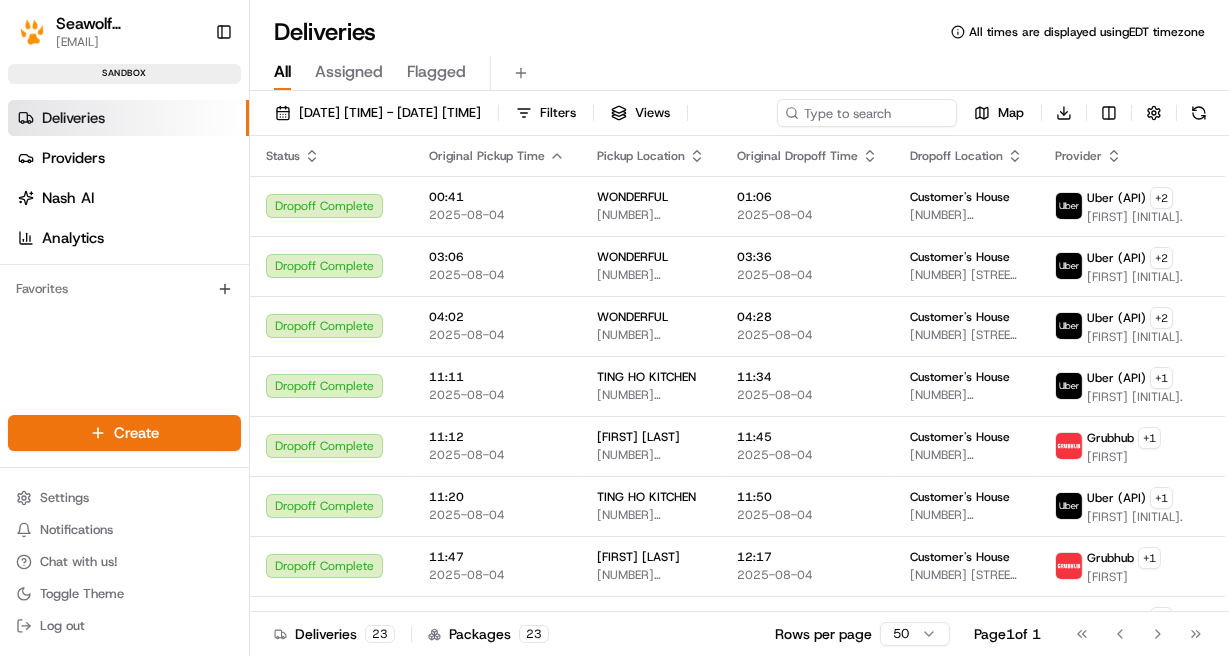 scroll, scrollTop: 0, scrollLeft: 0, axis: both 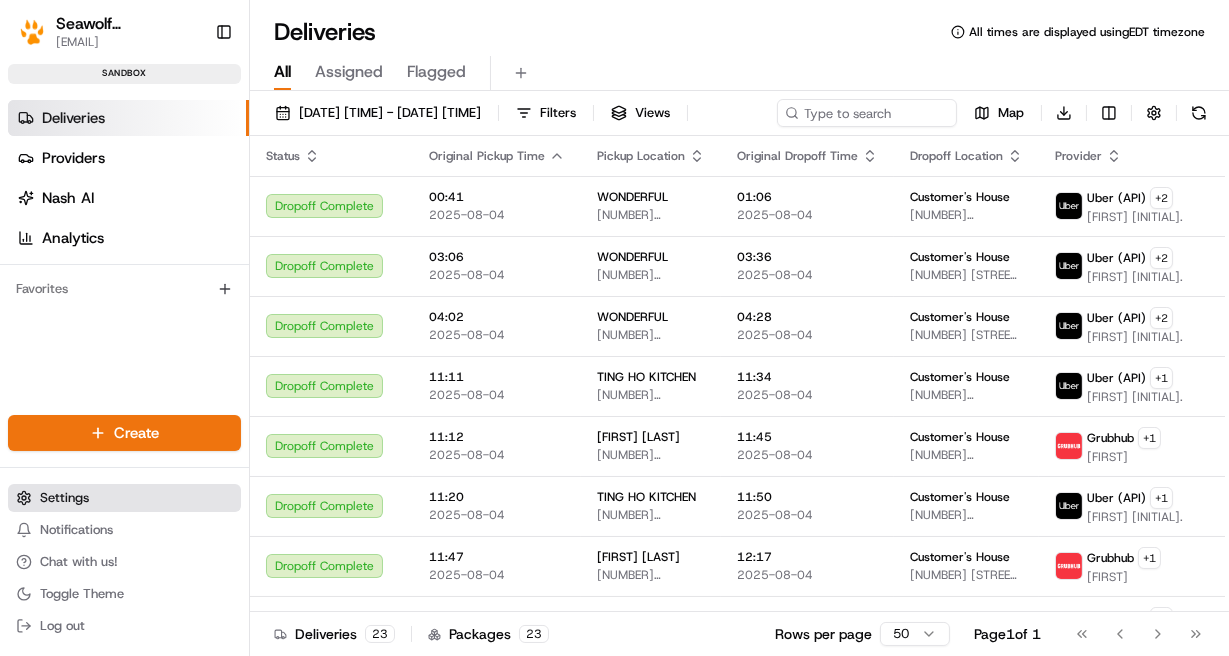 click on "Settings" at bounding box center (64, 498) 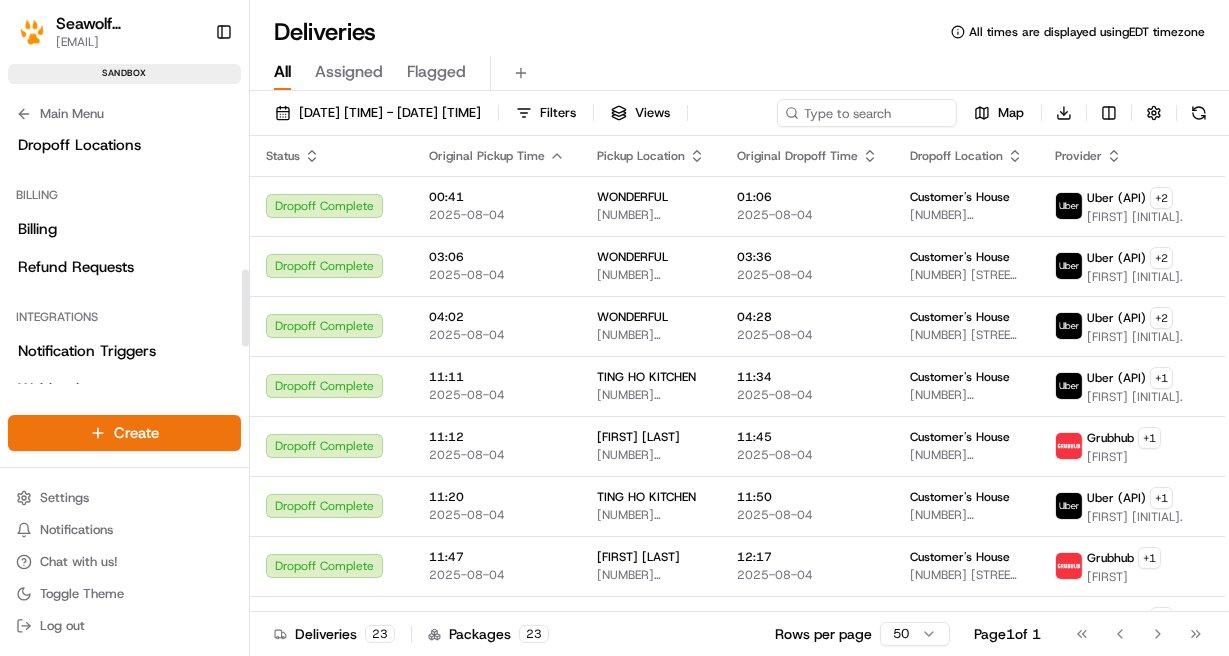 scroll, scrollTop: 500, scrollLeft: 0, axis: vertical 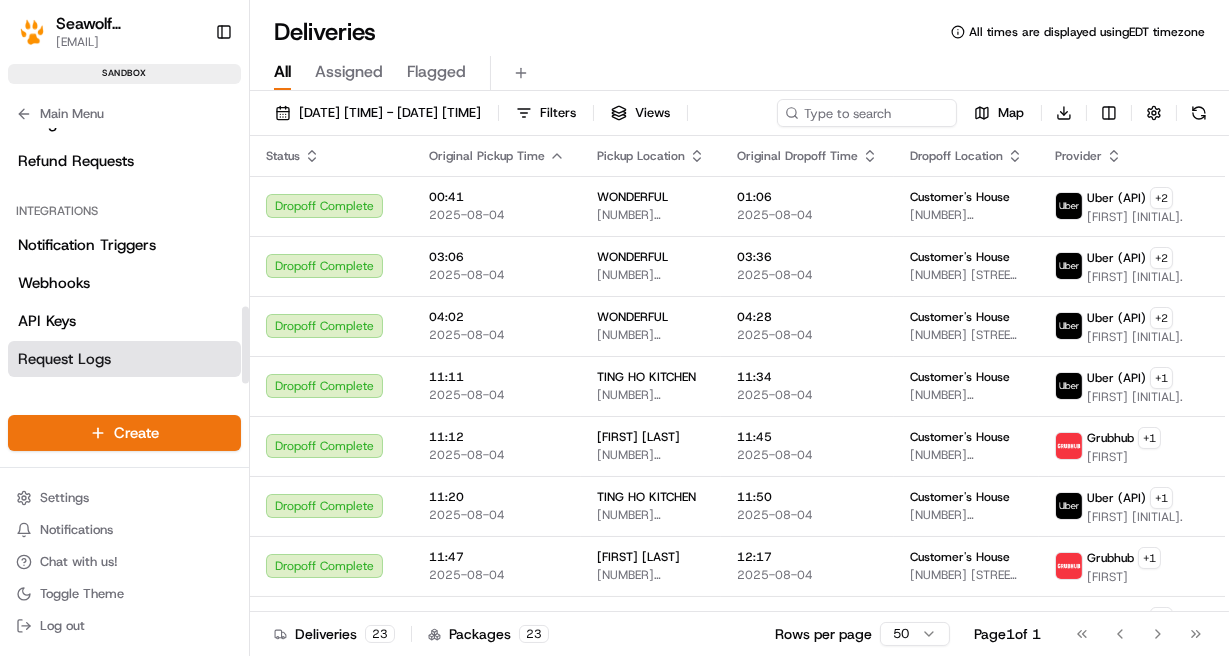 click on "Request Logs" at bounding box center (64, 359) 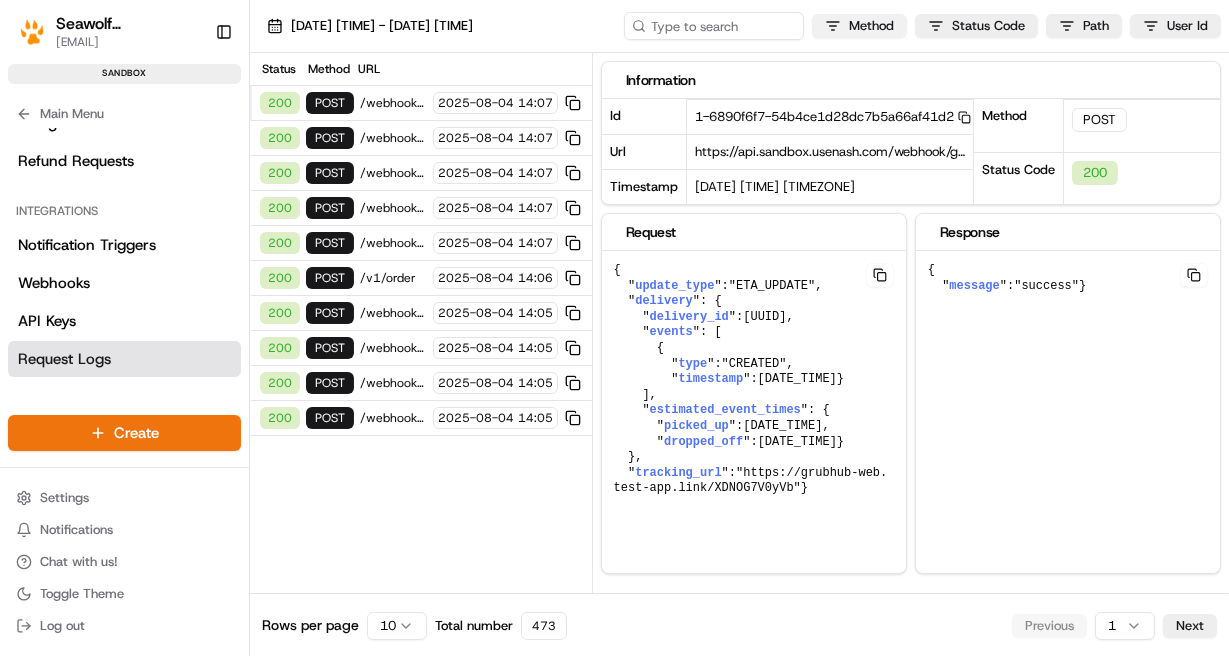 click on "Seawolf Technologies danny@seawolftech.com Toggle Sidebar sandbox Deliveries Providers Nash AI Analytics Favorites Main Menu Members & Organization Organization Users Roles Preferences Customization Tracking Orchestration Automations Dispatch Strategy Locations Pickup Locations Dropoff Locations Billing Billing Refund Requests Integrations Notification Triggers Webhooks API Keys Request Logs Create Settings Notifications Chat with us! Toggle Theme Log out 2025-08-04 00:00 - 2025-08-04 23:59 Method Status Code Path User Id Status Method URL 200 POST /webhook/grubhub/deliveryStatusUpdate 2025-08-04 14:07 200 POST /webhook/grubhub/deliveryStatusUpdate 2025-08-04 14:07 200 POST /webhook/grubhub/deliveryStatusUpdate 2025-08-04 14:07 200 POST /webhook/grubhub/deliveryStatusUpdate 2025-08-04 14:07 200 POST /webhook/grubhub/deliveryStatusUpdate 2025-08-04 14:07 200 POST /v1/order 2025-08-04 14:06 200 POST /webhook/grubhub/deliveryStatusUpdate 2025-08-04 14:05 200 POST 2025-08-04 14:05 200 POST 14:05 1" at bounding box center [614, 328] 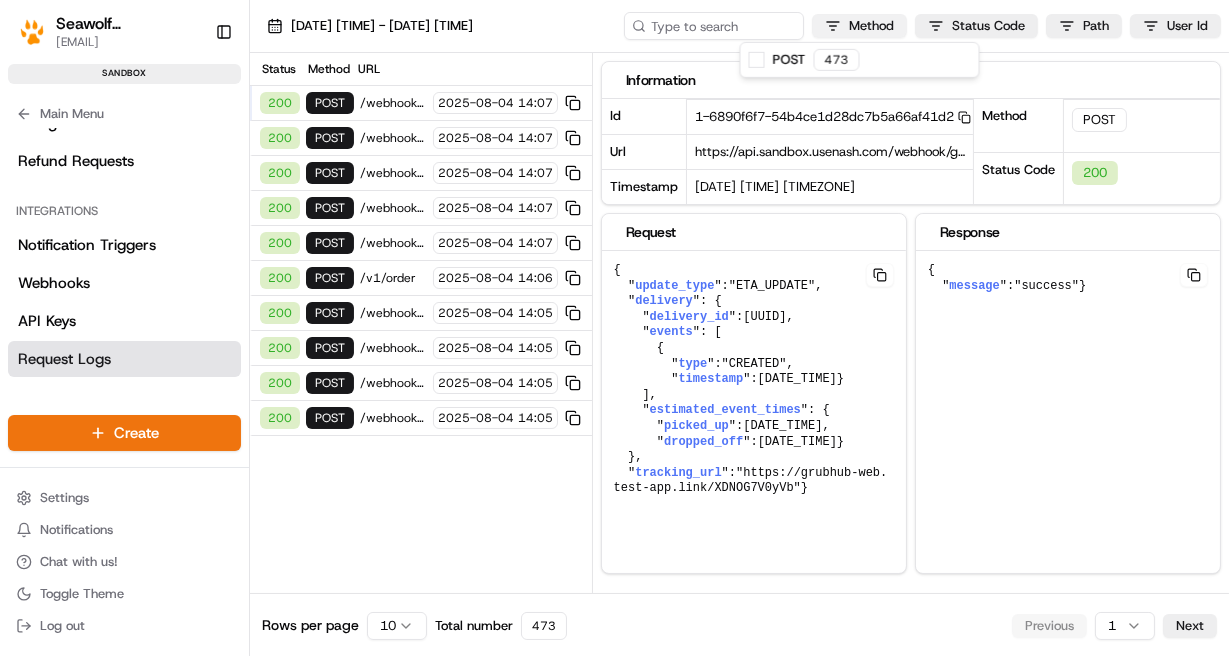 click on "Seawolf Technologies danny@seawolftech.com Toggle Sidebar sandbox Deliveries Providers Nash AI Analytics Favorites Main Menu Members & Organization Organization Users Roles Preferences Customization Tracking Orchestration Automations Dispatch Strategy Locations Pickup Locations Dropoff Locations Billing Billing Refund Requests Integrations Notification Triggers Webhooks API Keys Request Logs Create Settings Notifications Chat with us! Toggle Theme Log out 2025-08-04 00:00 - 2025-08-04 23:59 Method Status Code Path User Id Status Method URL 200 POST /webhook/grubhub/deliveryStatusUpdate 2025-08-04 14:07 200 POST /webhook/grubhub/deliveryStatusUpdate 2025-08-04 14:07 200 POST /webhook/grubhub/deliveryStatusUpdate 2025-08-04 14:07 200 POST /webhook/grubhub/deliveryStatusUpdate 2025-08-04 14:07 200 POST /webhook/grubhub/deliveryStatusUpdate 2025-08-04 14:07 200 POST /v1/order 2025-08-04 14:06 200 POST /webhook/grubhub/deliveryStatusUpdate 2025-08-04 14:05 200 POST 2025-08-04 14:05 200 POST 14:05 1" at bounding box center (614, 328) 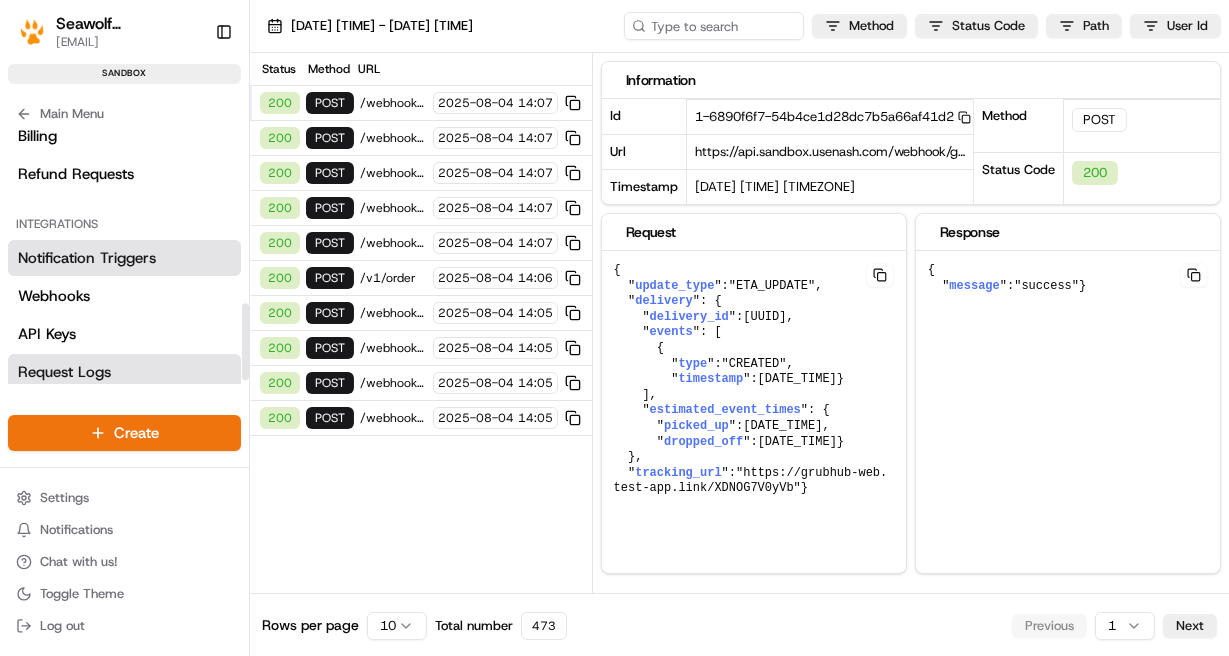 scroll, scrollTop: 589, scrollLeft: 0, axis: vertical 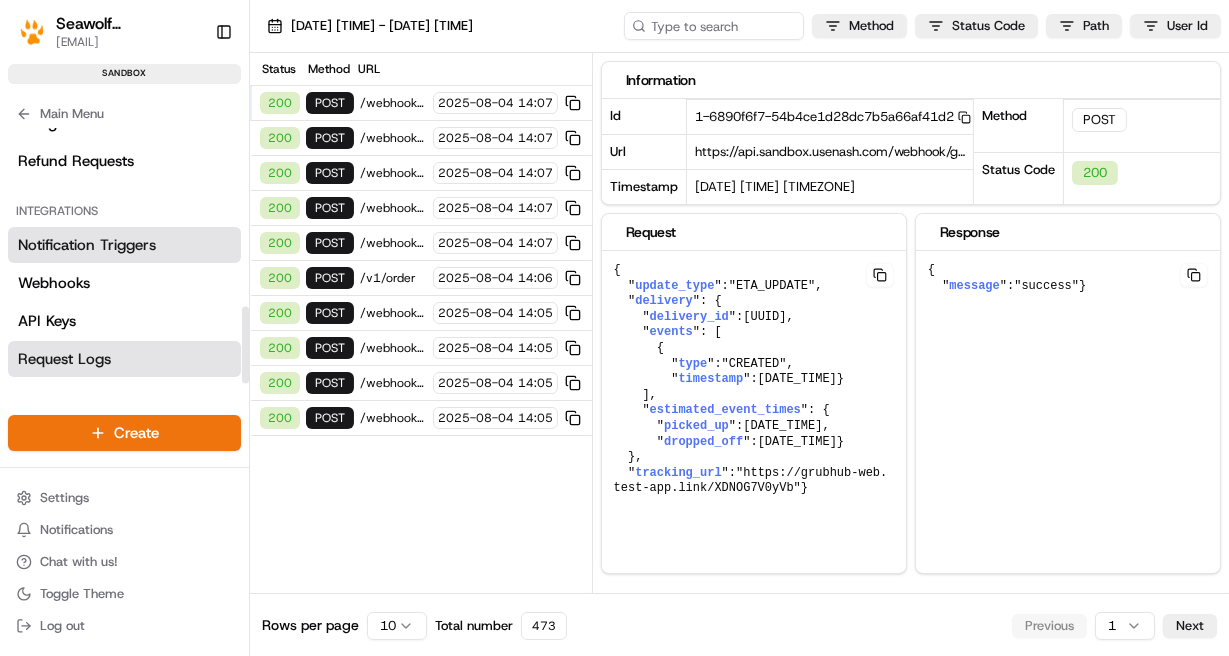 click on "Notification Triggers" at bounding box center [87, 245] 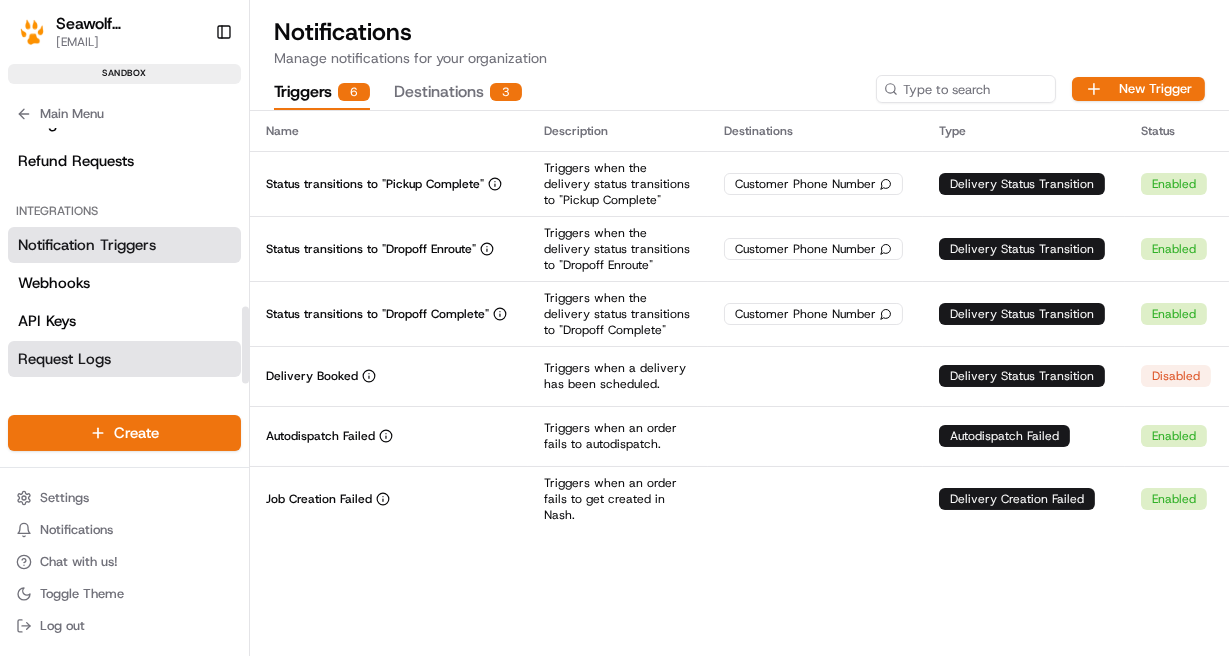 click on "Request Logs" at bounding box center [124, 359] 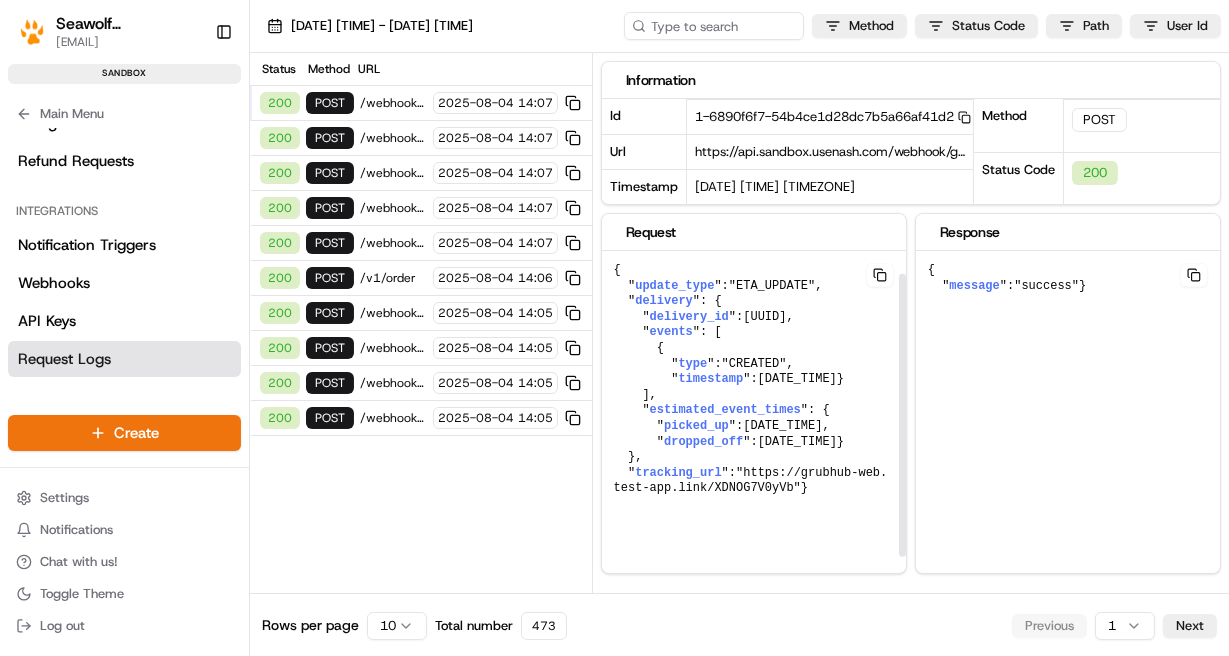 scroll, scrollTop: 0, scrollLeft: 0, axis: both 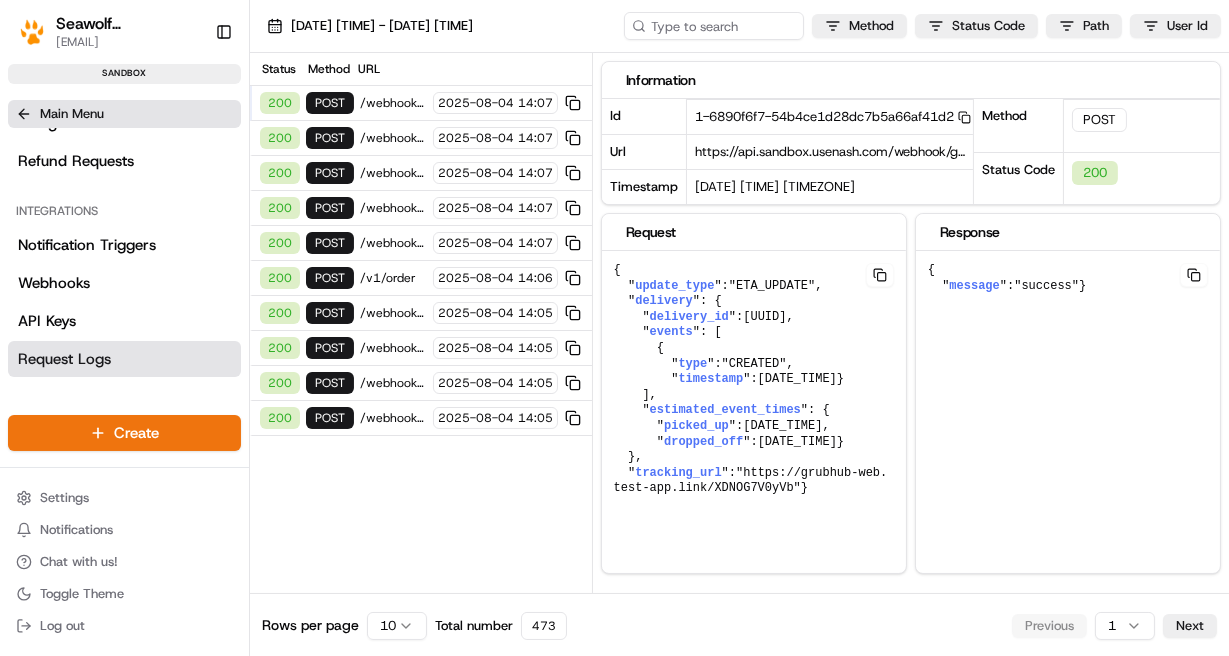 click on "Main Menu" at bounding box center [72, 114] 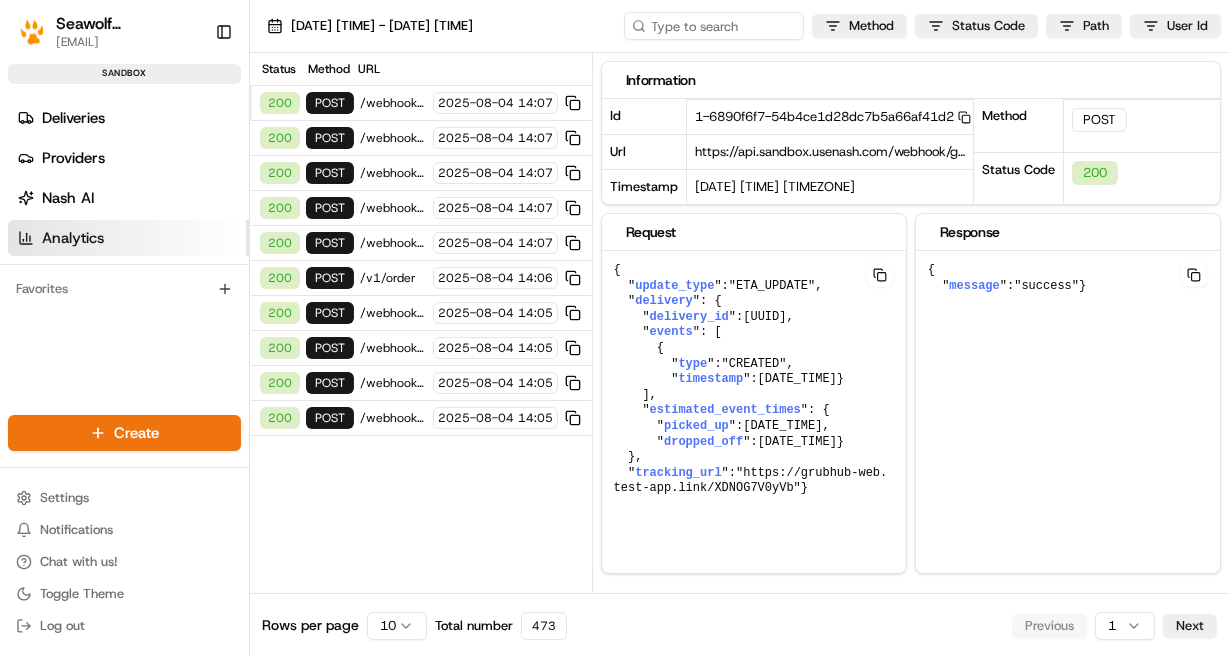 click on "Analytics" at bounding box center [73, 238] 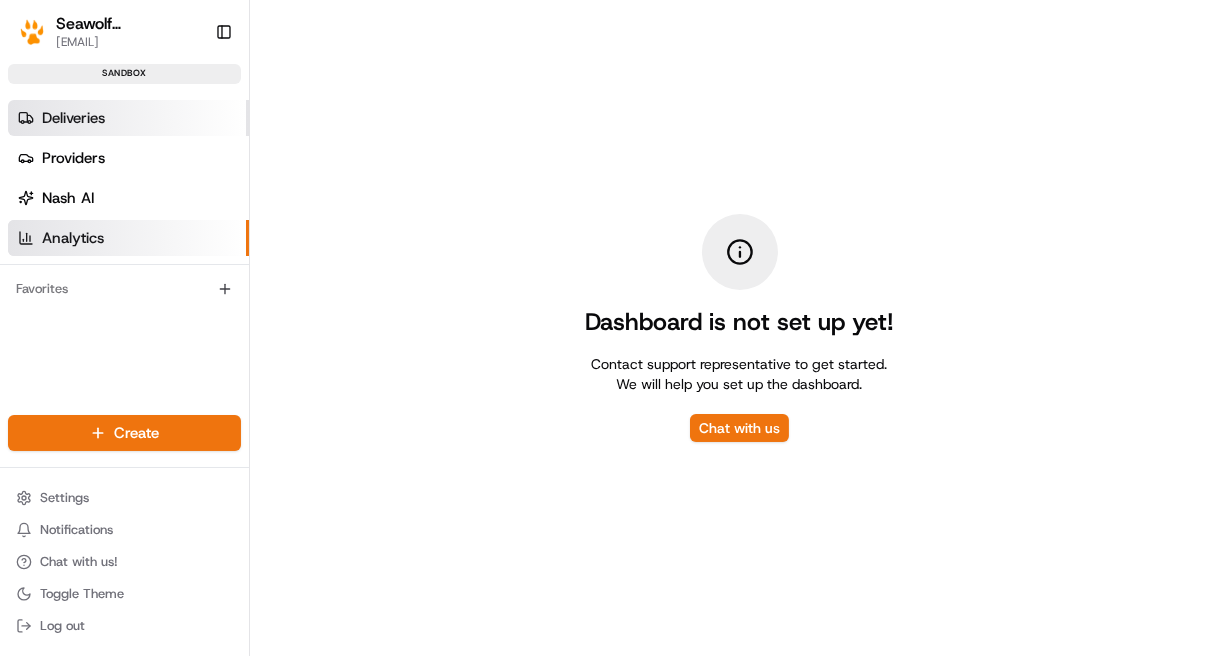 click on "Deliveries" at bounding box center [128, 118] 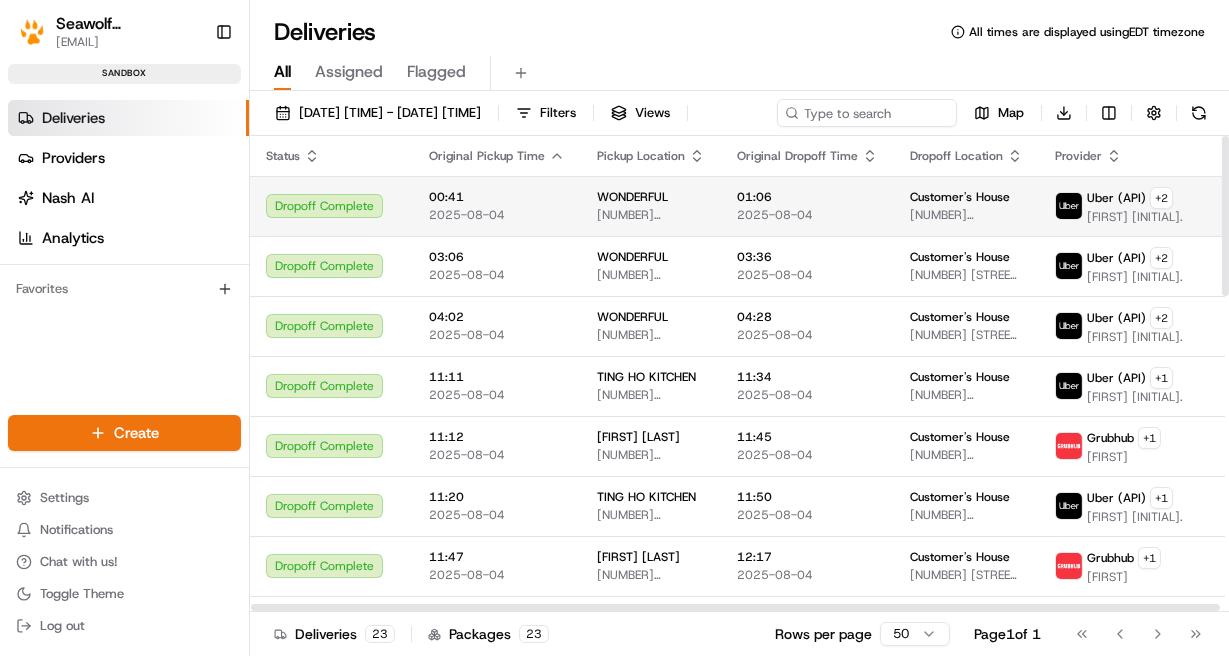 click on "00:41" at bounding box center (497, 197) 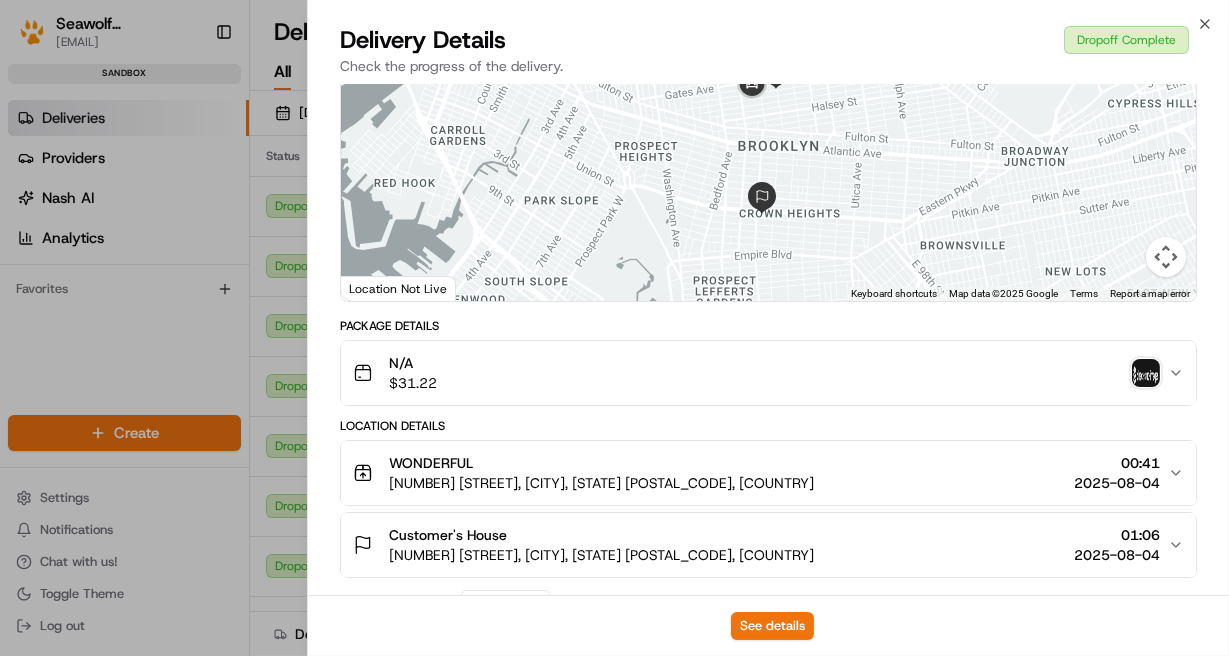 scroll, scrollTop: 0, scrollLeft: 0, axis: both 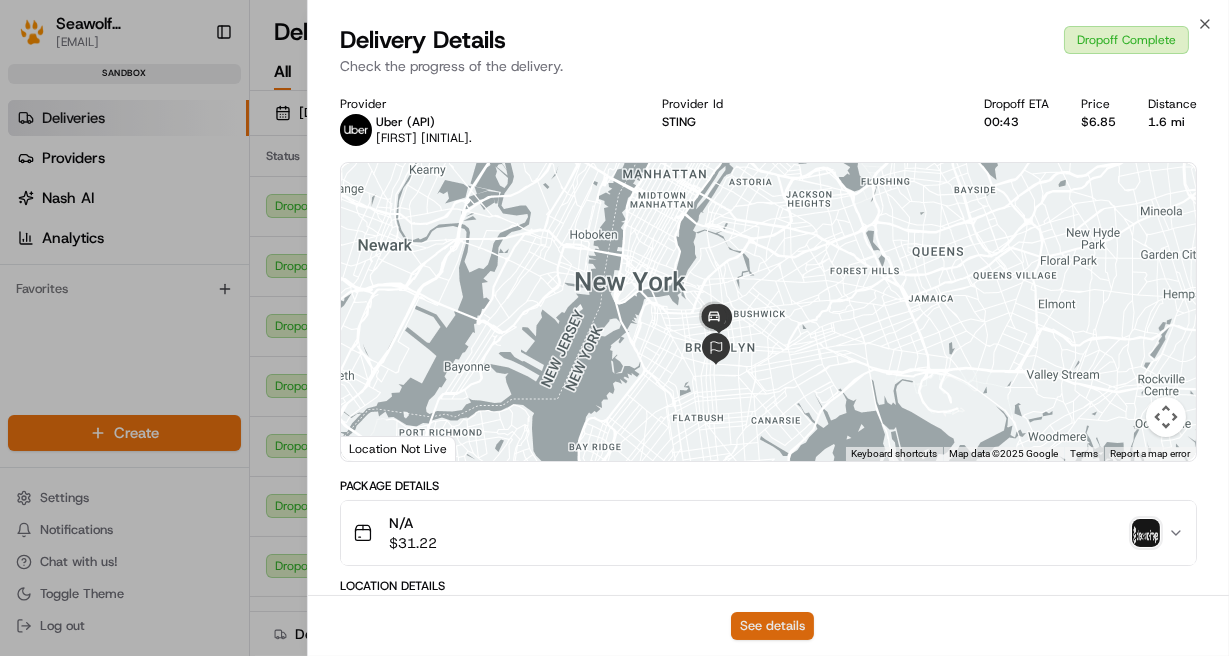 click on "See details" at bounding box center [772, 626] 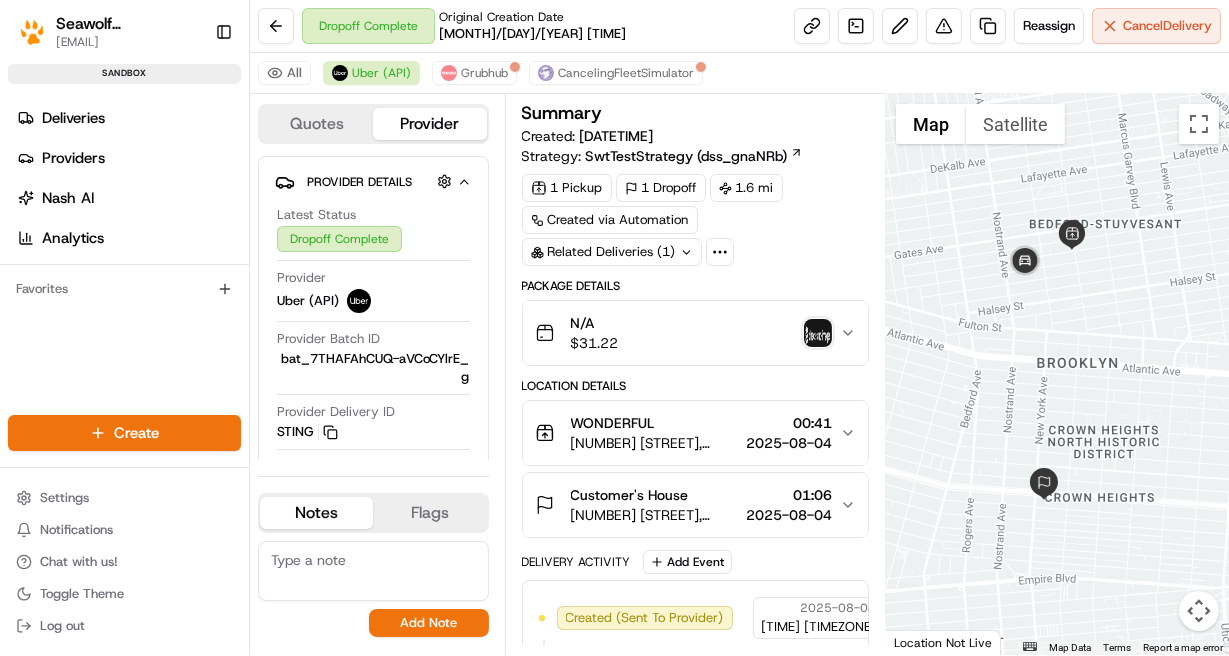 scroll, scrollTop: 0, scrollLeft: 0, axis: both 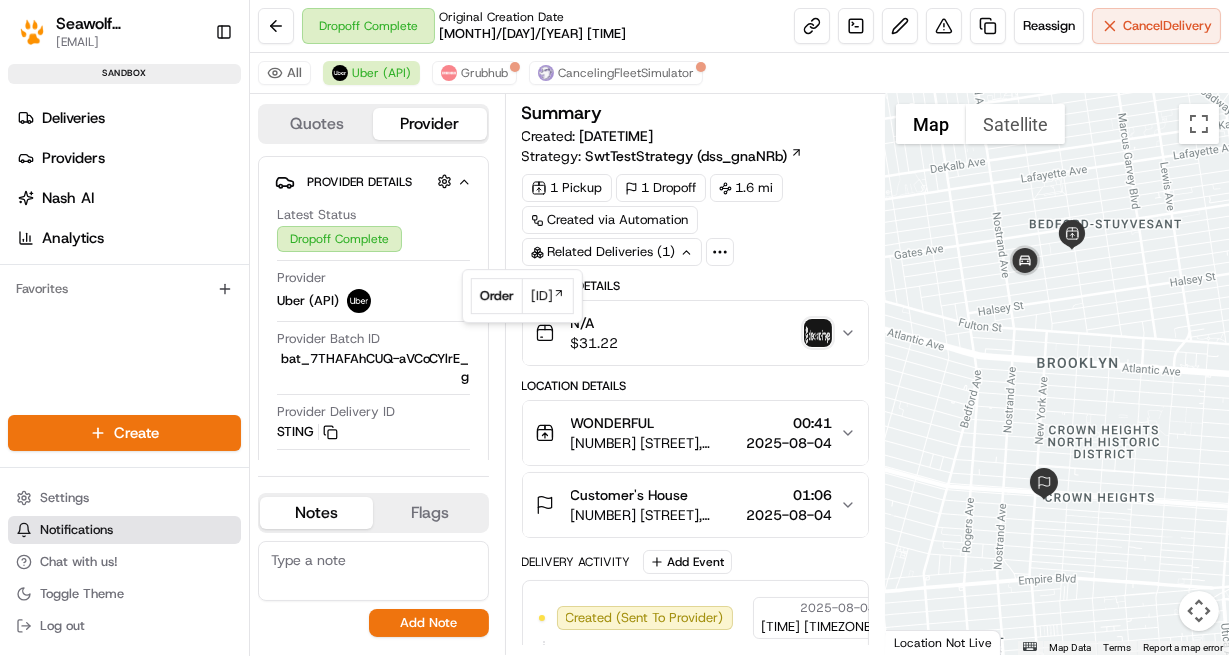click on "Notifications" at bounding box center (76, 530) 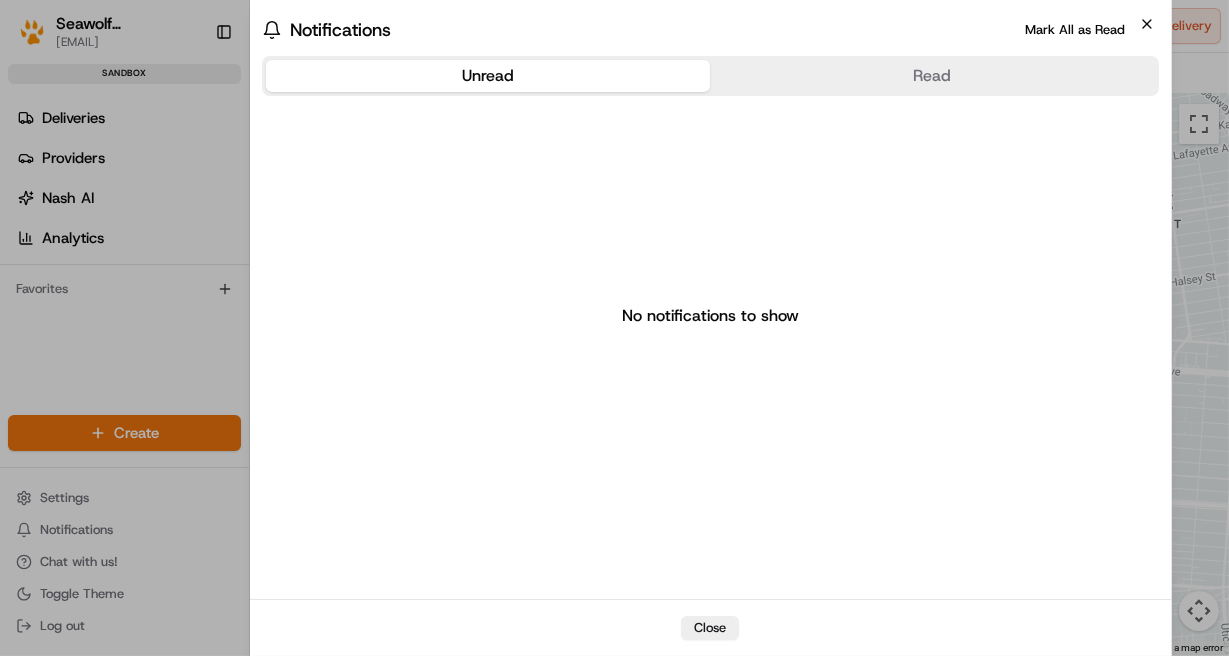 click 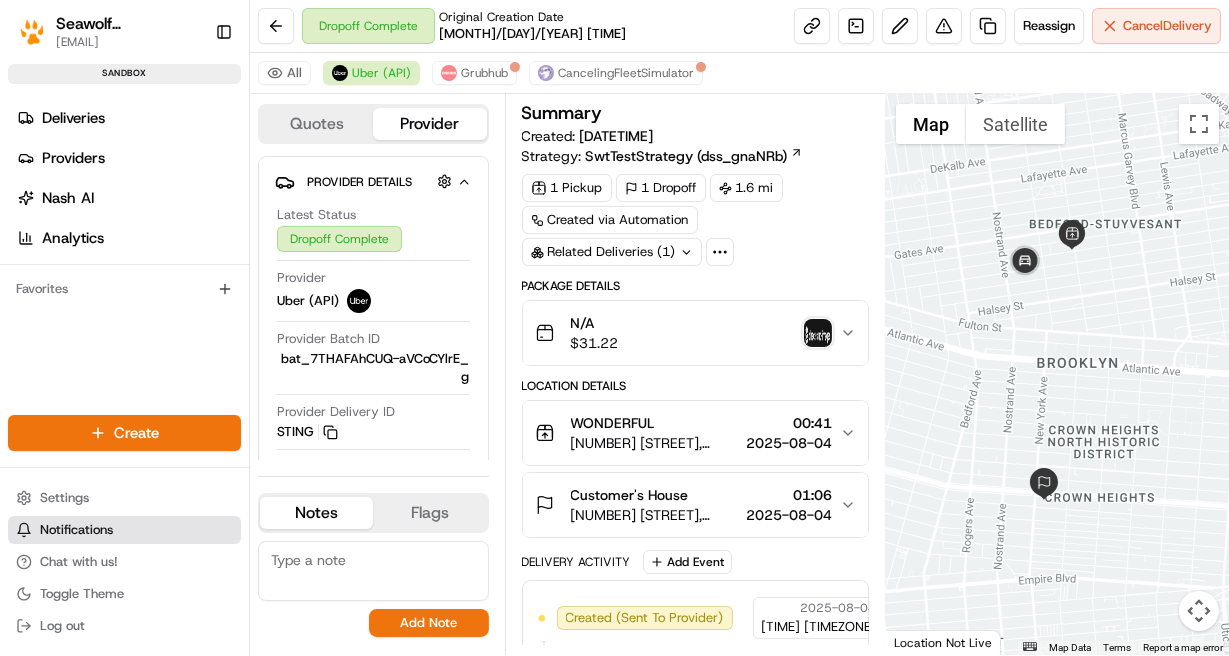 click on "Notifications" at bounding box center (76, 530) 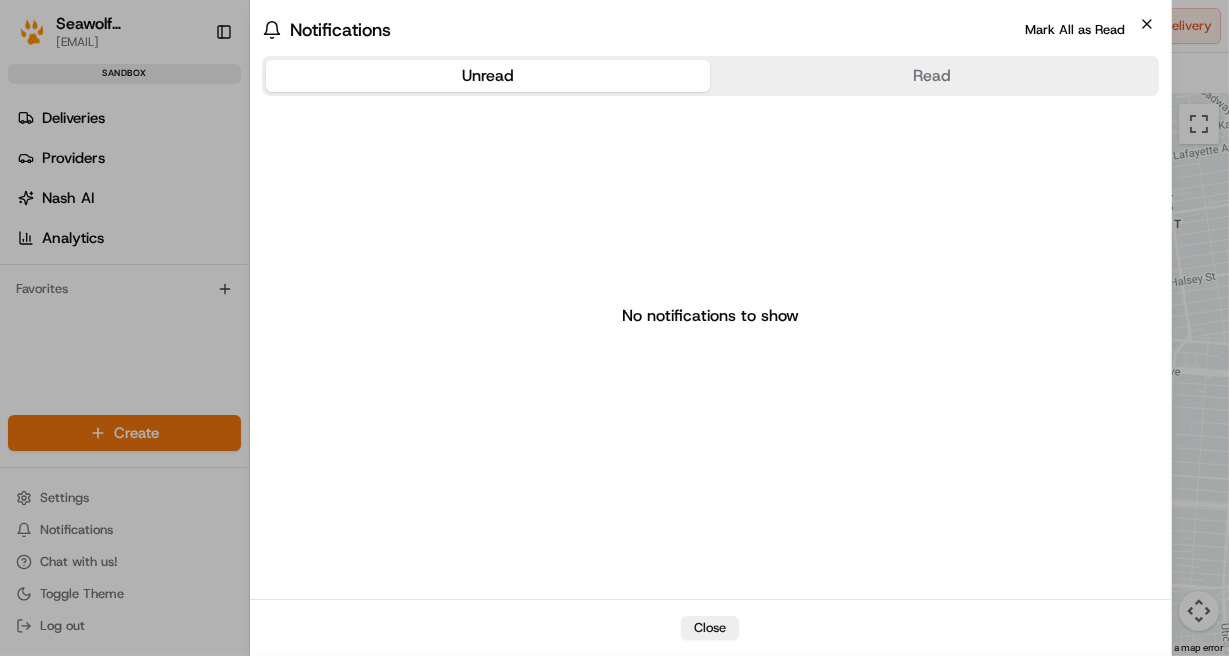 click 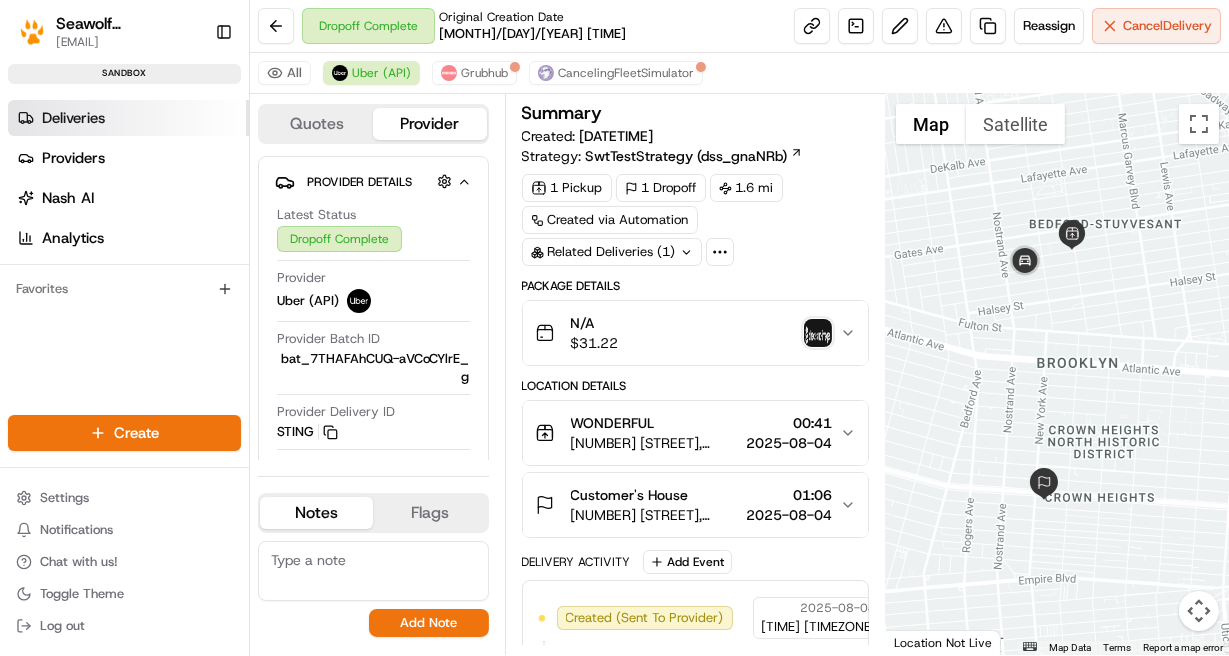 click on "Deliveries" at bounding box center [128, 118] 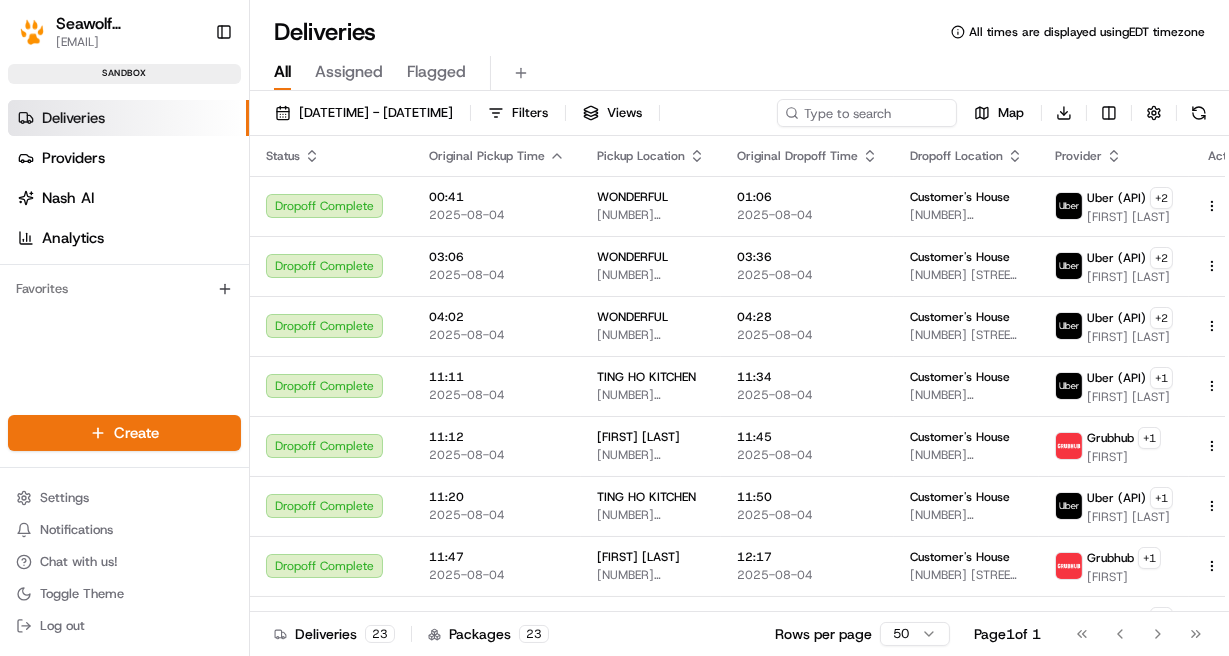 click on "Assigned" at bounding box center [349, 72] 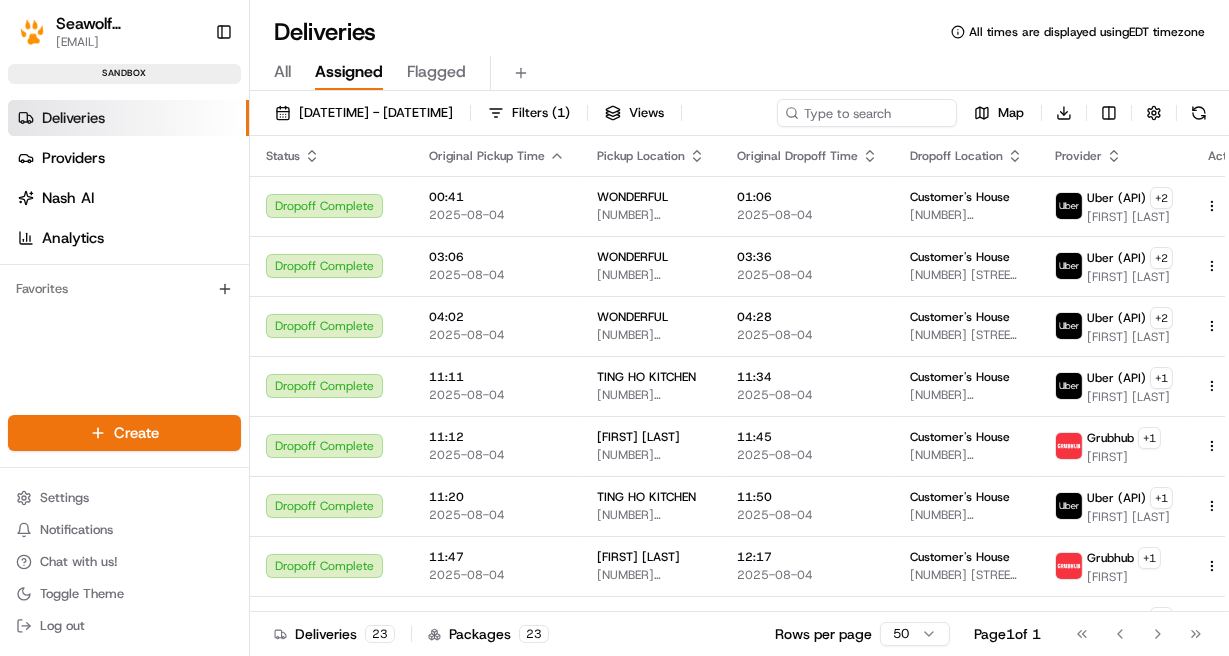 click on "Flagged" at bounding box center (436, 72) 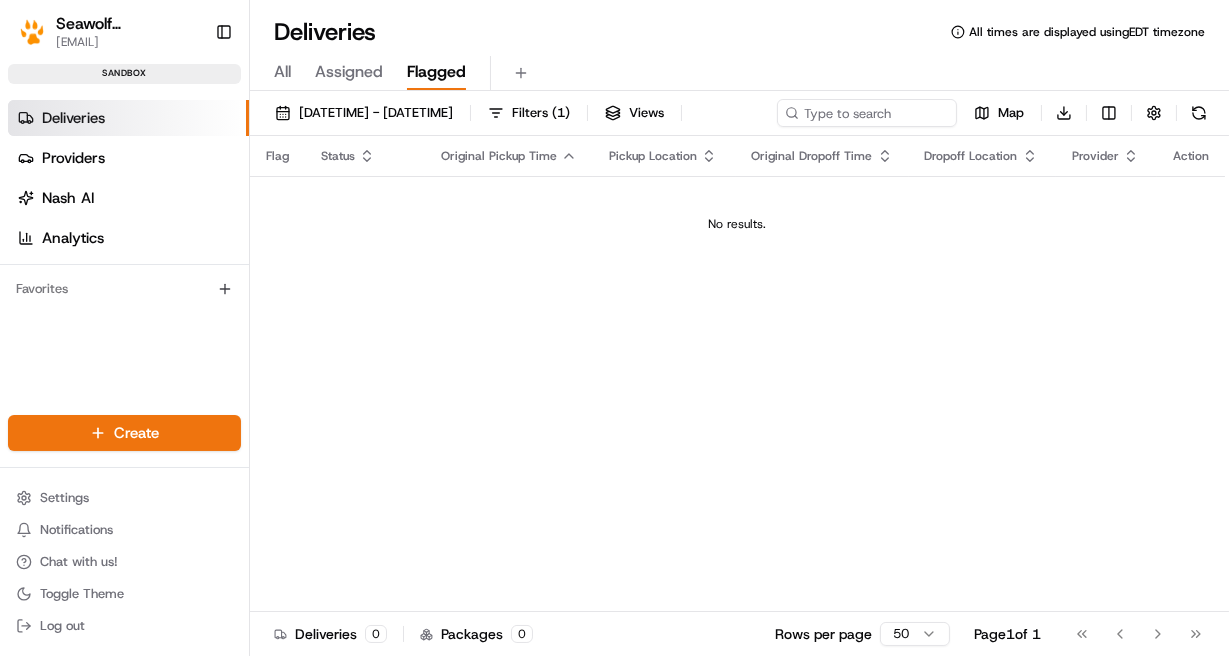 click on "All" at bounding box center [282, 72] 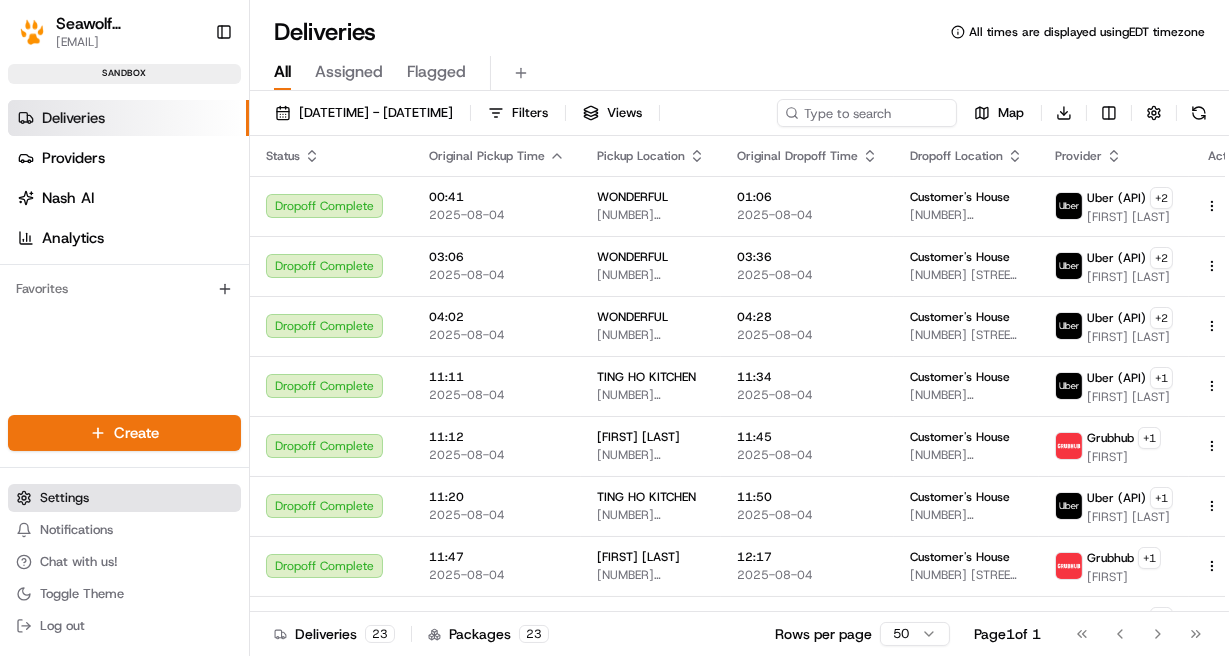 click on "Settings" at bounding box center (64, 498) 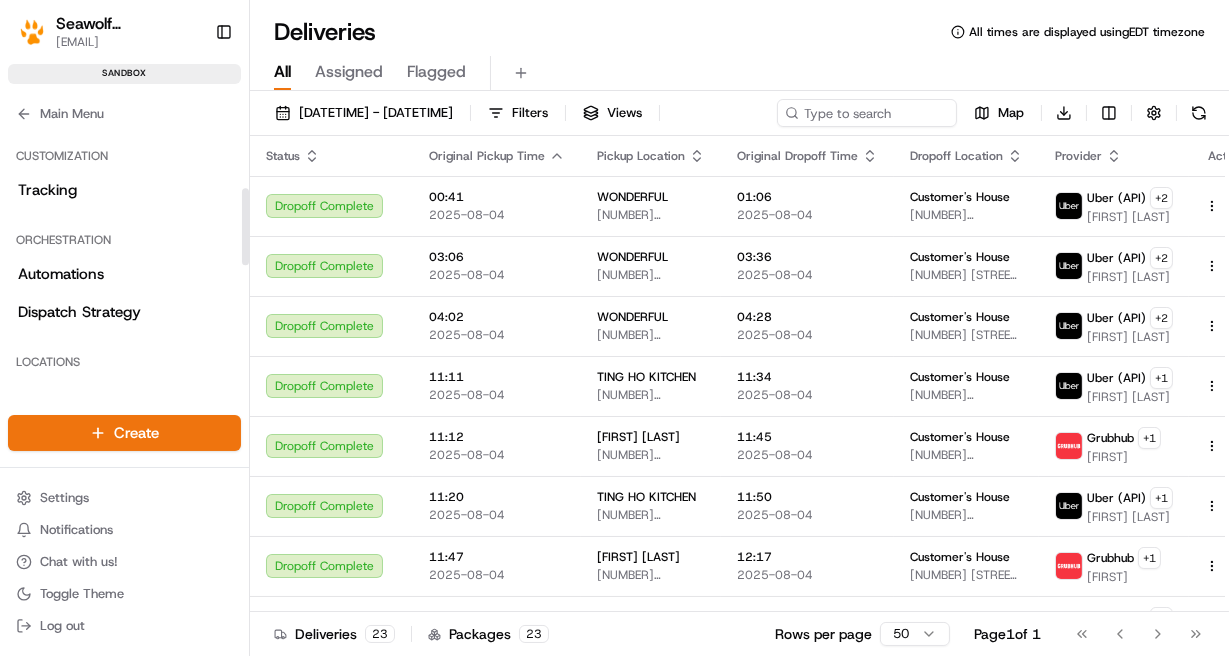 scroll, scrollTop: 199, scrollLeft: 0, axis: vertical 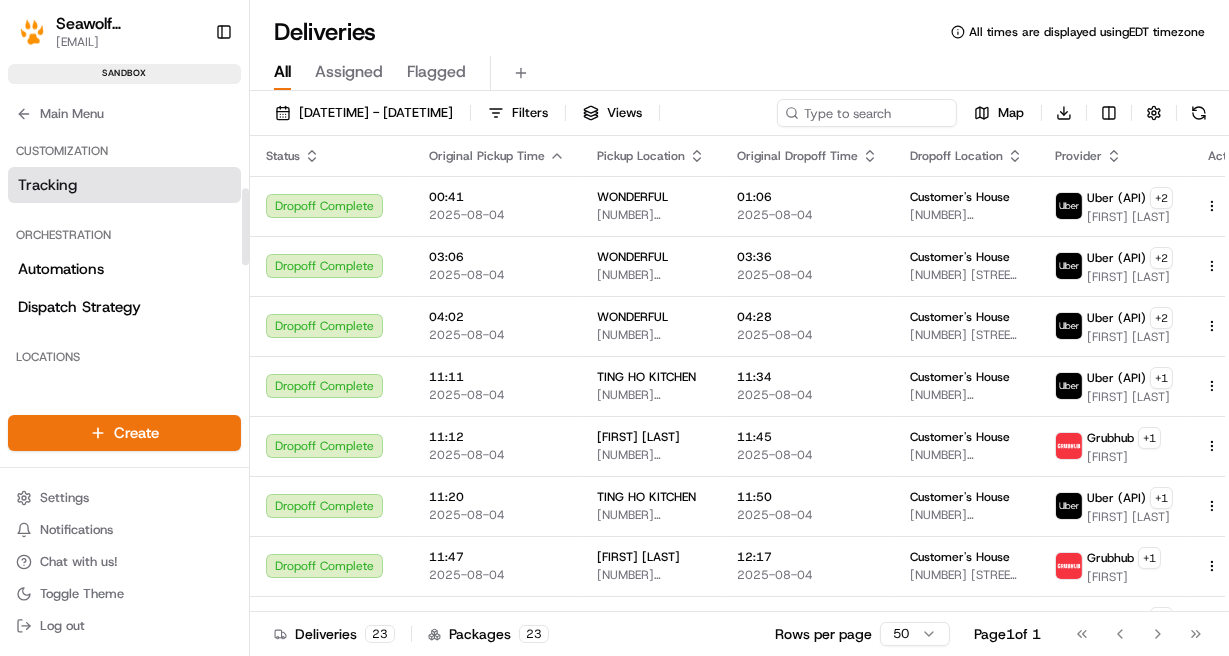 click on "Tracking" at bounding box center [124, 185] 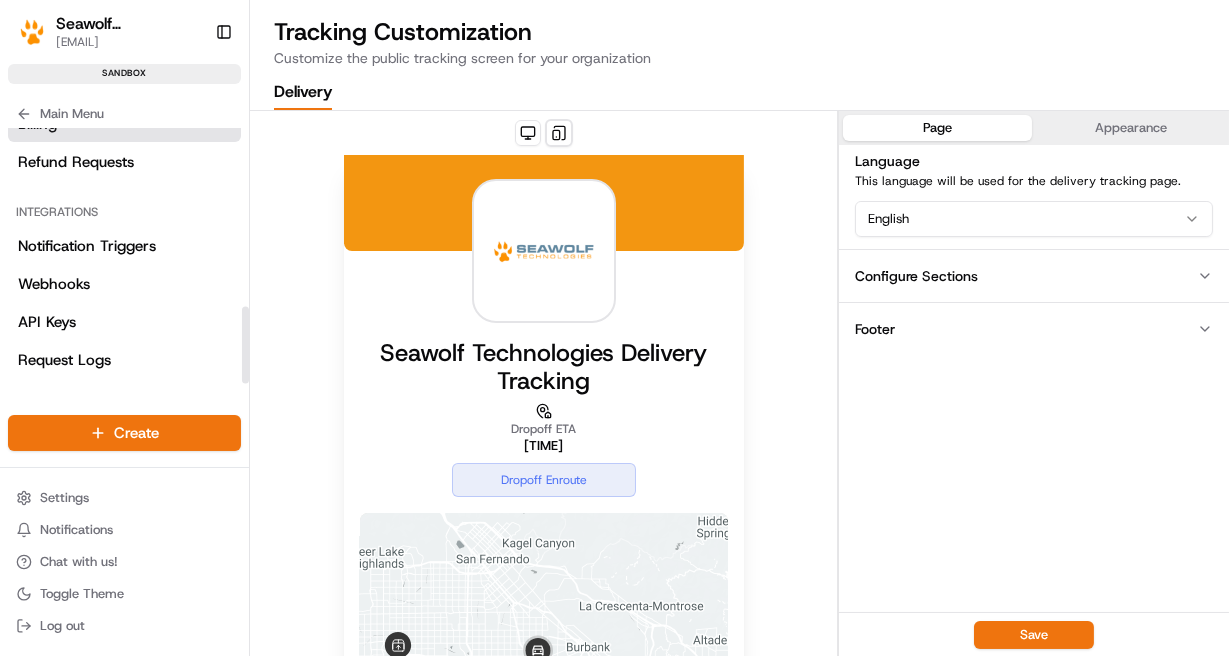 scroll, scrollTop: 589, scrollLeft: 0, axis: vertical 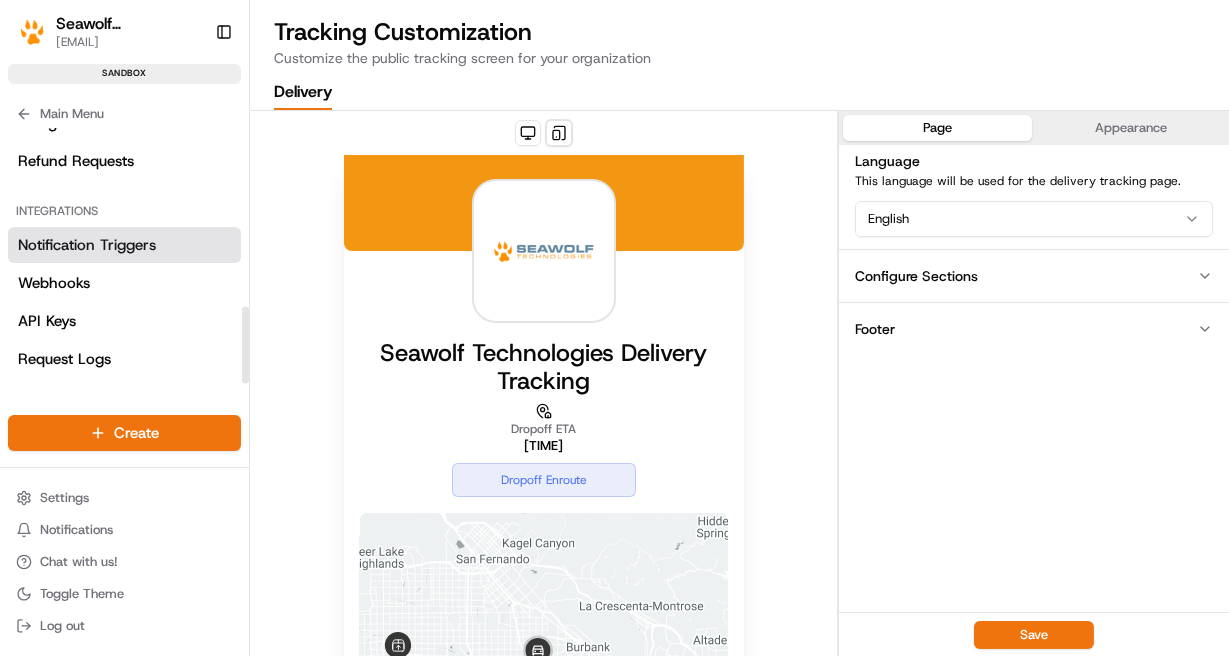 click on "Notification Triggers" at bounding box center (87, 245) 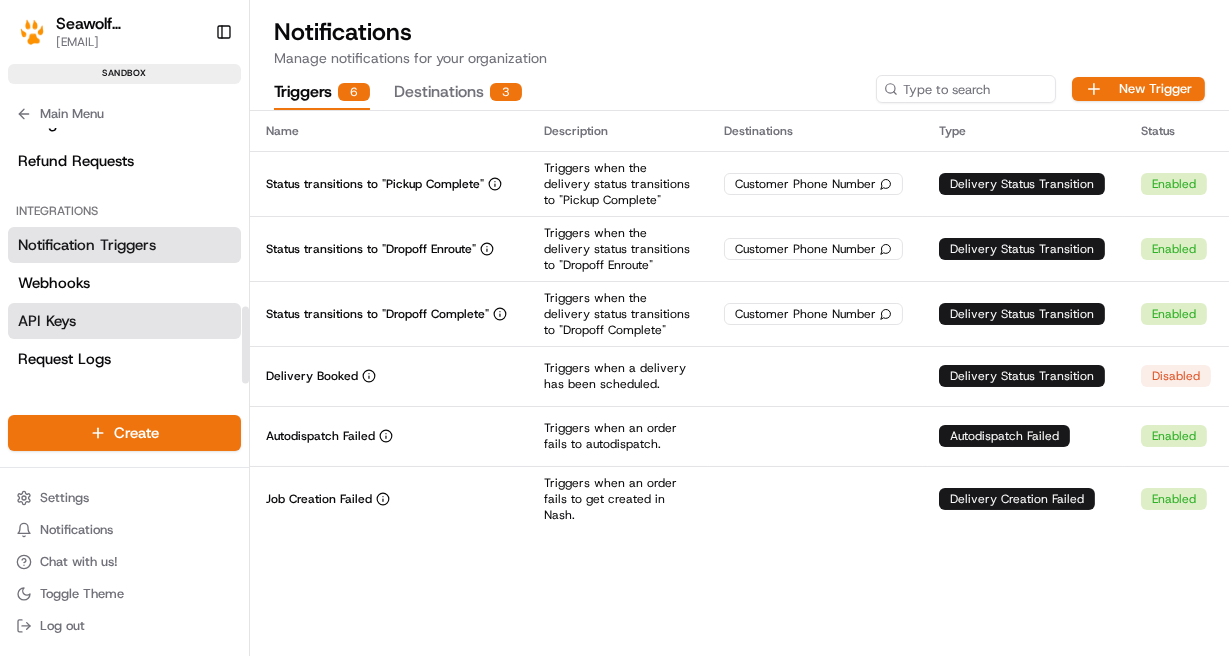 click on "API Keys" at bounding box center (124, 321) 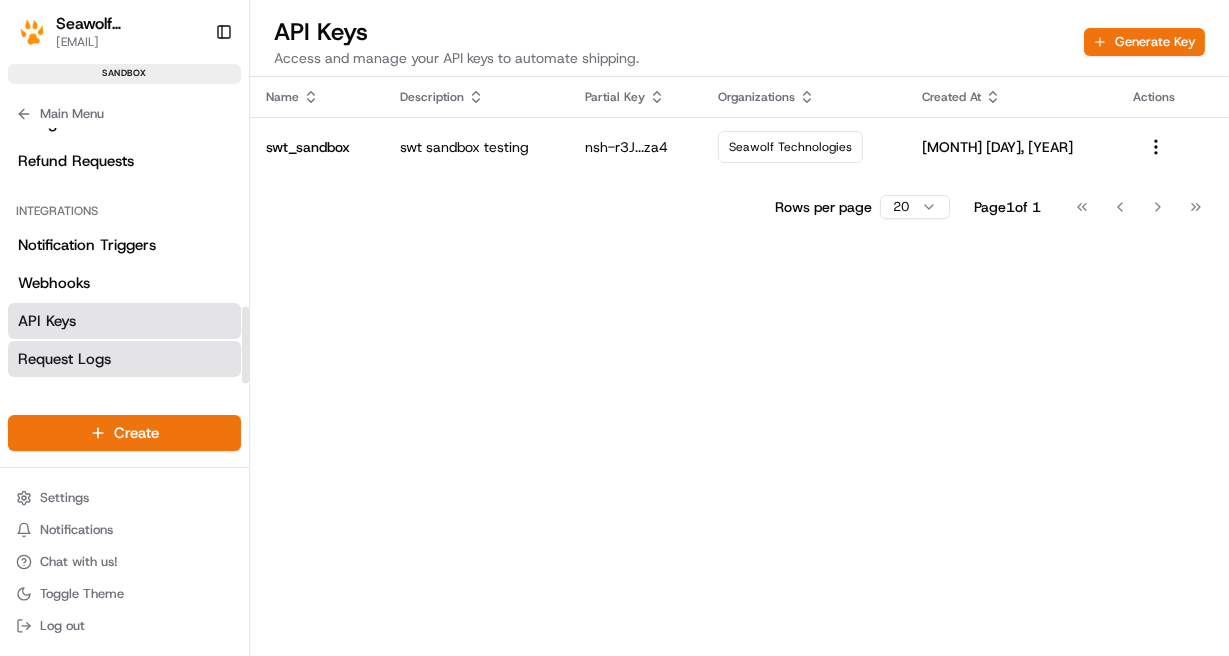 click on "Request Logs" at bounding box center [124, 359] 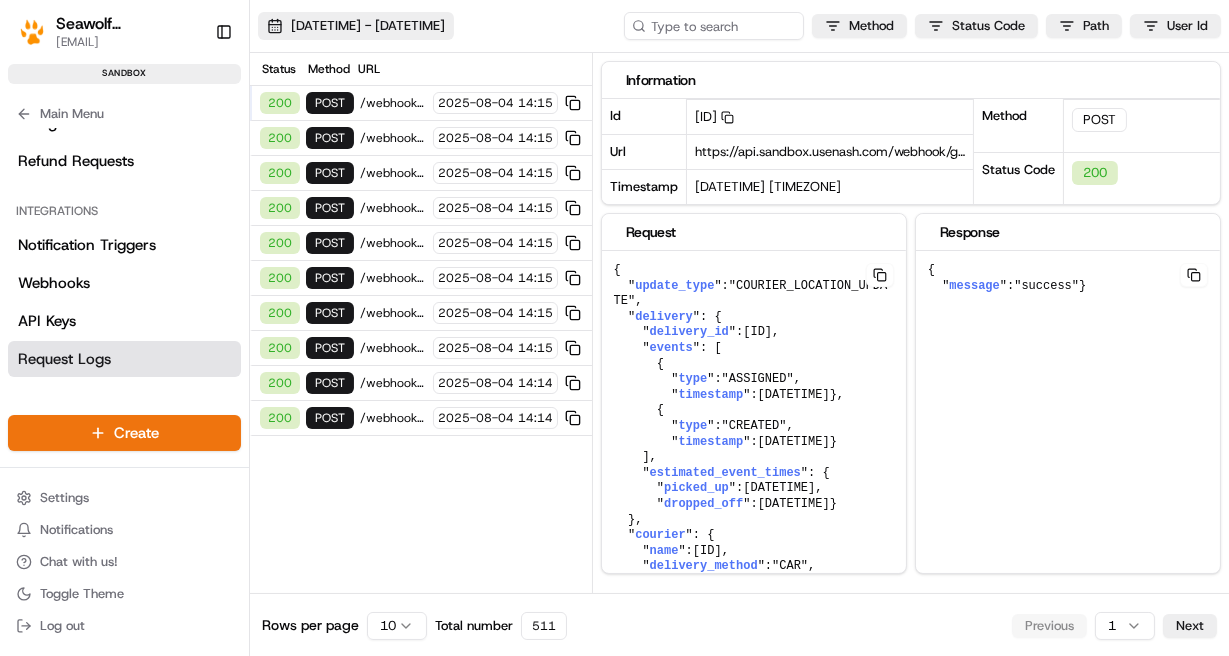 click on "[DATE] [TIME] - [DATE] [TIME]" at bounding box center (368, 26) 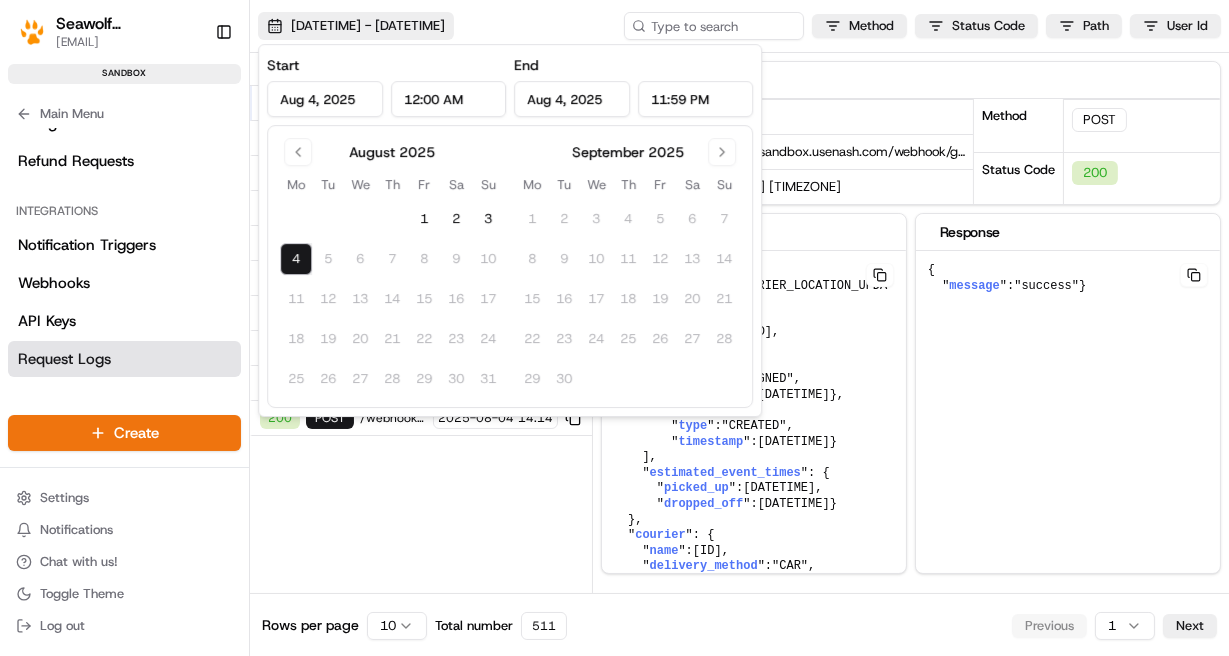 click on "[DATE] [TIME] - [DATE] [TIME]" at bounding box center [368, 26] 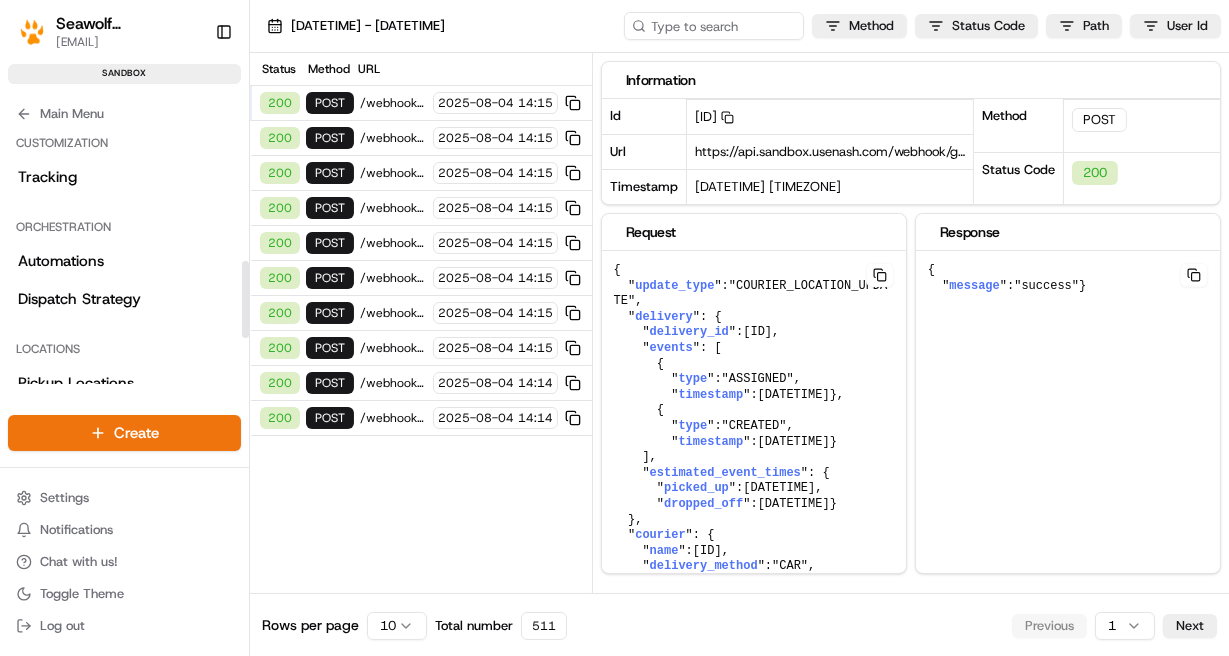 scroll, scrollTop: 0, scrollLeft: 0, axis: both 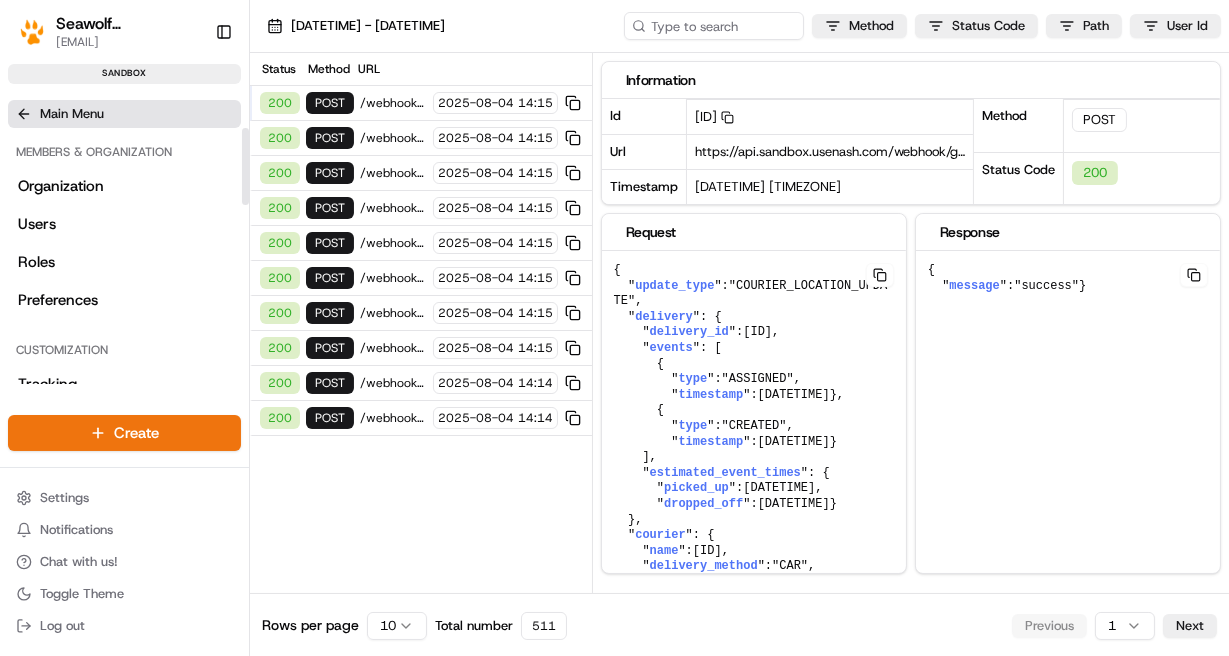 click on "Main Menu" at bounding box center [124, 114] 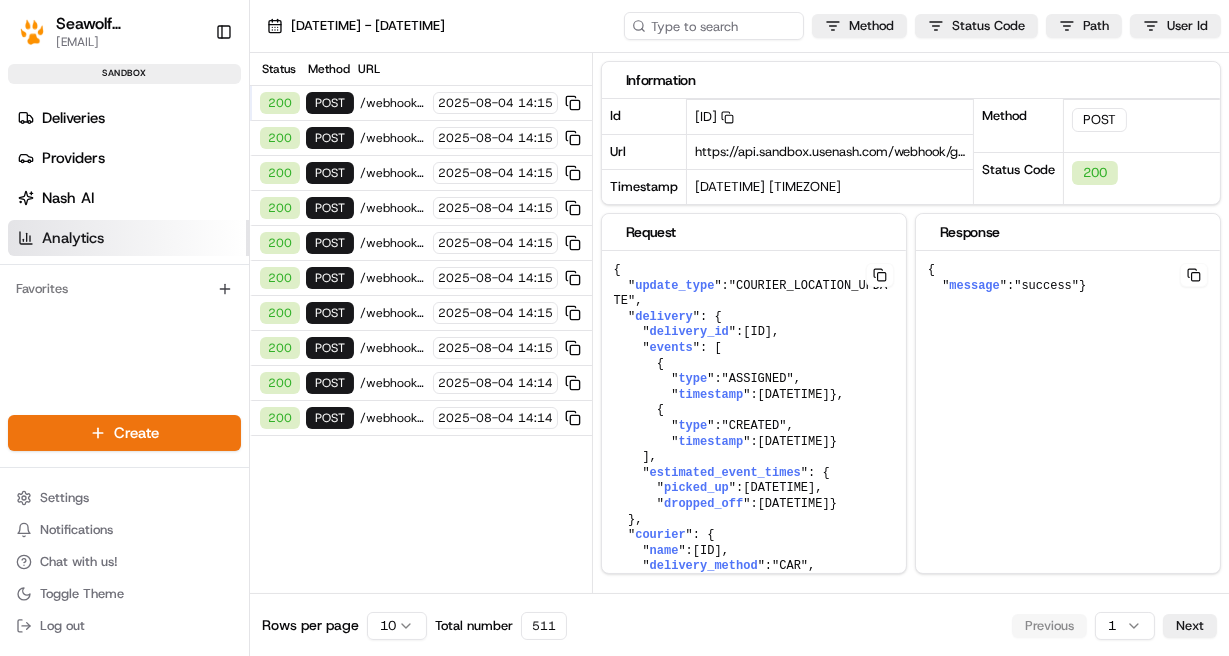 click on "Analytics" at bounding box center (73, 238) 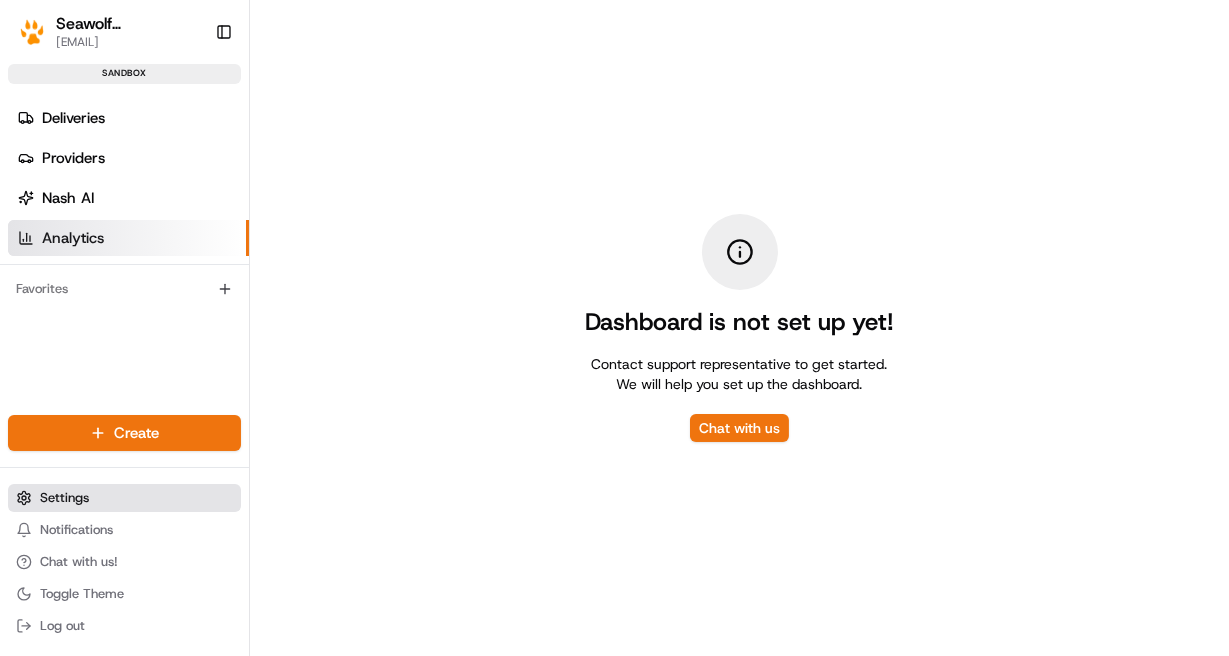 click on "Settings" at bounding box center [124, 498] 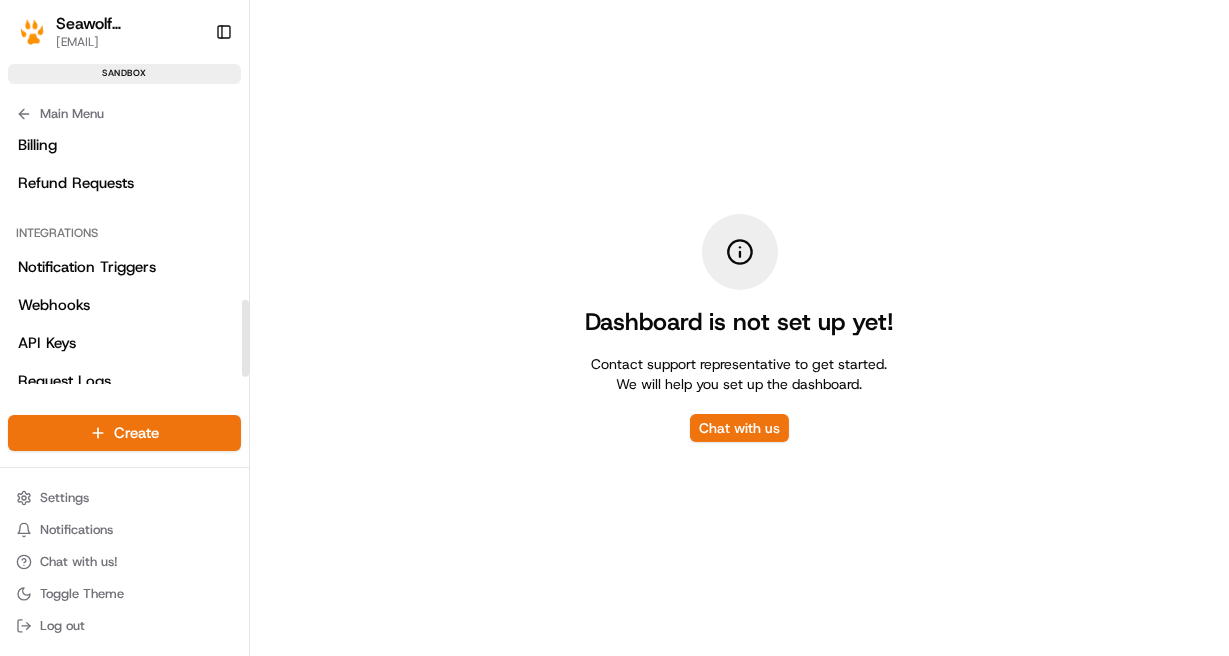 scroll, scrollTop: 589, scrollLeft: 0, axis: vertical 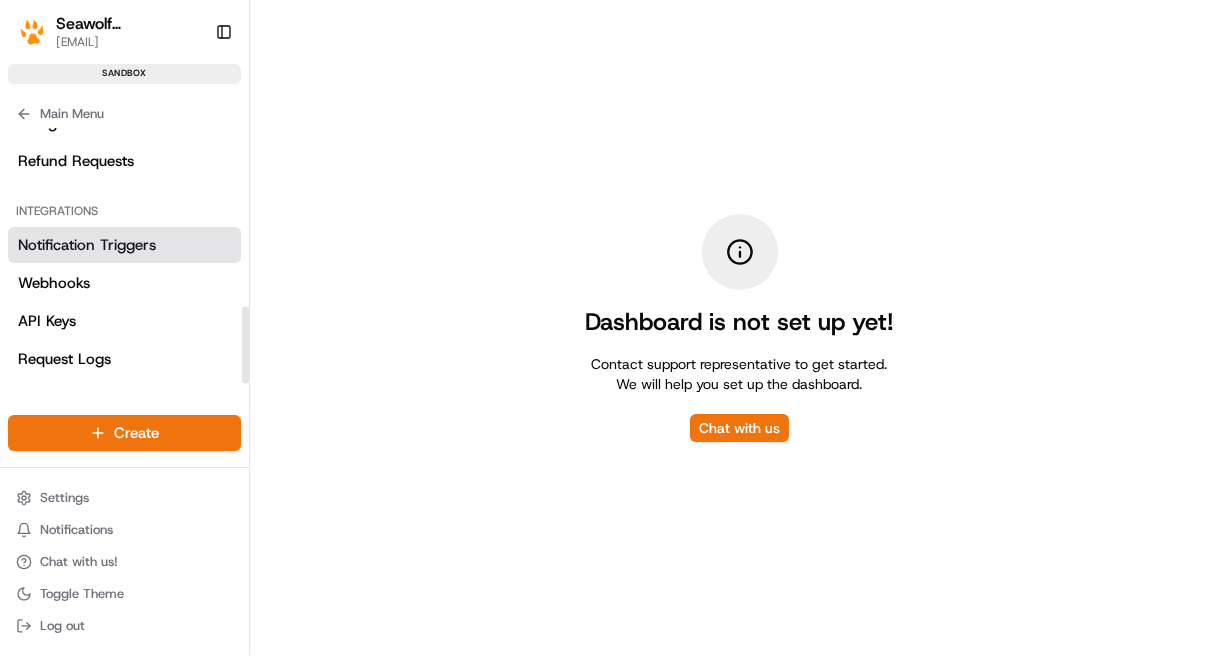 click on "Notification Triggers" at bounding box center [87, 245] 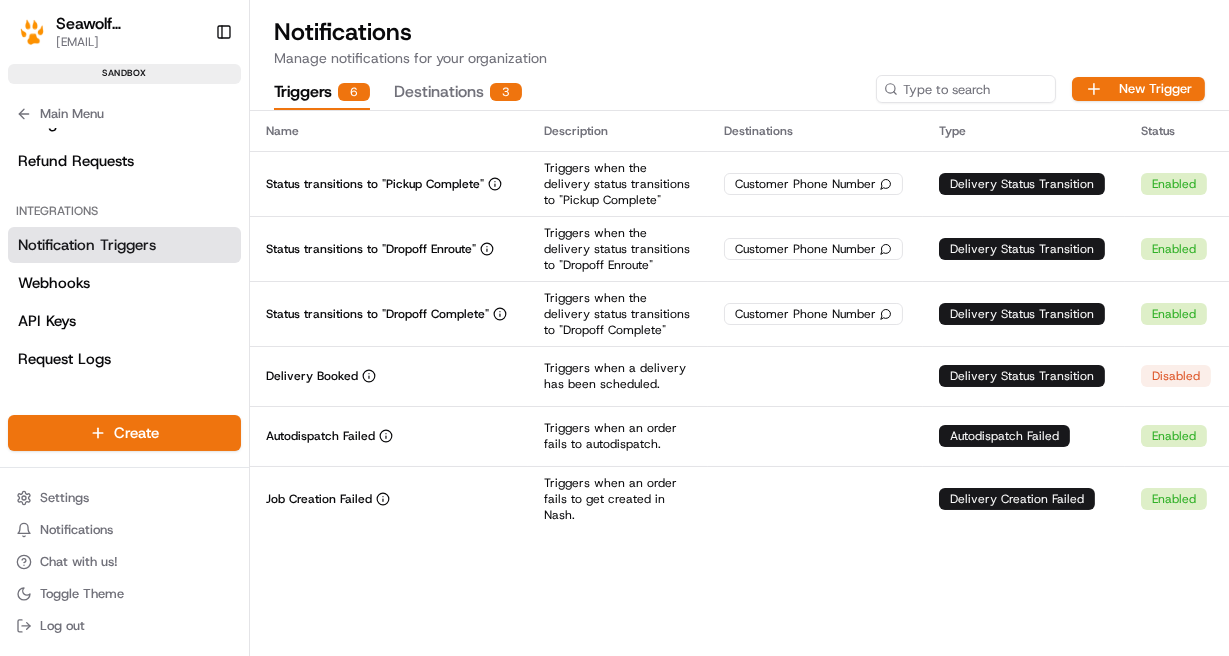 click on "Destinations 3" at bounding box center (458, 93) 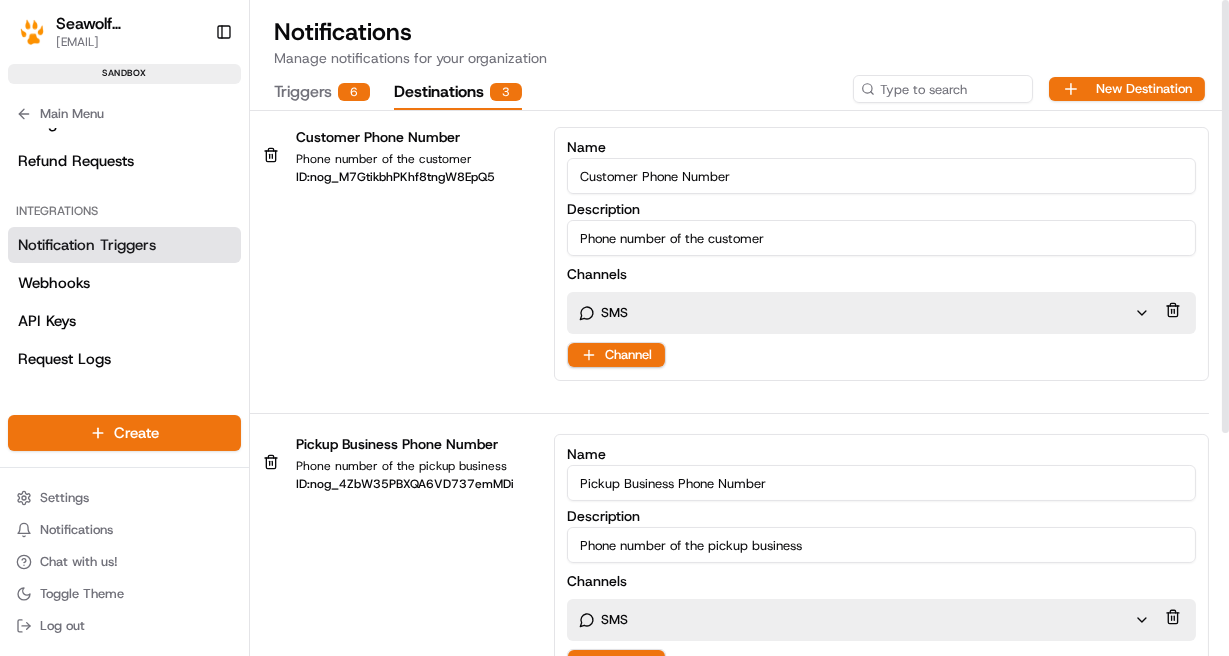 click on "Triggers 6" at bounding box center (322, 93) 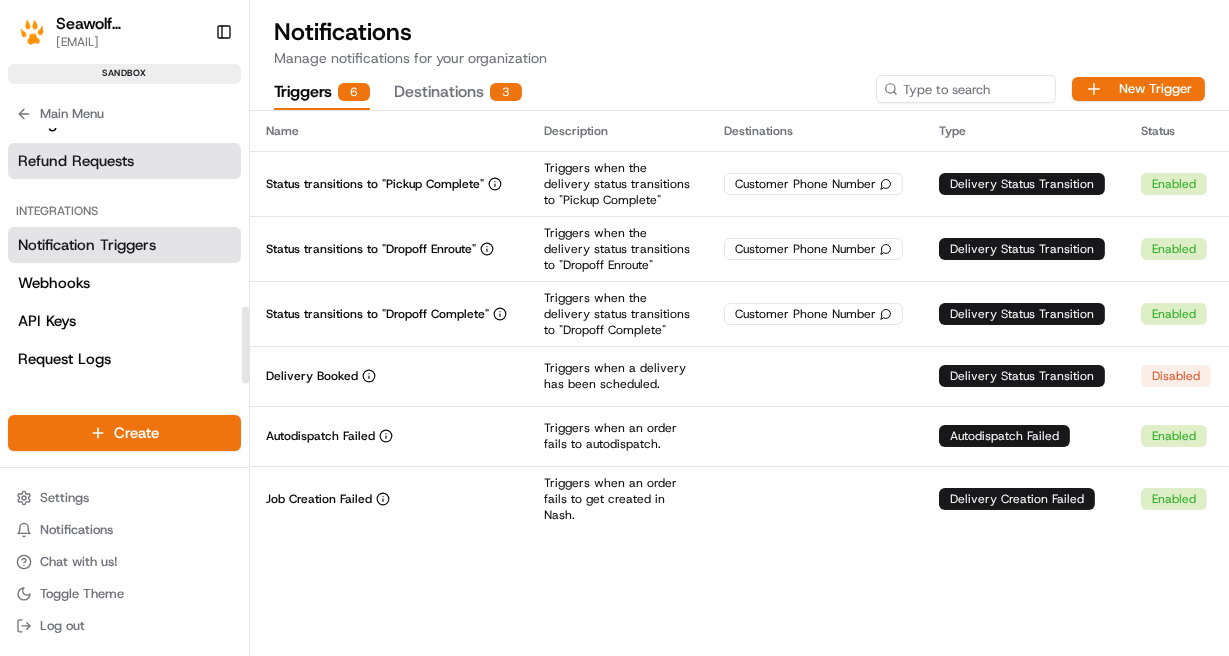 click on "Refund Requests" at bounding box center [124, 161] 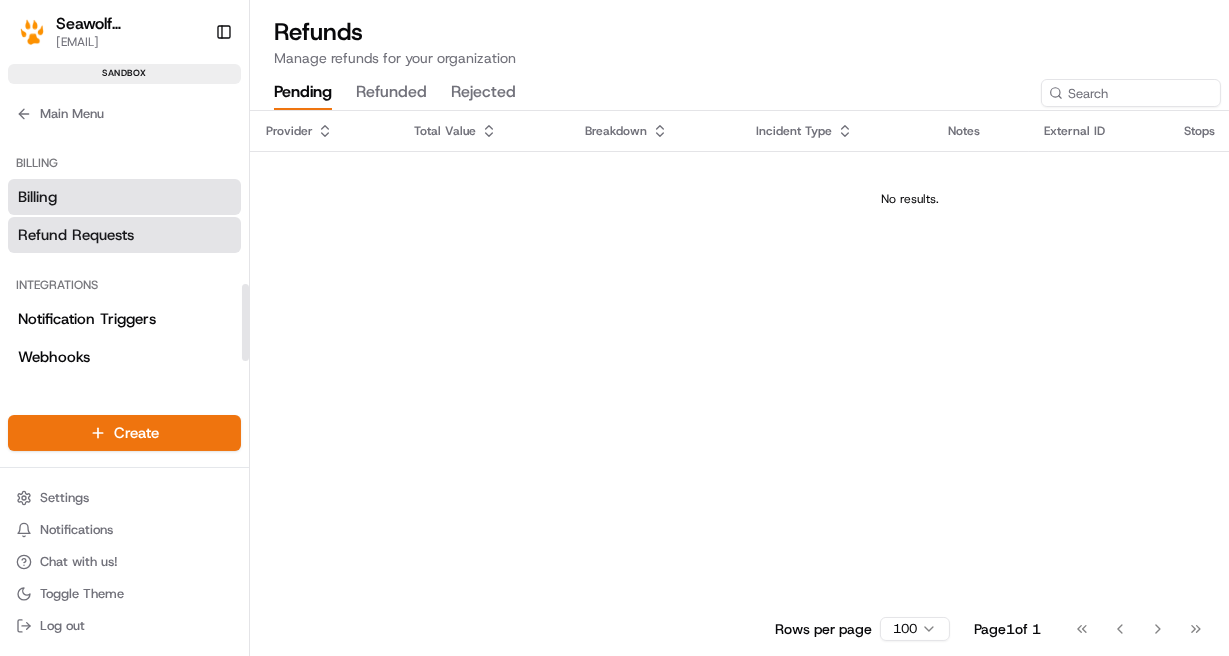 click on "Billing" at bounding box center (124, 197) 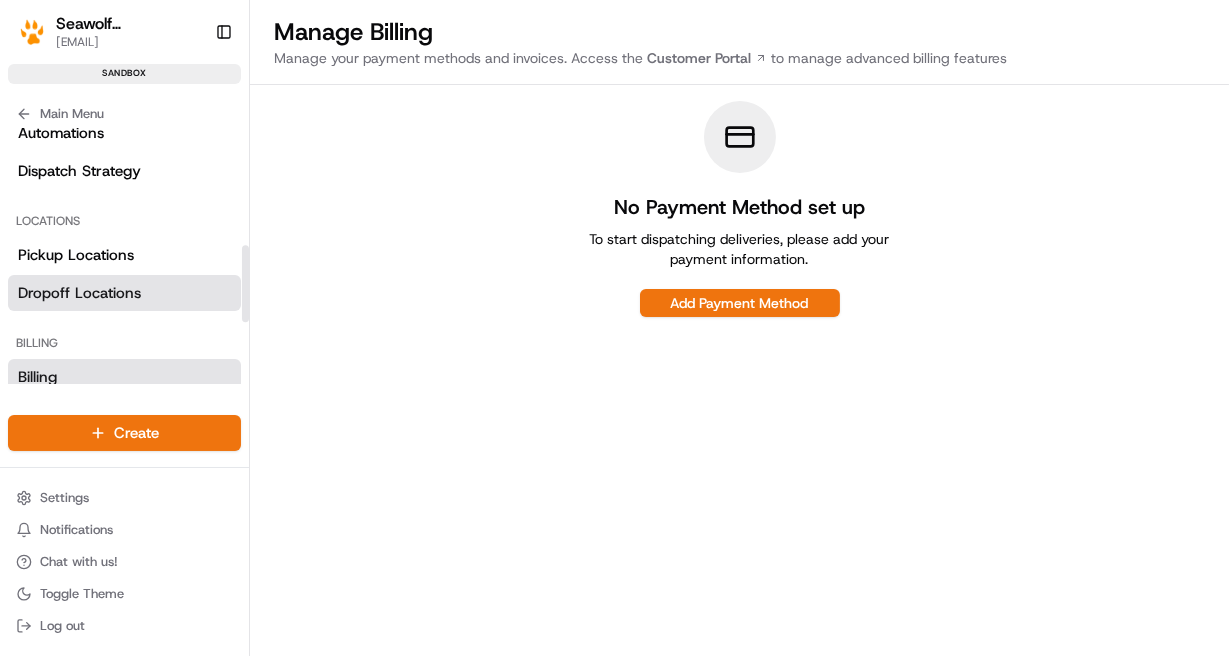 scroll, scrollTop: 302, scrollLeft: 0, axis: vertical 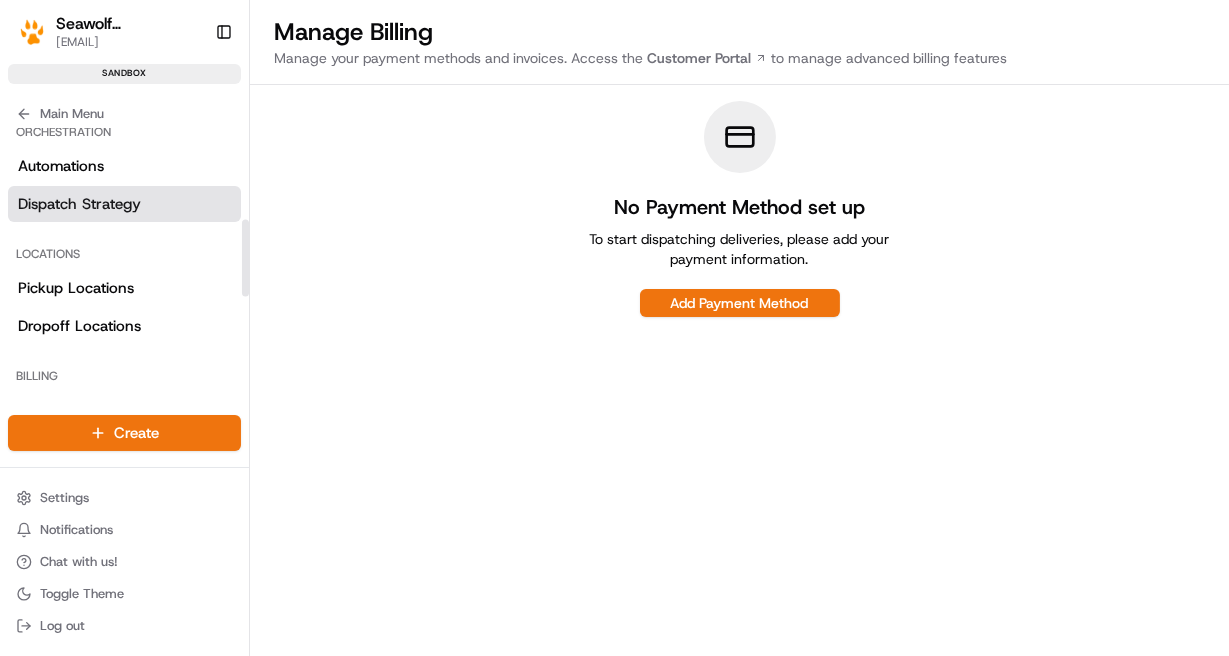 click on "Dispatch Strategy" at bounding box center [79, 204] 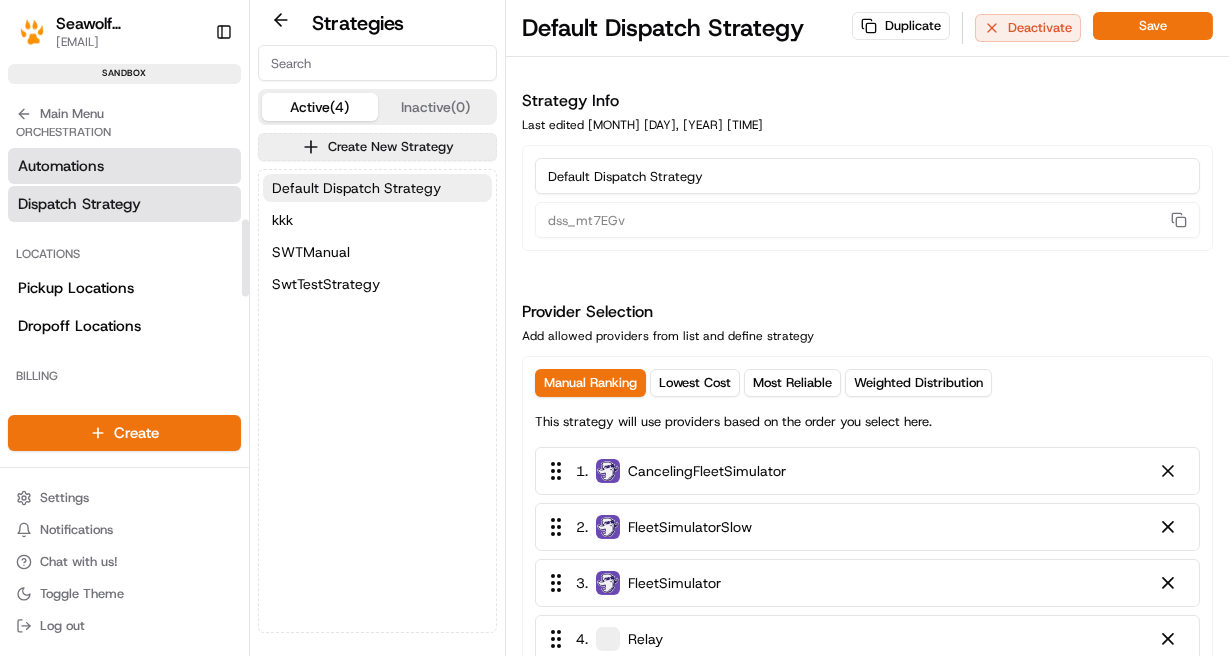 click on "Automations" at bounding box center (61, 166) 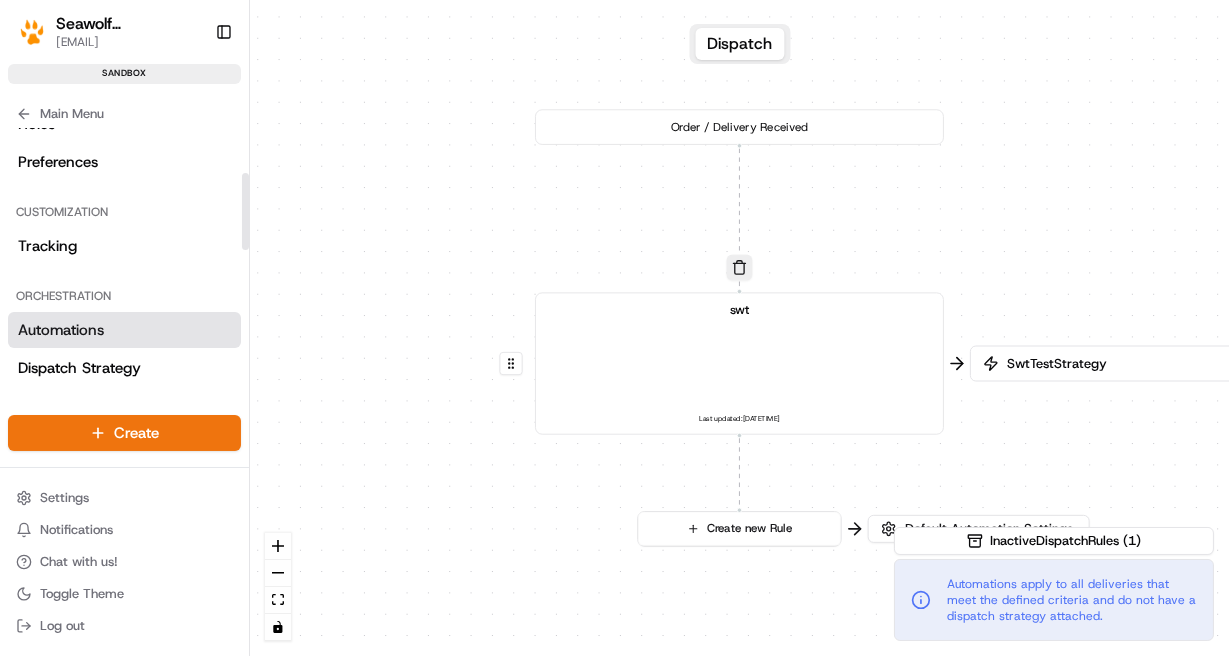 scroll, scrollTop: 109, scrollLeft: 0, axis: vertical 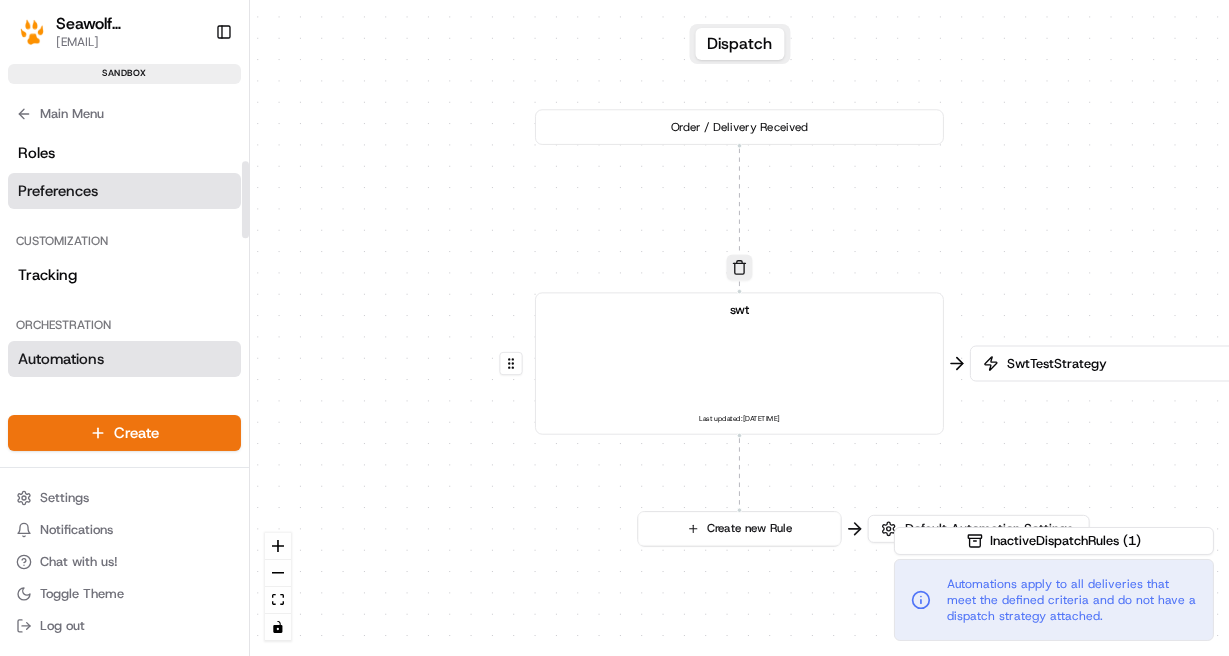 click on "Preferences" at bounding box center (58, 191) 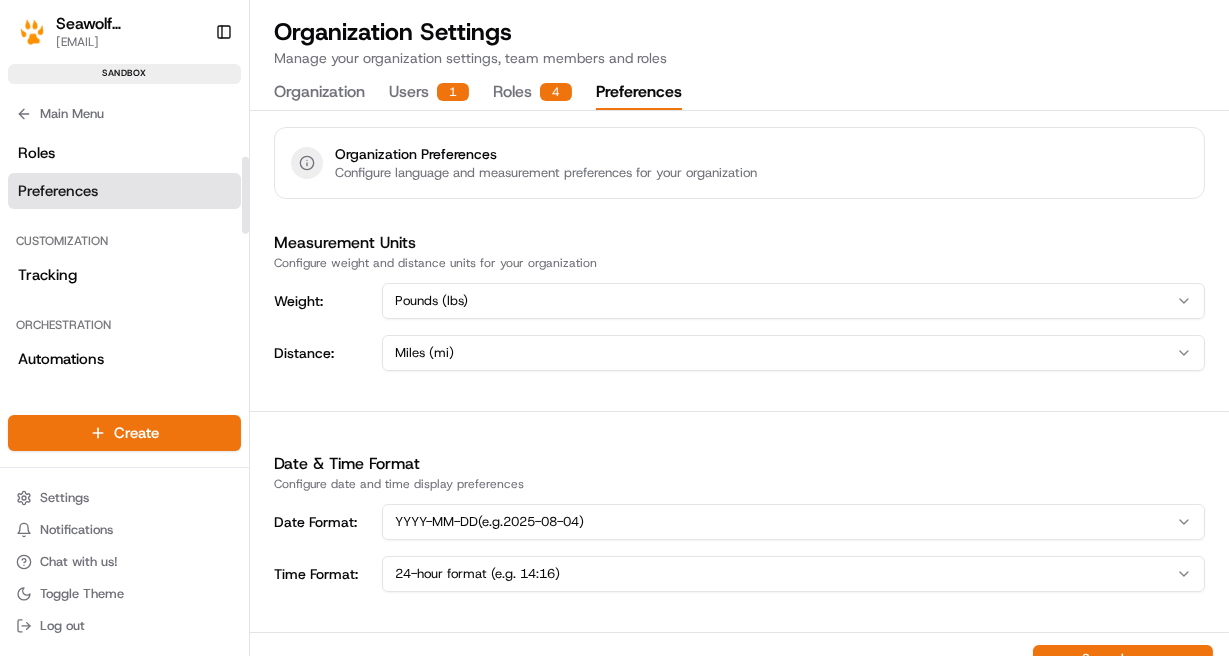 scroll, scrollTop: 0, scrollLeft: 0, axis: both 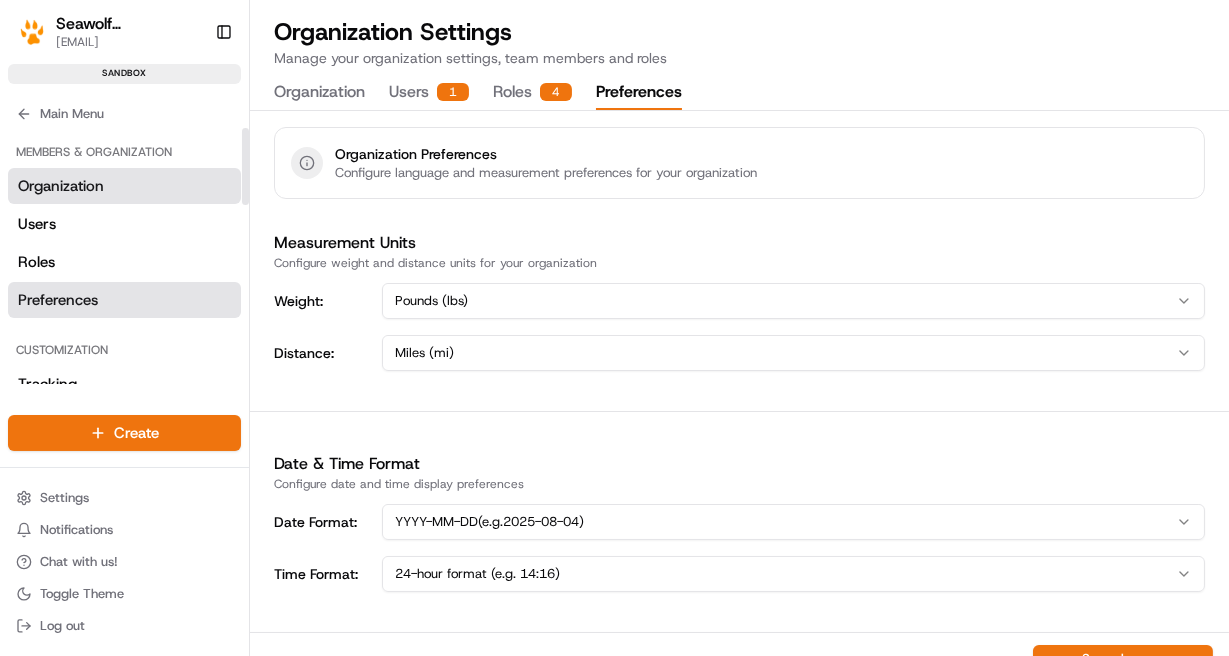 click on "Organization" at bounding box center (124, 186) 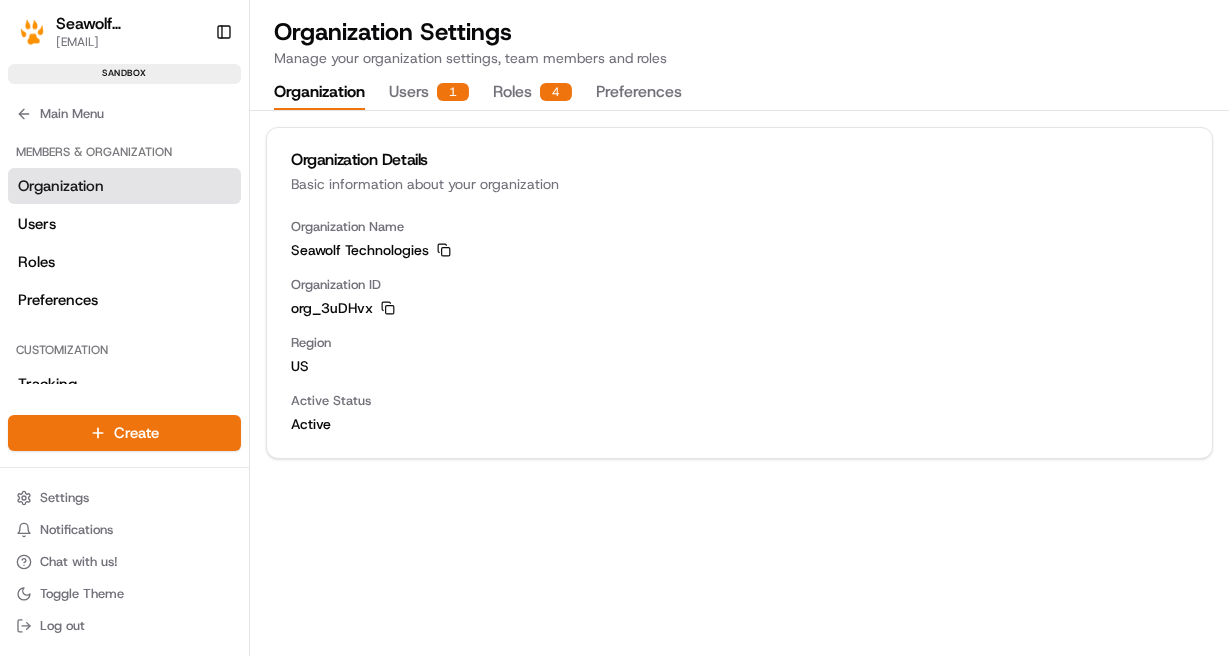 click on "Users 1" at bounding box center [429, 93] 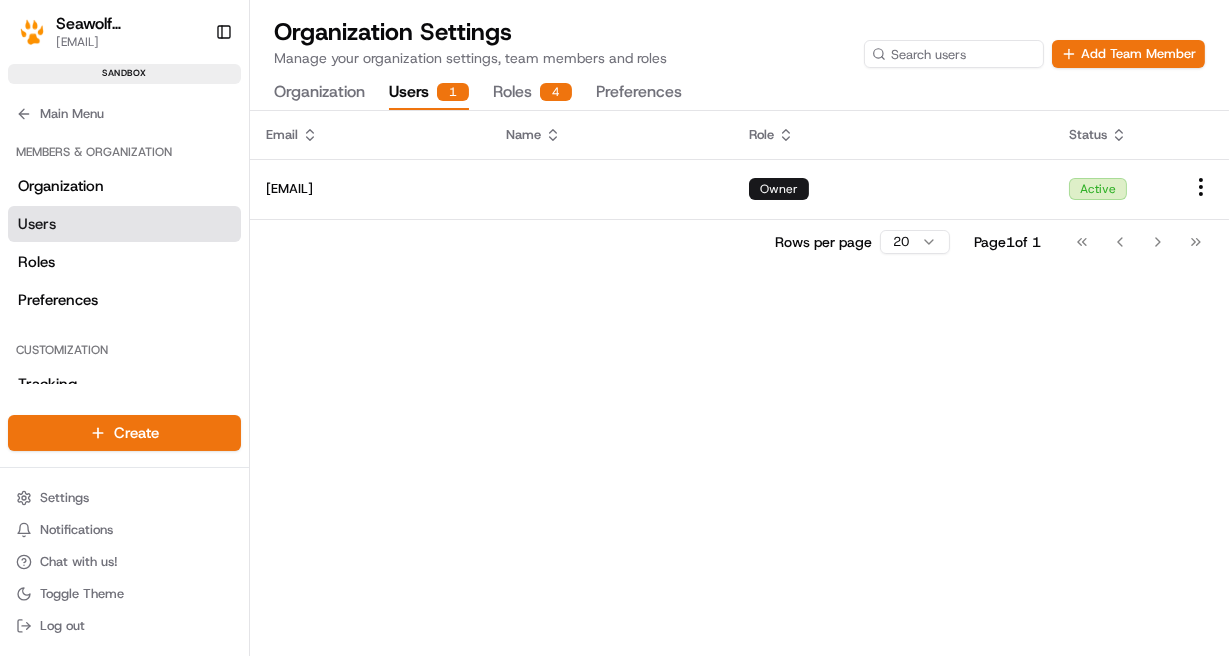 click on "Roles 4" at bounding box center (532, 93) 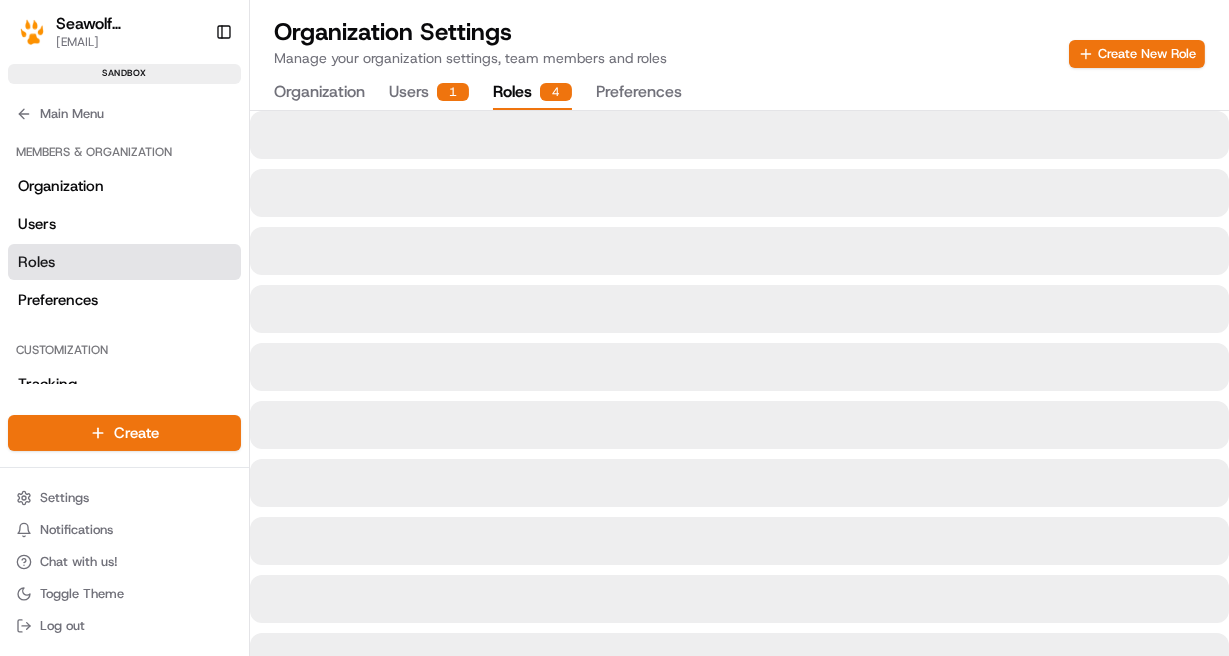 click on "Preferences" at bounding box center [639, 93] 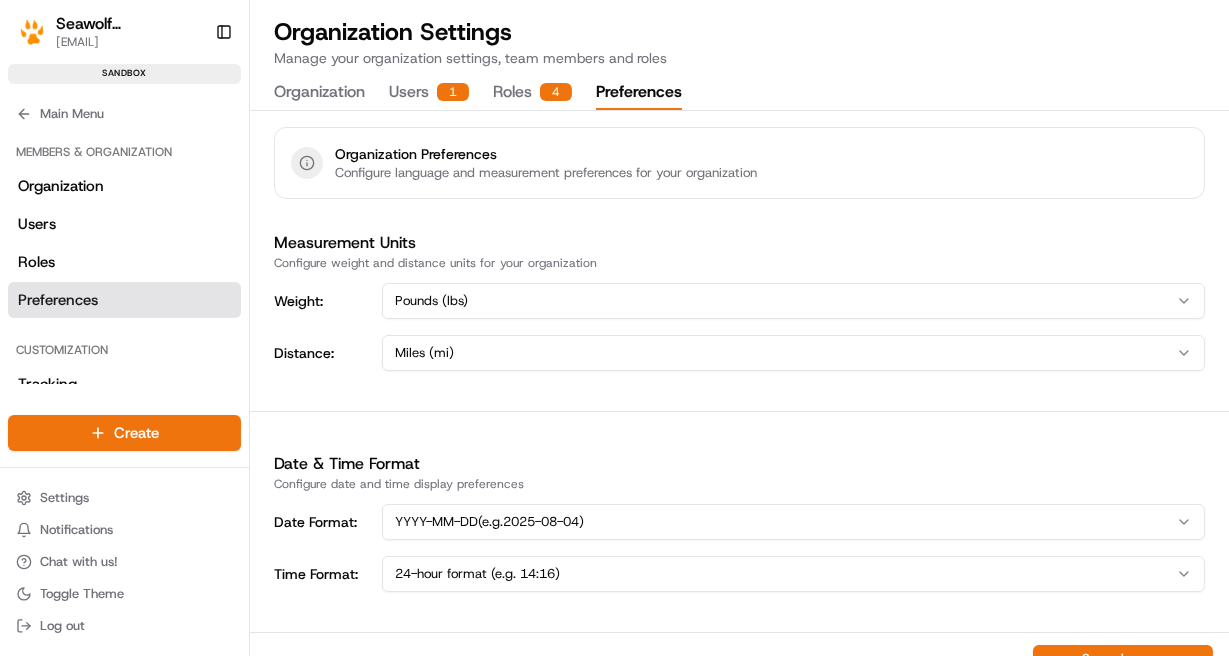 click on "Organization Users 1 Roles 4 Preferences" at bounding box center [478, 93] 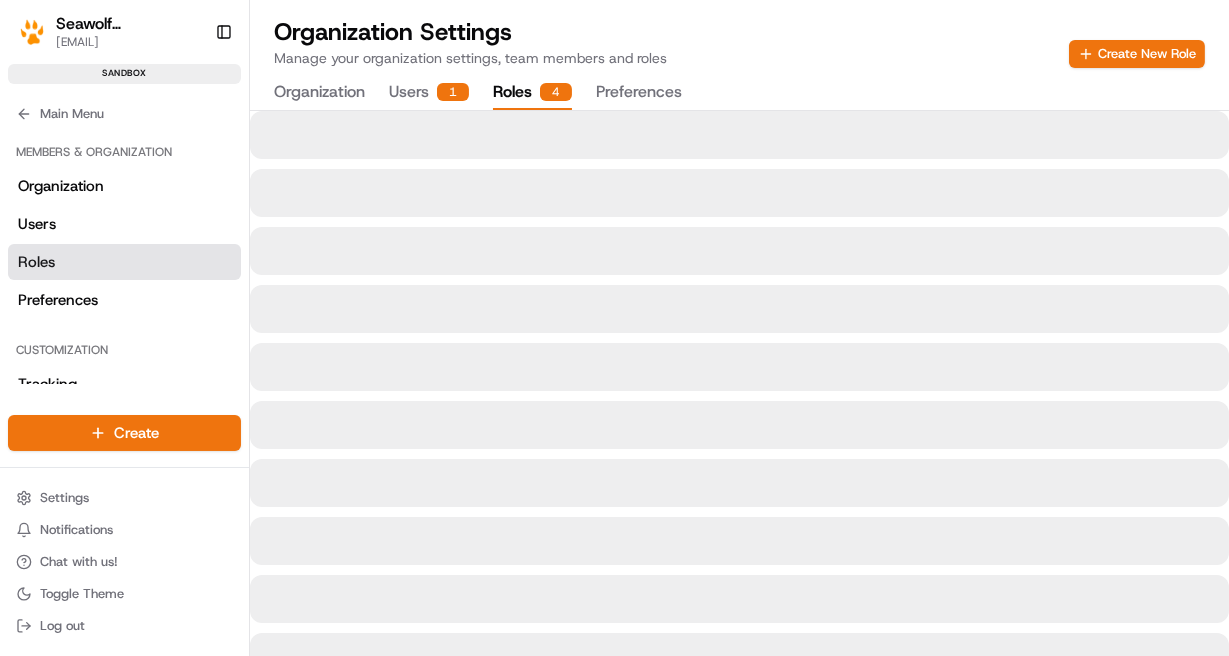 click on "Users 1" at bounding box center [429, 93] 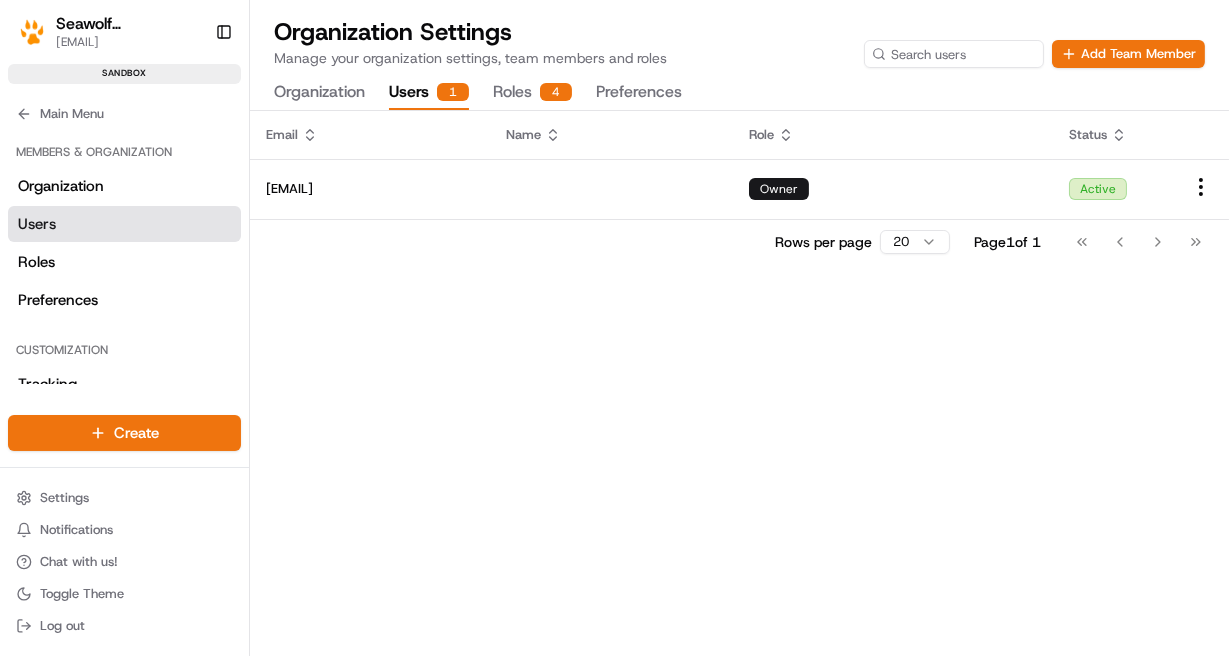 click on "Organization" at bounding box center (319, 93) 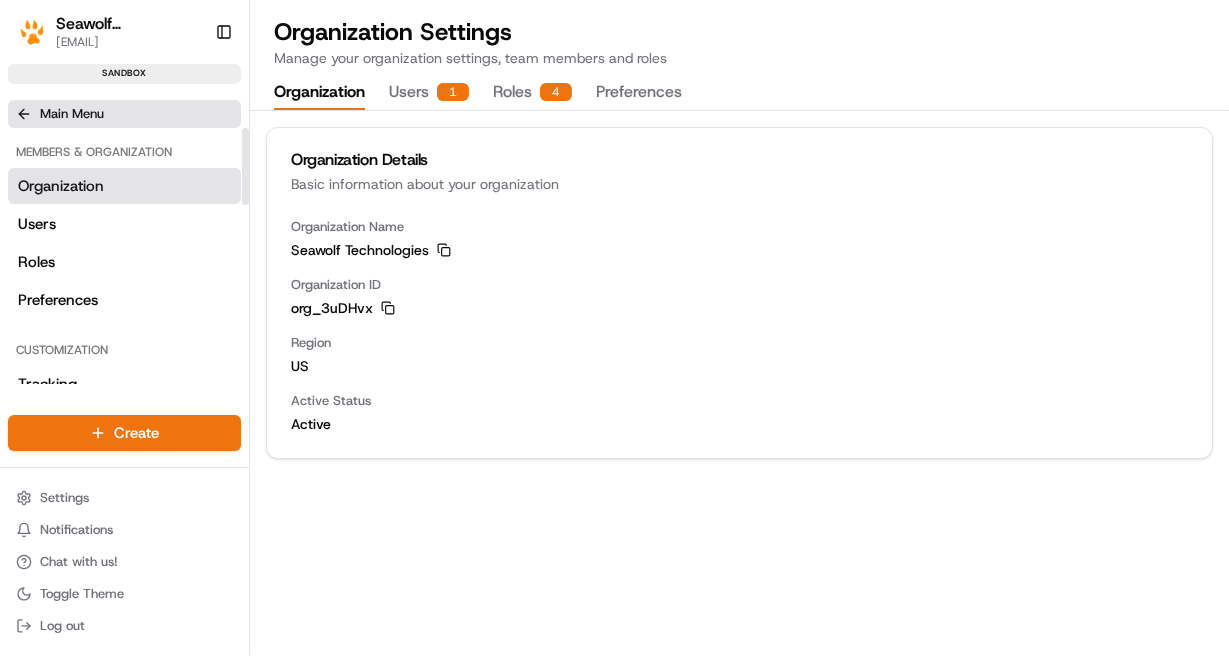 click 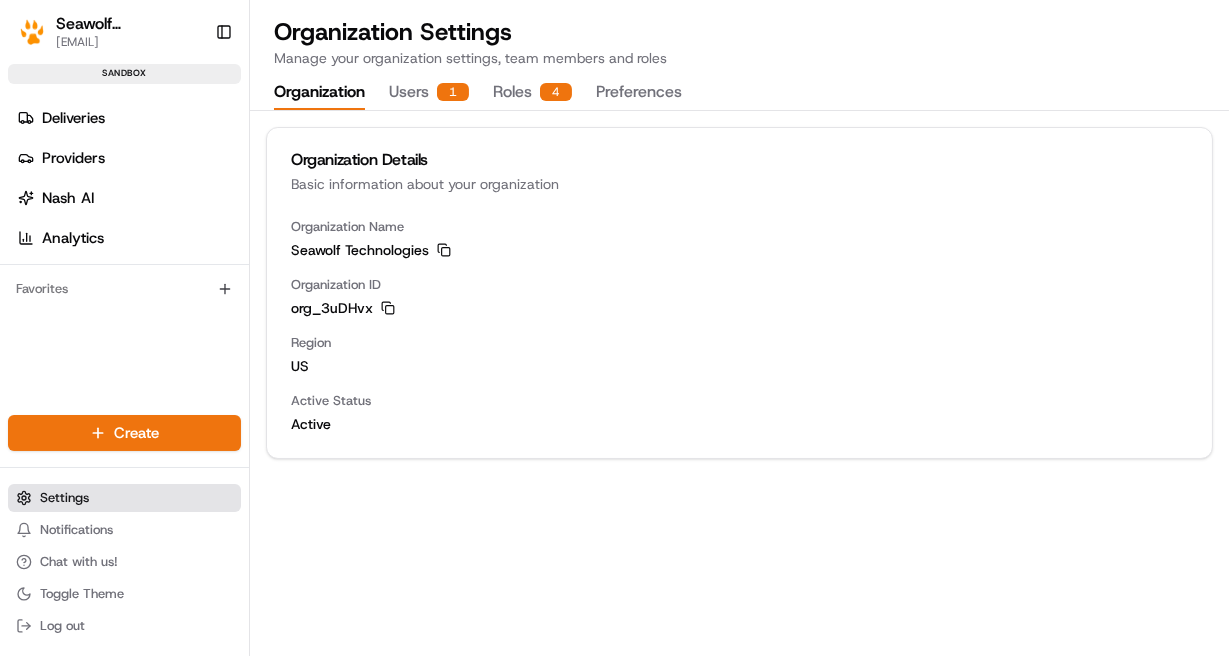 click on "Settings" at bounding box center (64, 498) 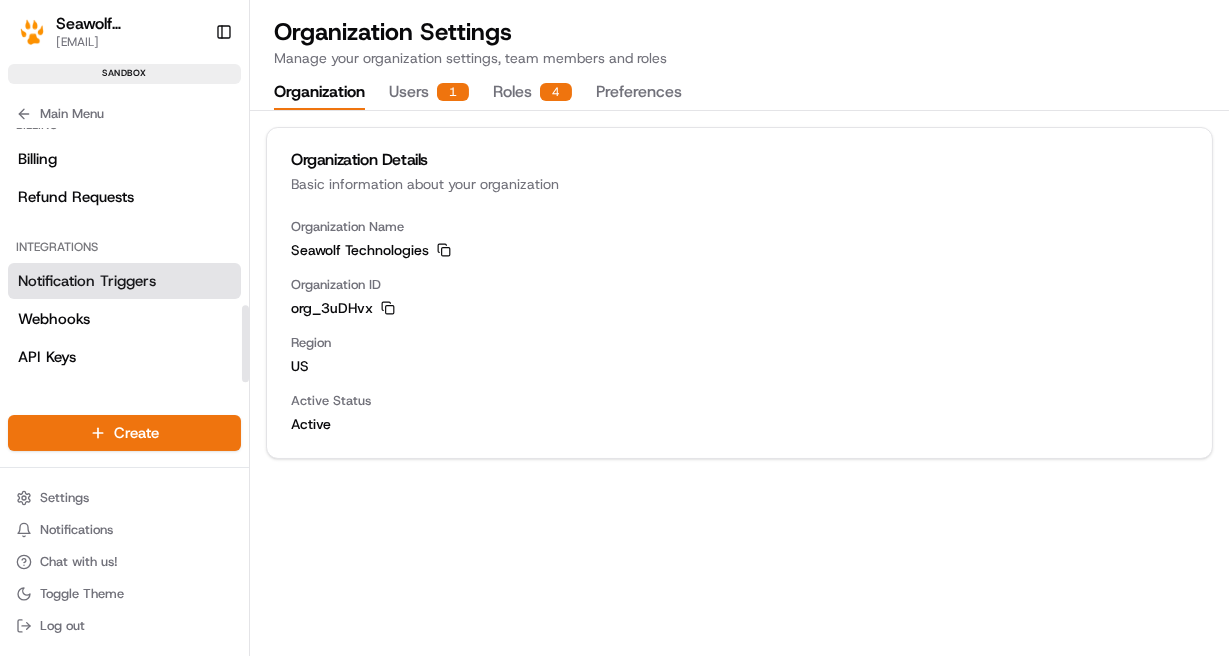 scroll, scrollTop: 589, scrollLeft: 0, axis: vertical 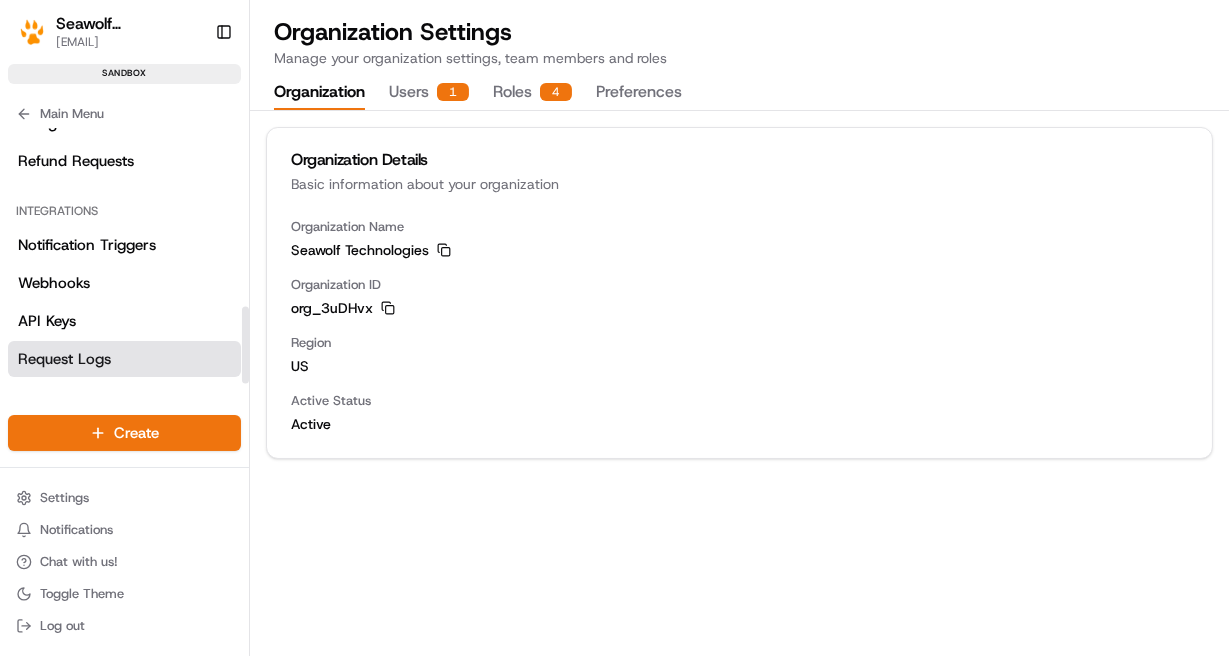click on "Request Logs" at bounding box center (124, 359) 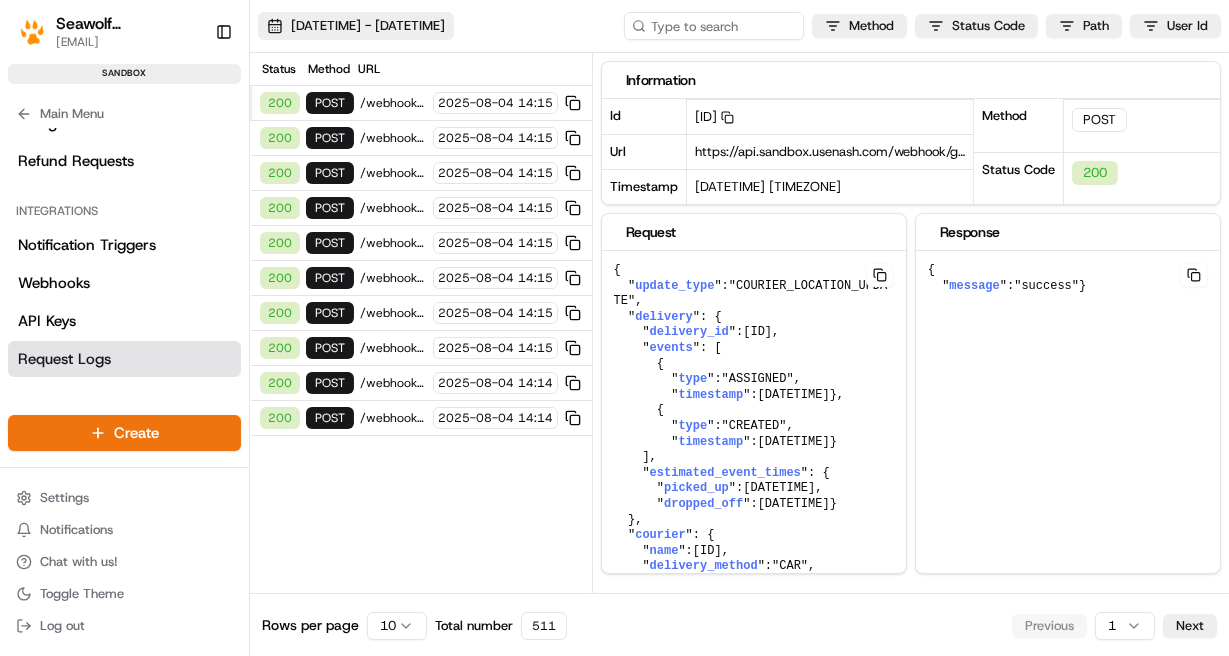 click on "[DATE] [TIME] - [DATE] [TIME]" at bounding box center (356, 26) 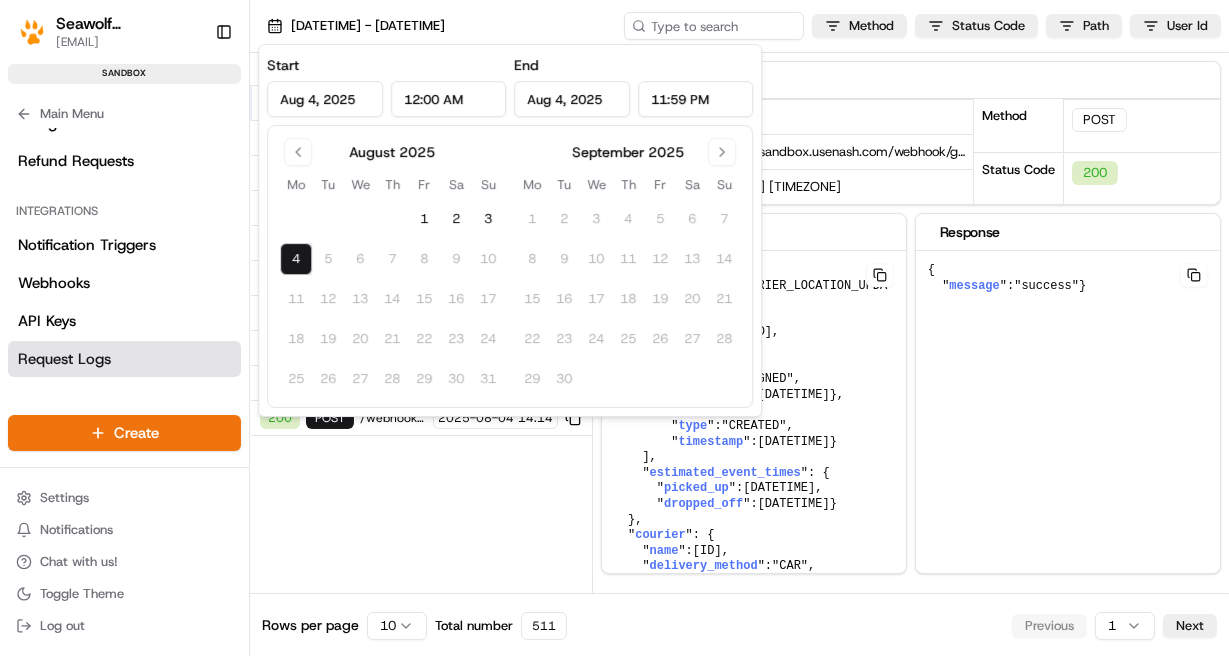click on "Aug 4, 2025" at bounding box center [325, 99] 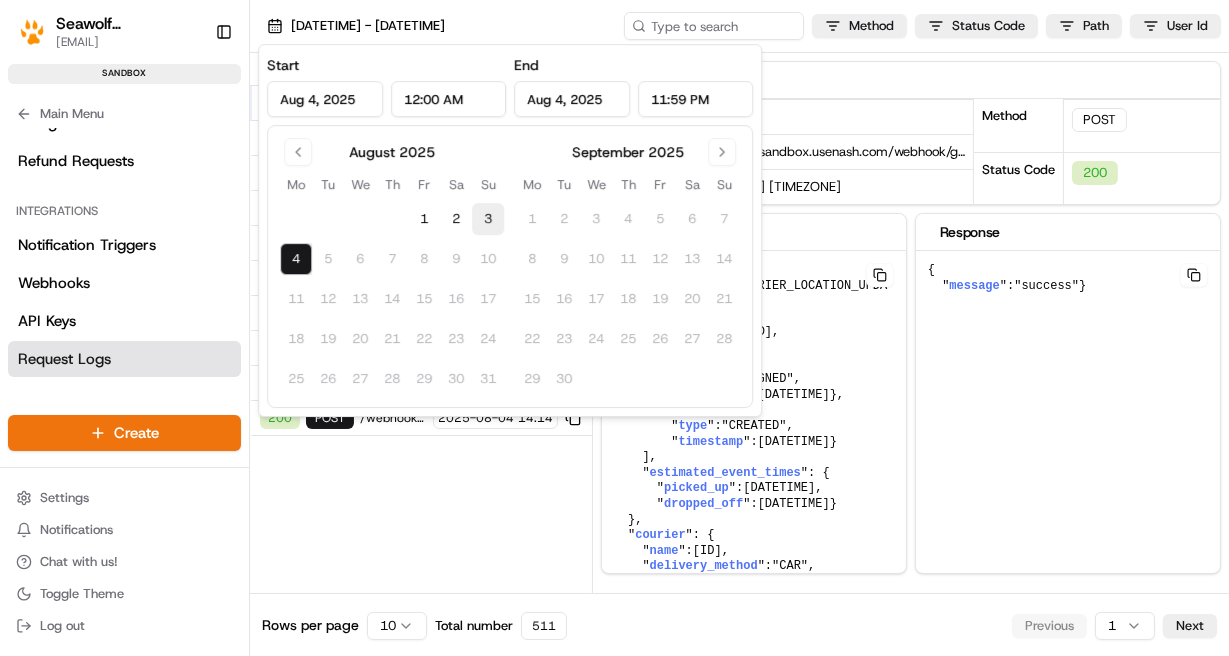 click on "3" at bounding box center (488, 219) 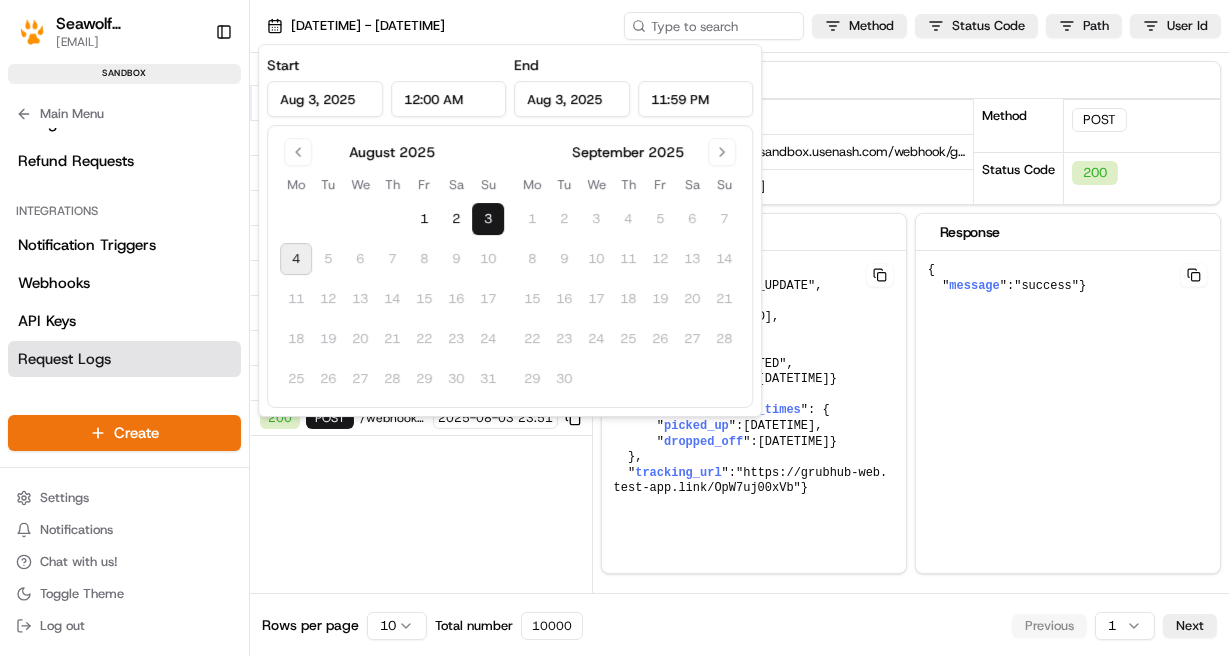 click on "Information" at bounding box center (911, 80) 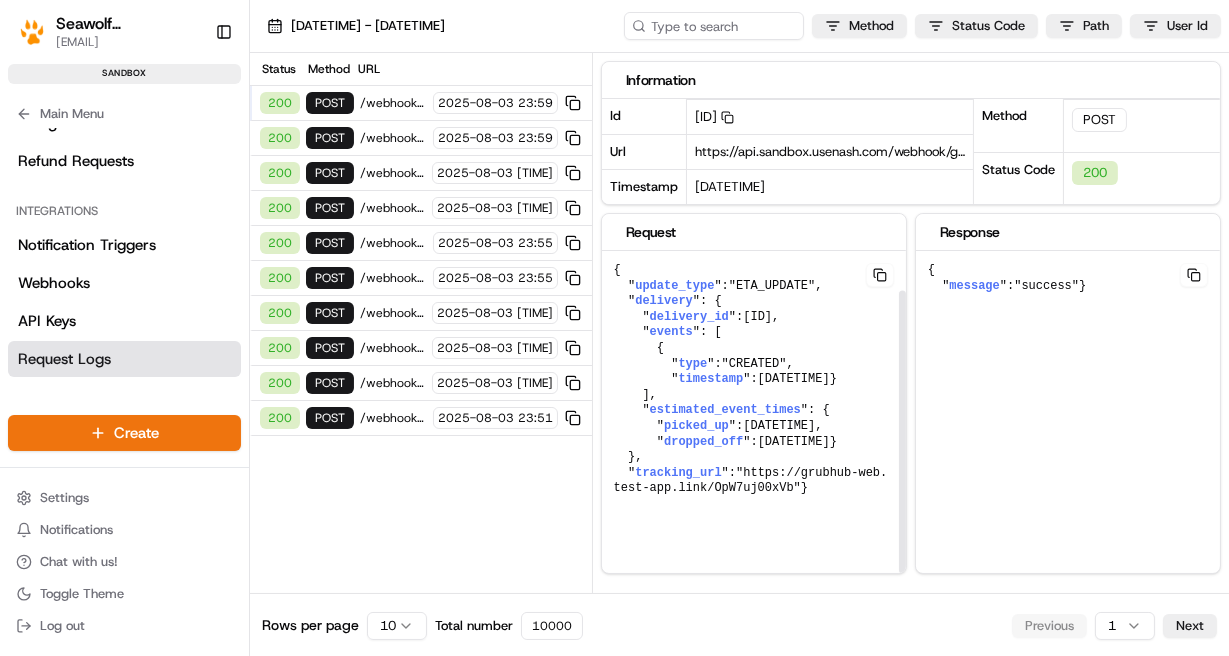 scroll, scrollTop: 45, scrollLeft: 0, axis: vertical 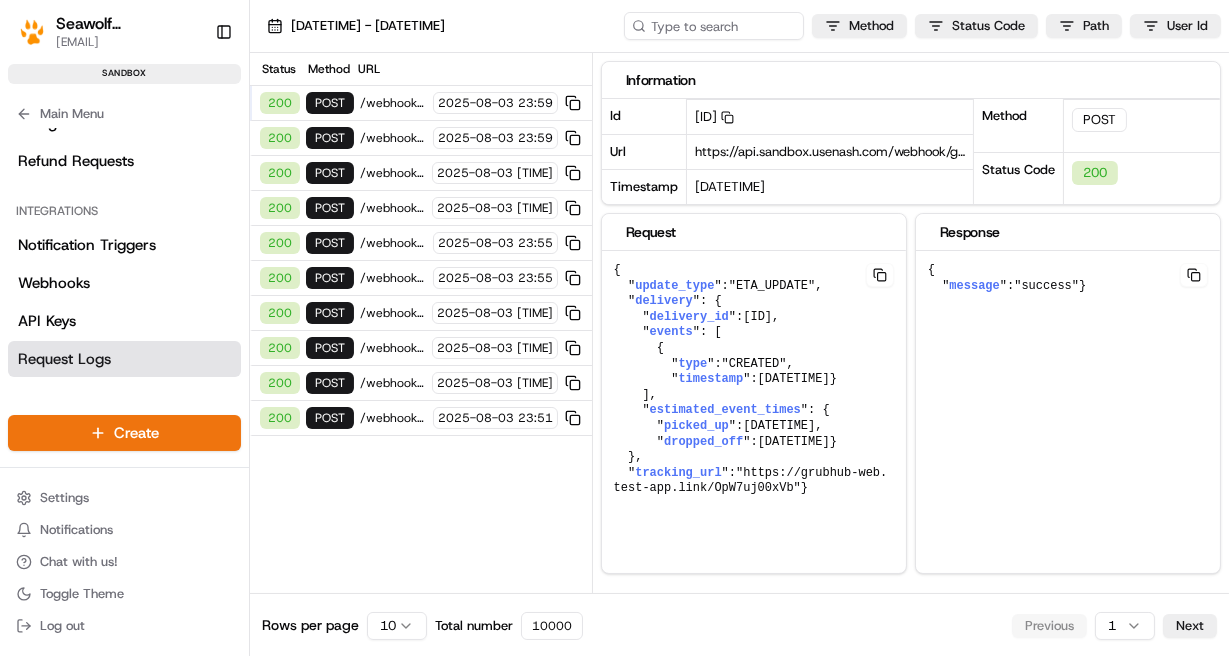 click on "POST" at bounding box center (330, 103) 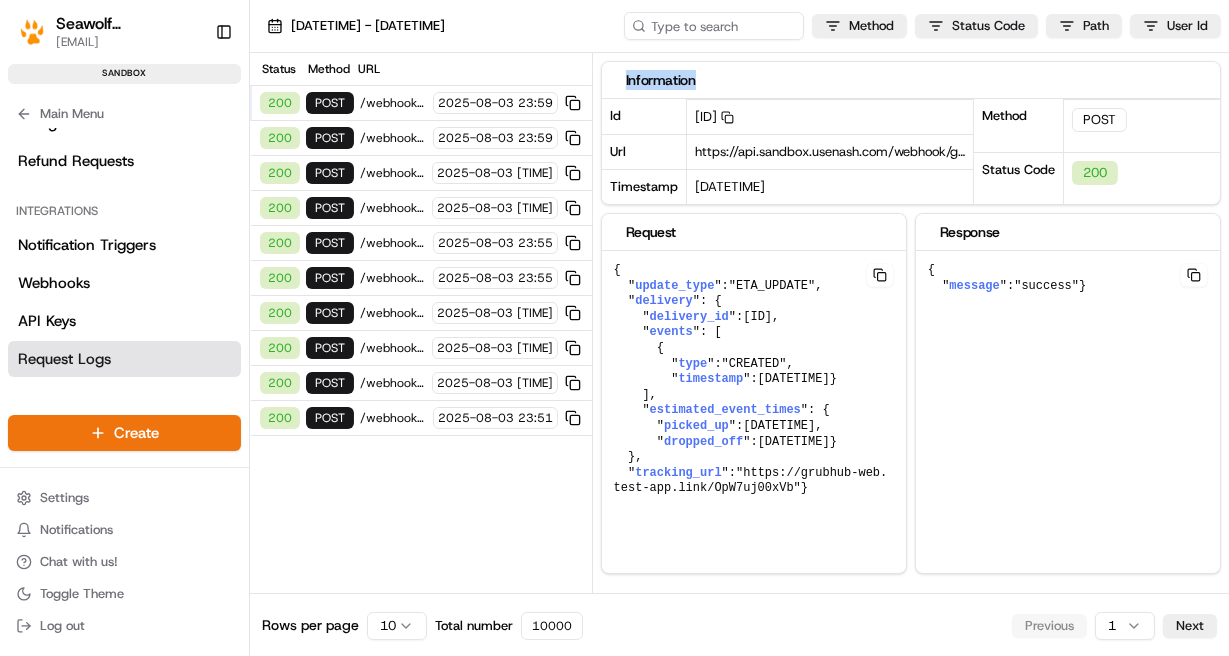 click on "Information" at bounding box center (911, 80) 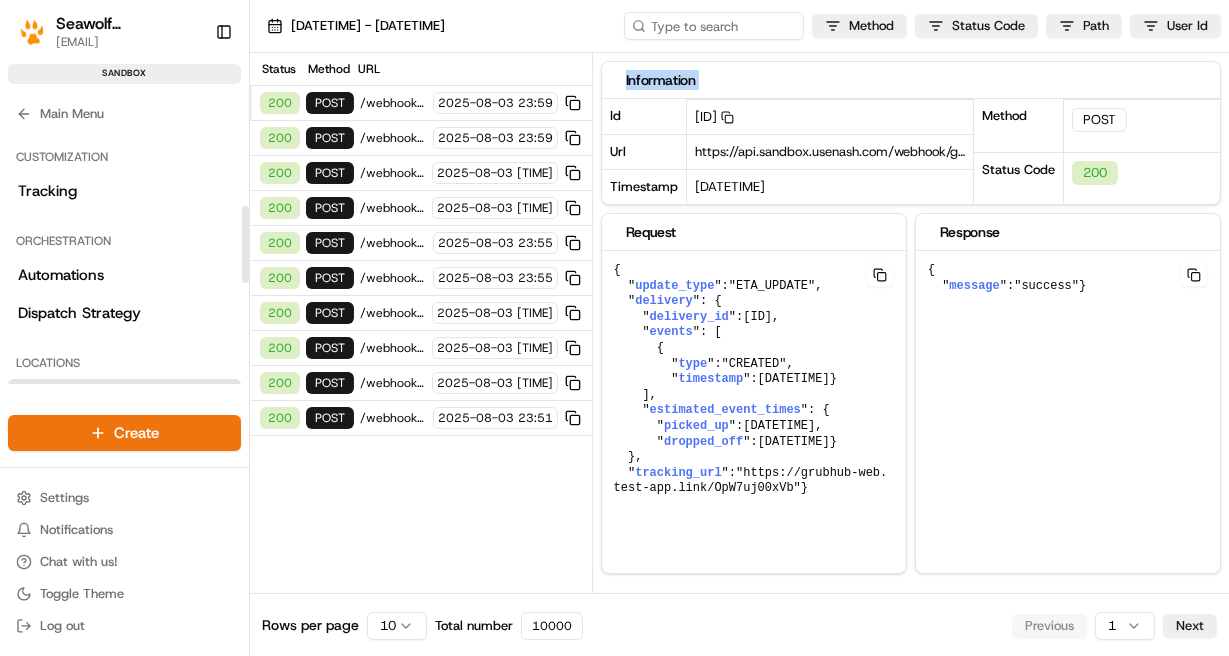 scroll, scrollTop: 0, scrollLeft: 0, axis: both 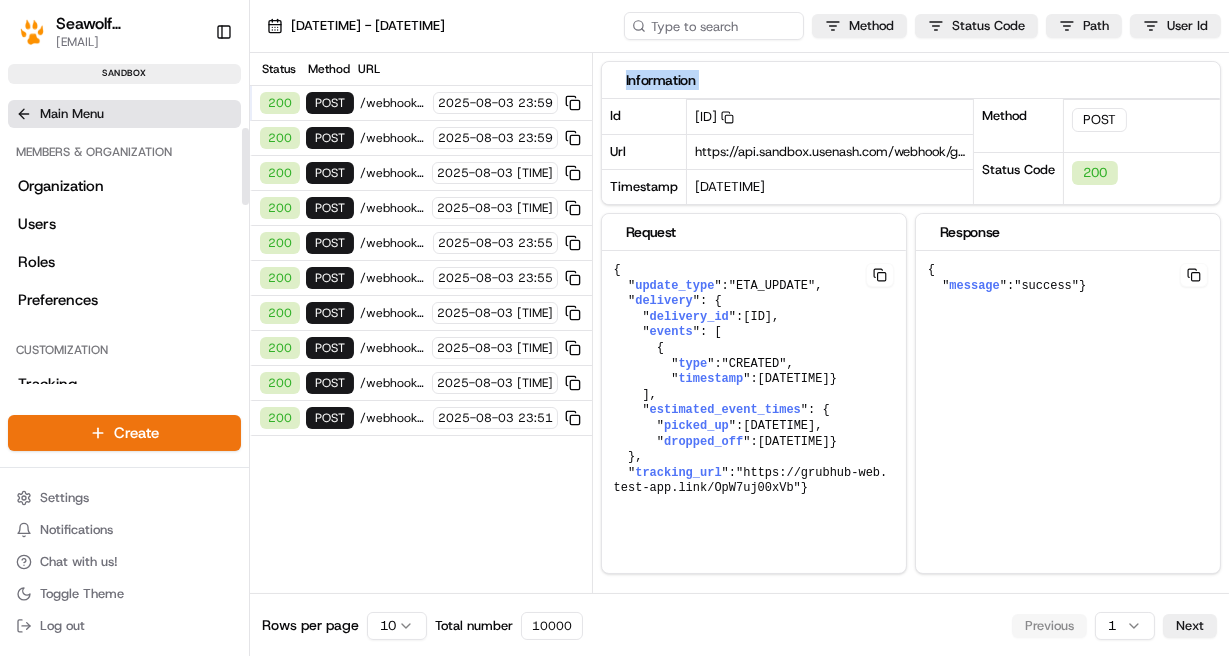 click on "Main Menu" at bounding box center [124, 114] 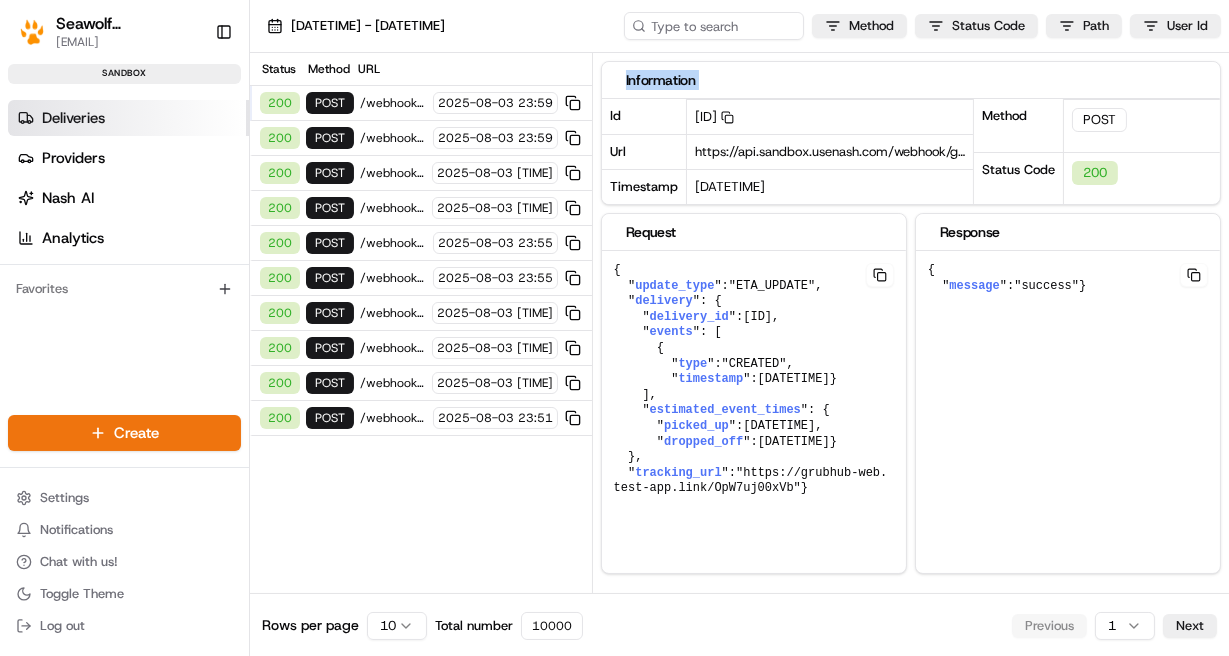 click on "Deliveries" at bounding box center (128, 118) 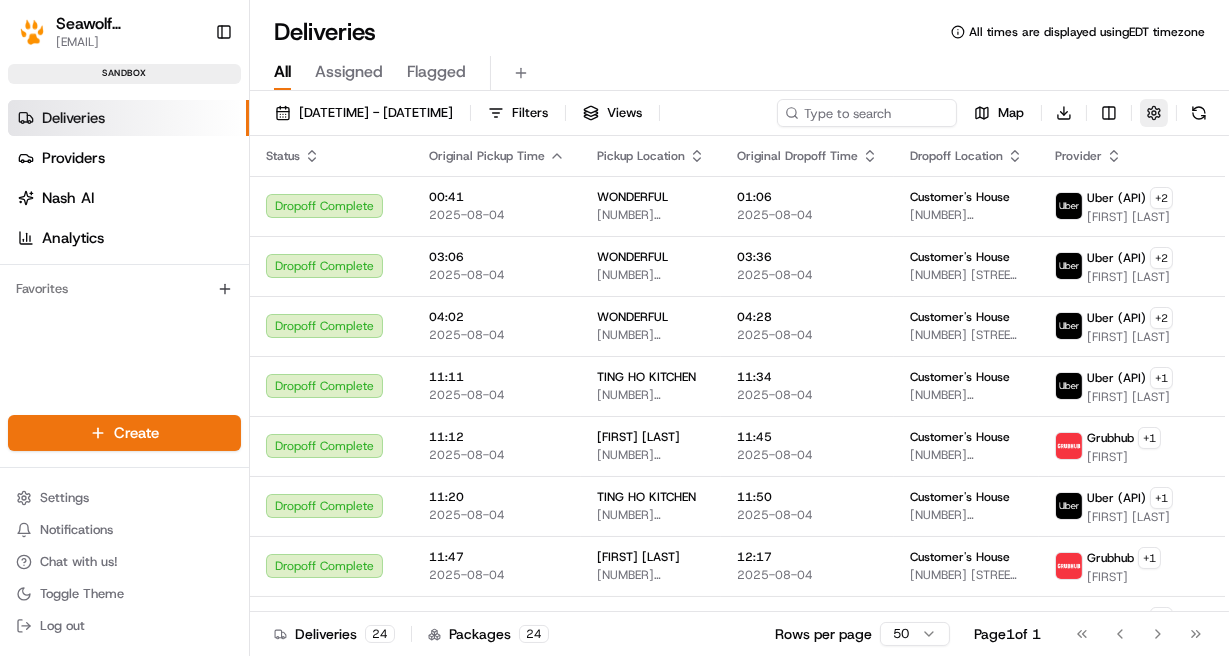 click at bounding box center [1154, 113] 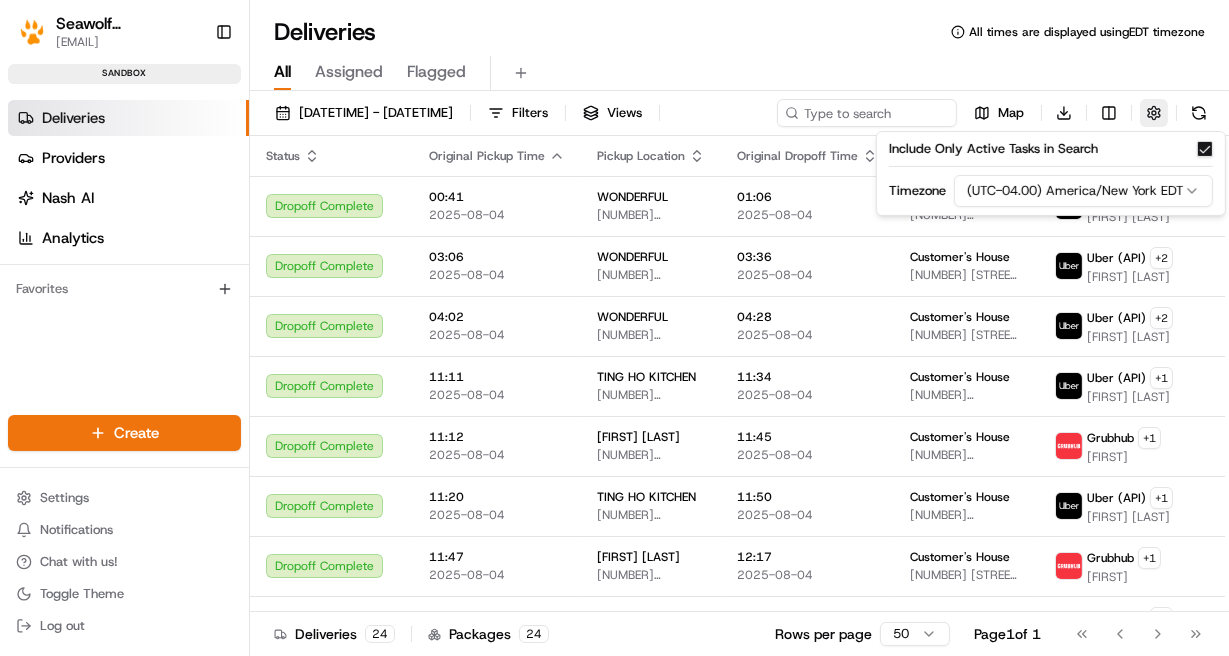 click at bounding box center [1154, 113] 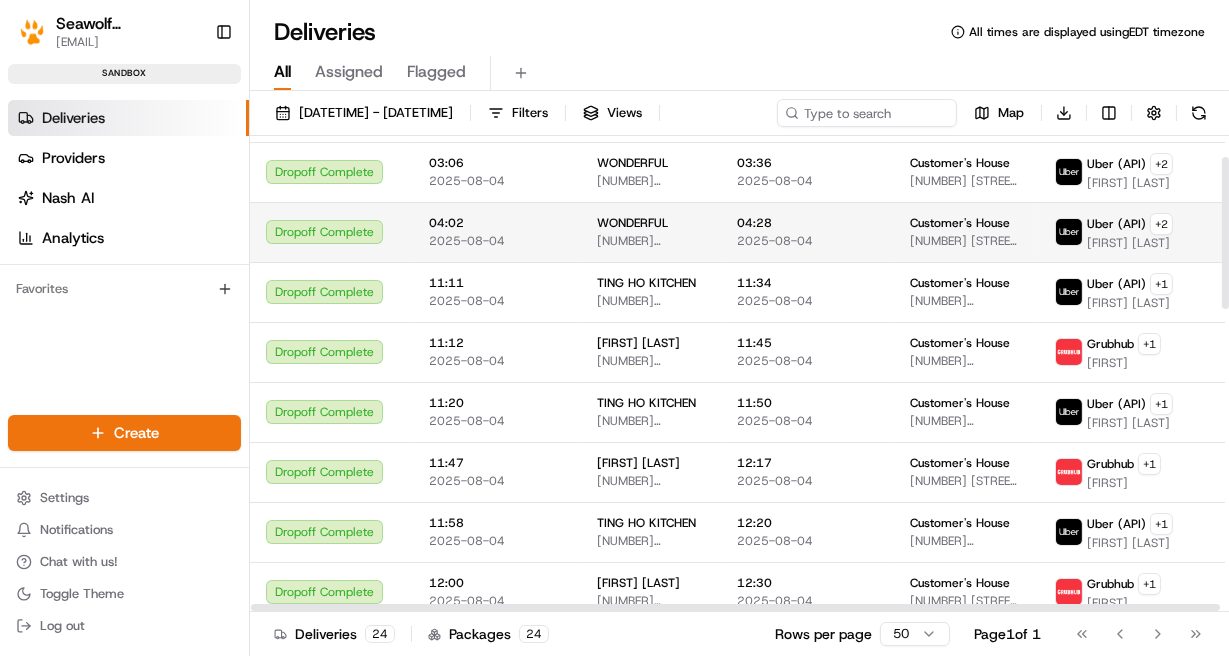 scroll, scrollTop: 0, scrollLeft: 0, axis: both 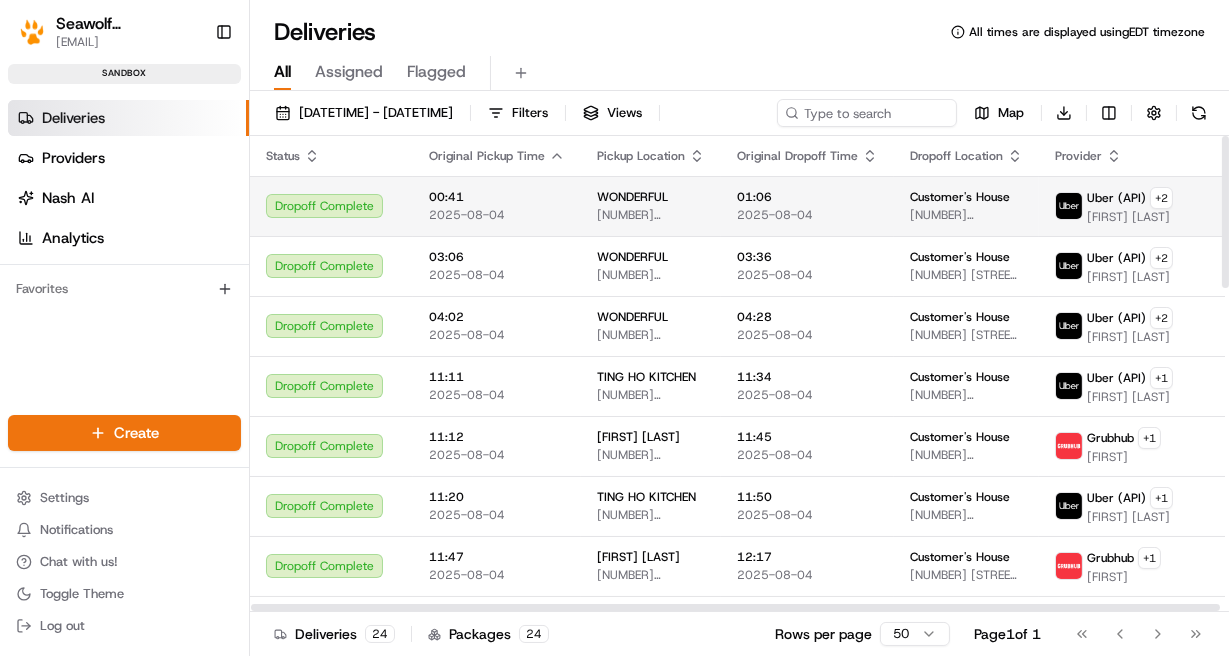 click on "Customer's House" at bounding box center (960, 197) 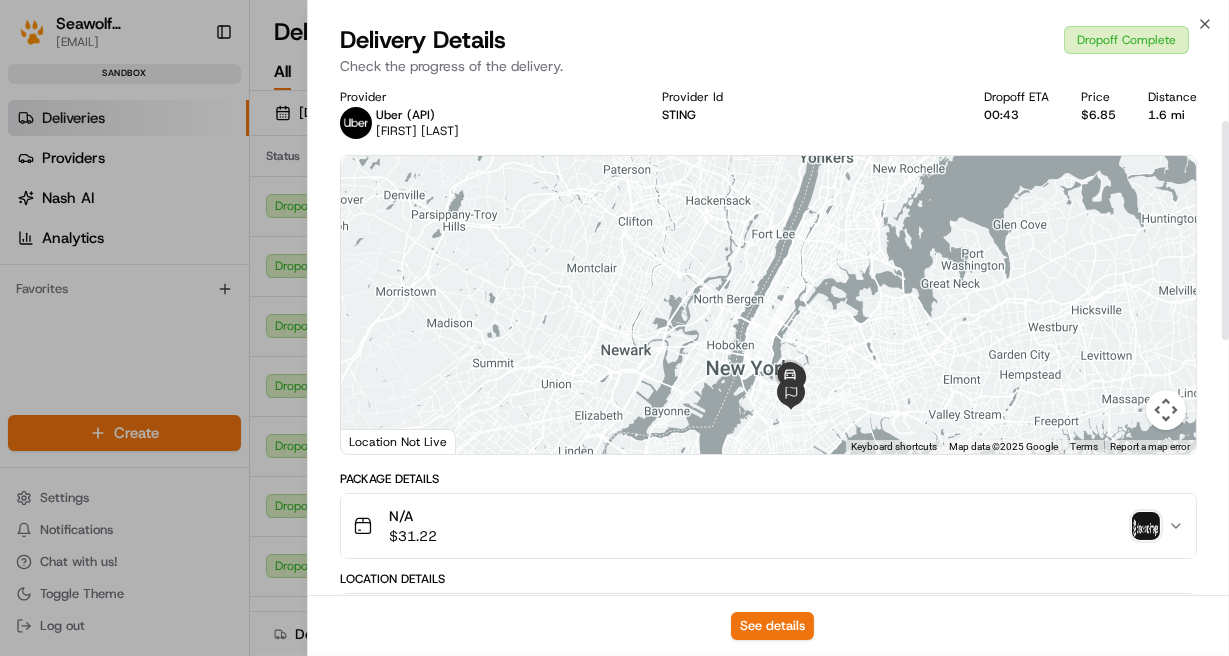 scroll, scrollTop: 0, scrollLeft: 0, axis: both 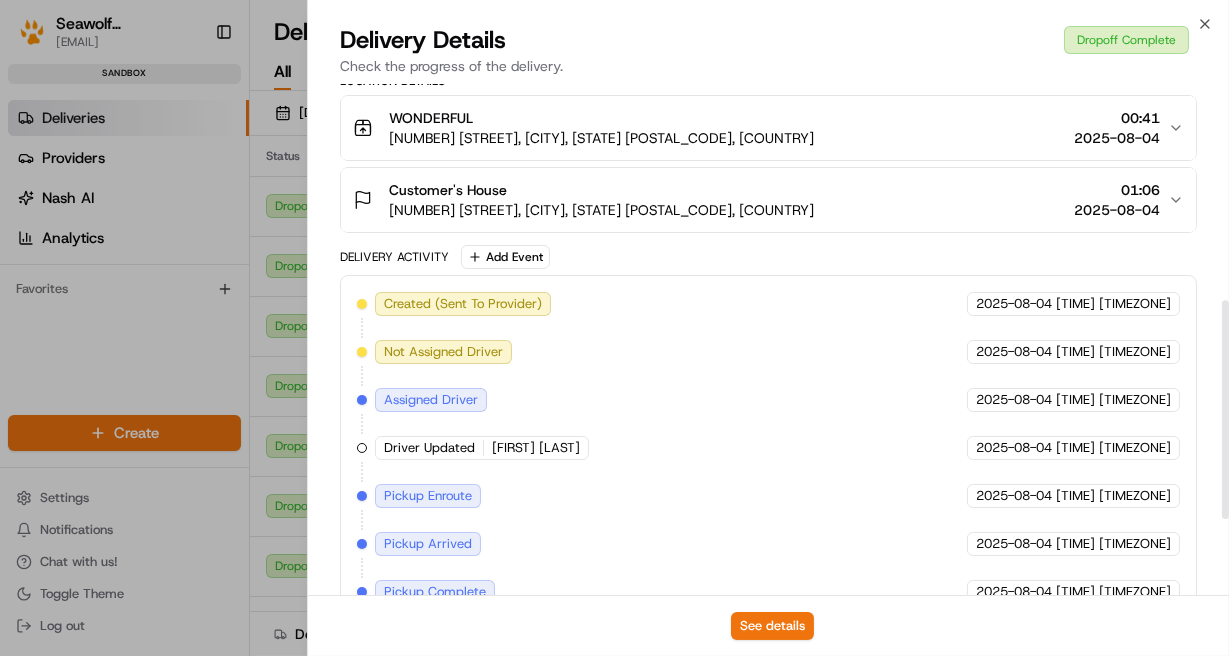 click on "Customer's House 650 Eastern Pkwy, Brooklyn, NY 11213, USA 01:06 2025-08-04" at bounding box center [760, 200] 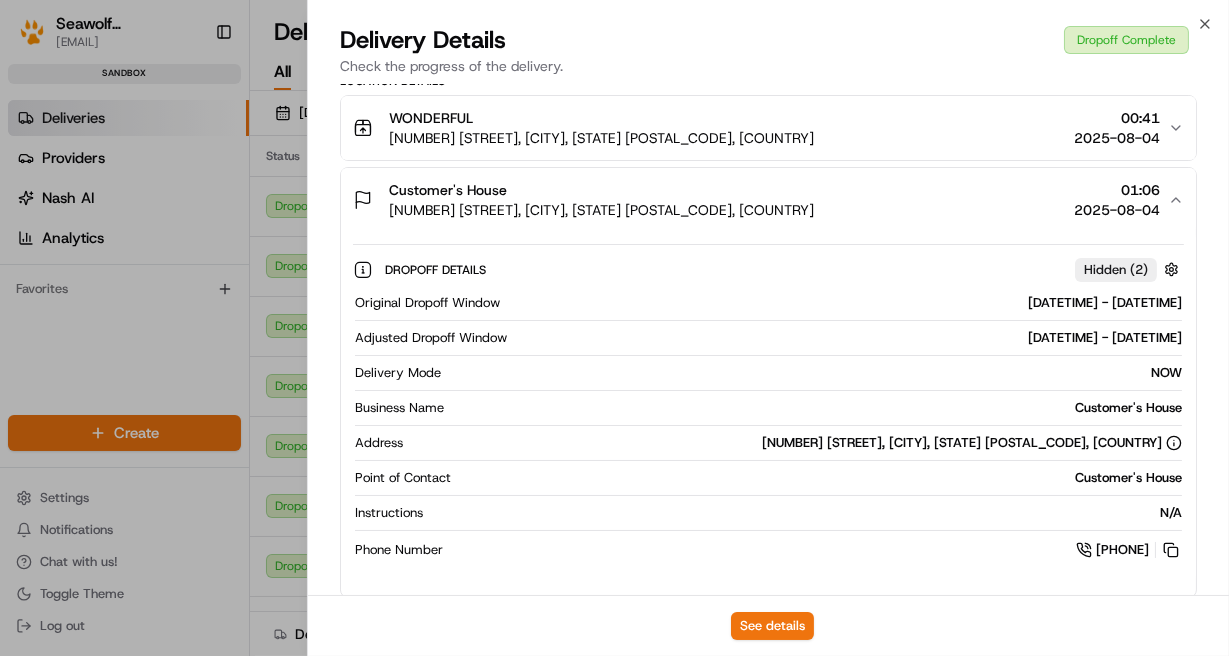 click on "Customer's House 650 Eastern Pkwy, Brooklyn, NY 11213, USA 01:06 2025-08-04" at bounding box center (760, 200) 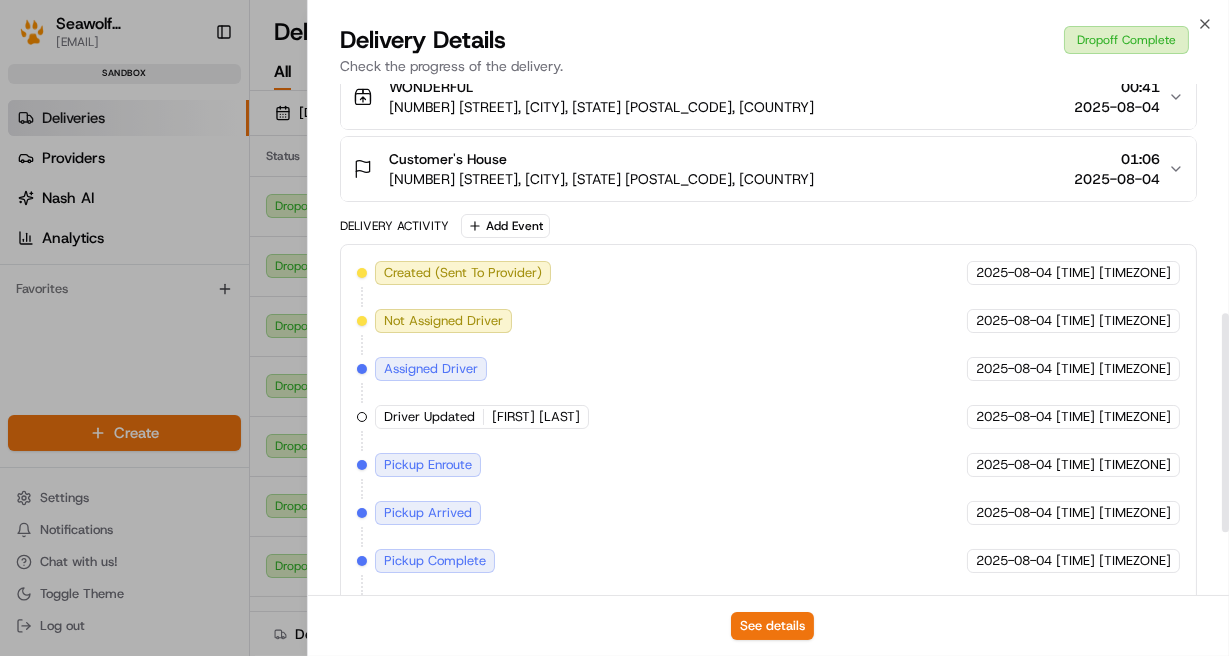 scroll, scrollTop: 683, scrollLeft: 0, axis: vertical 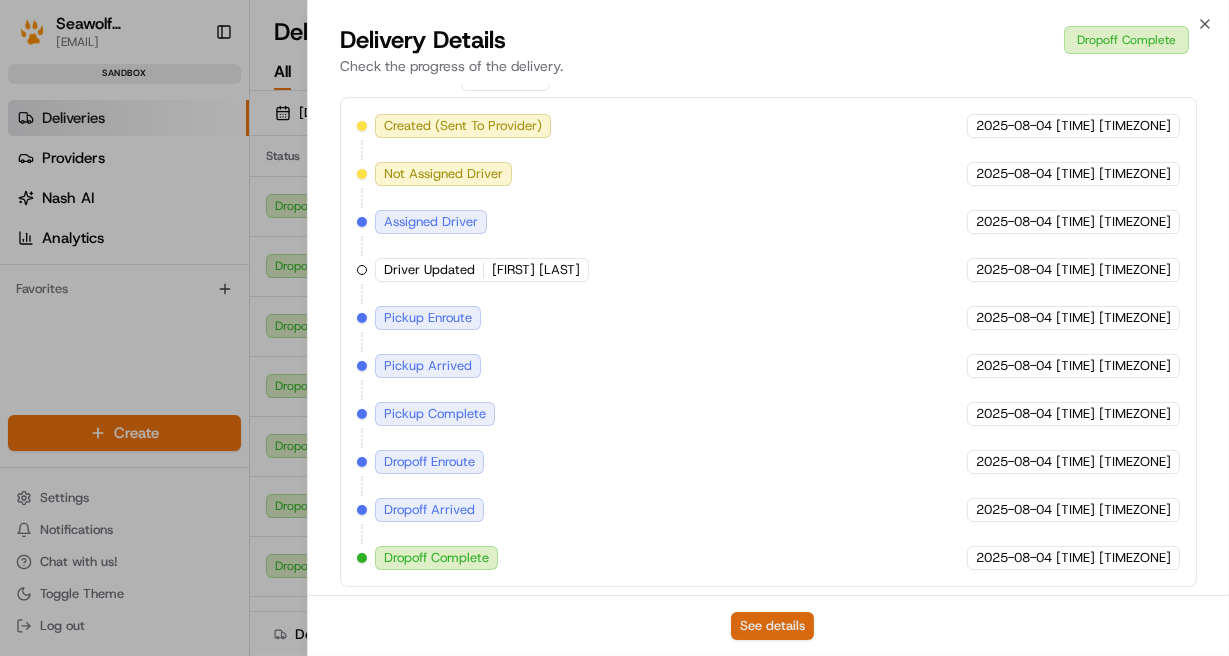 click on "See details" at bounding box center [772, 626] 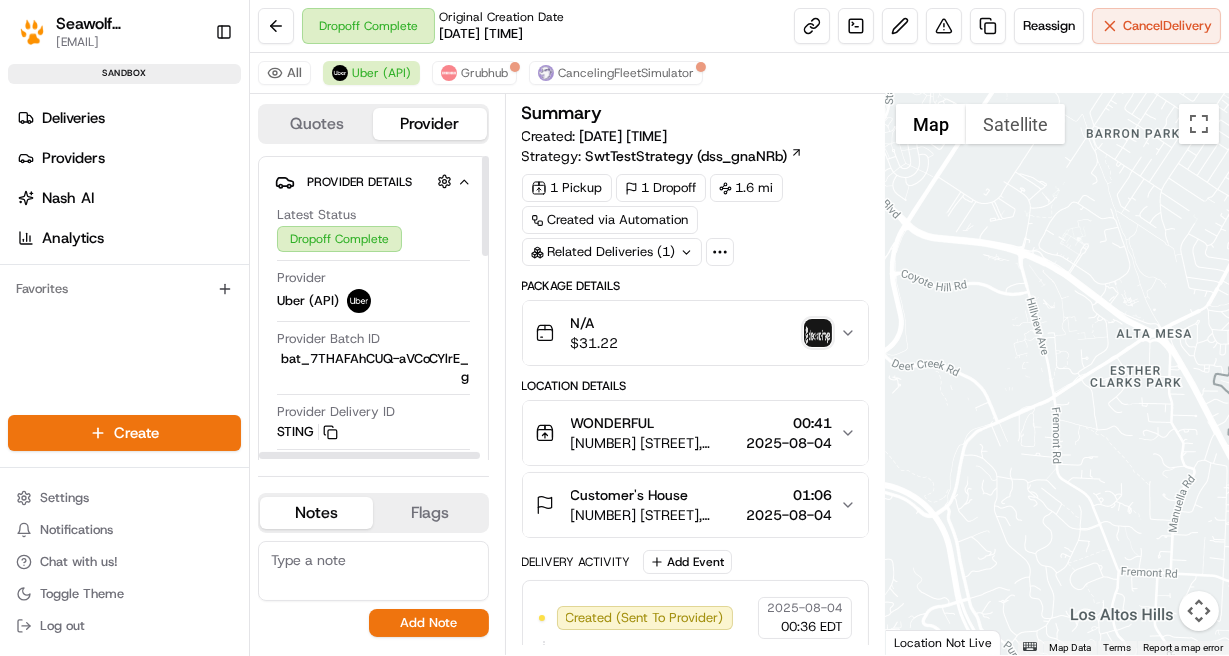 scroll, scrollTop: 0, scrollLeft: 0, axis: both 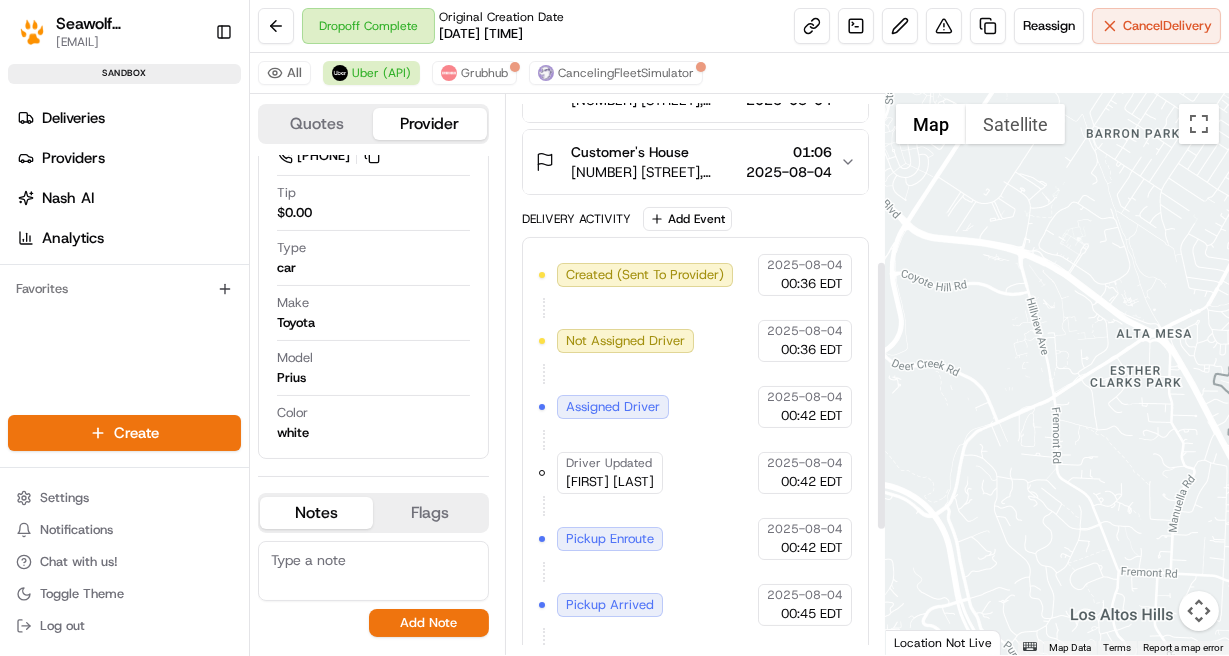 click on "Created (Sent To Provider)" at bounding box center (645, 275) 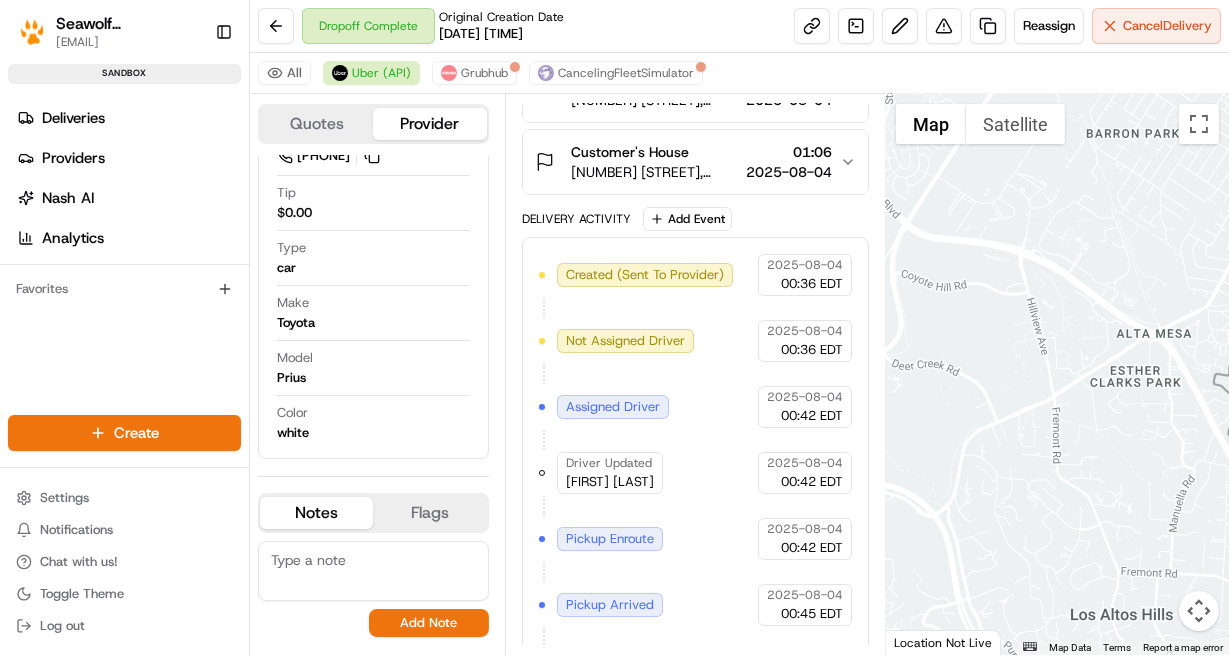 click on "Created (Sent To Provider)" at bounding box center (645, 275) 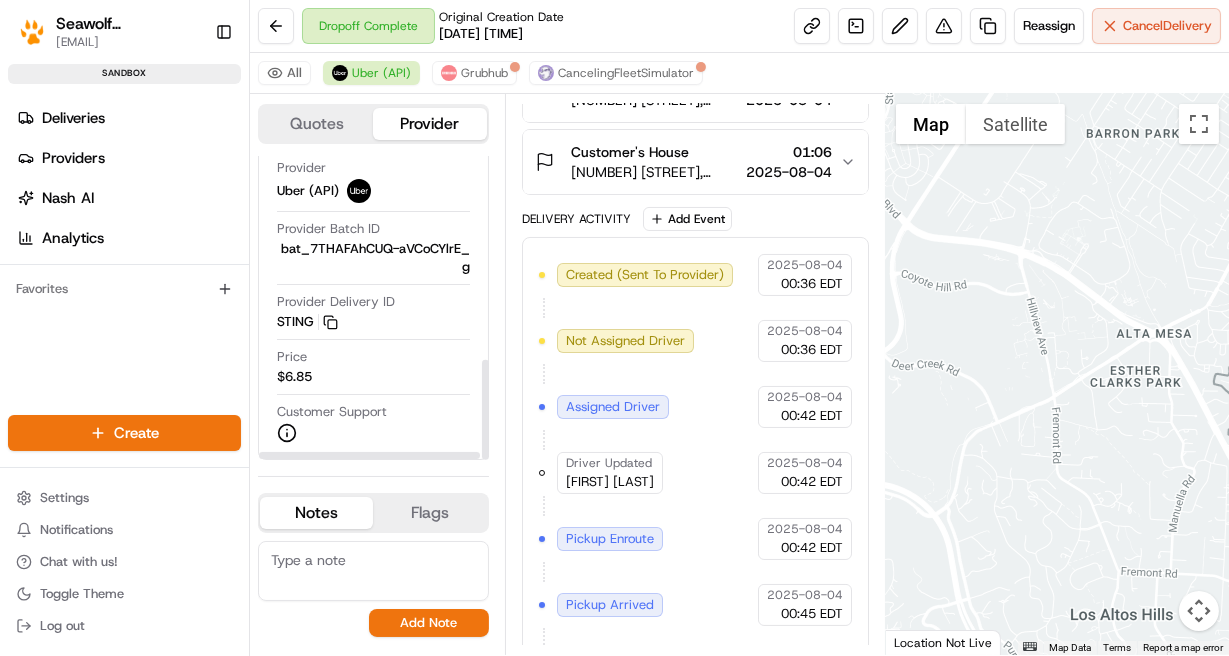 scroll, scrollTop: 0, scrollLeft: 0, axis: both 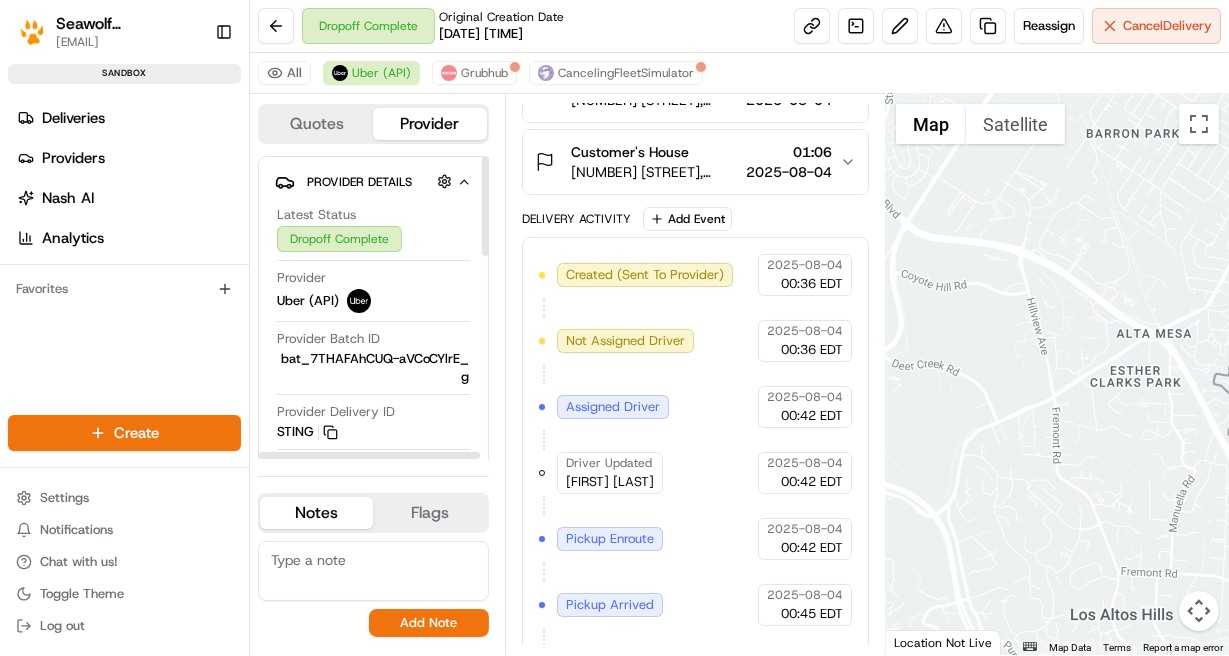 click on "Created (Sent To Provider)" at bounding box center (645, 275) 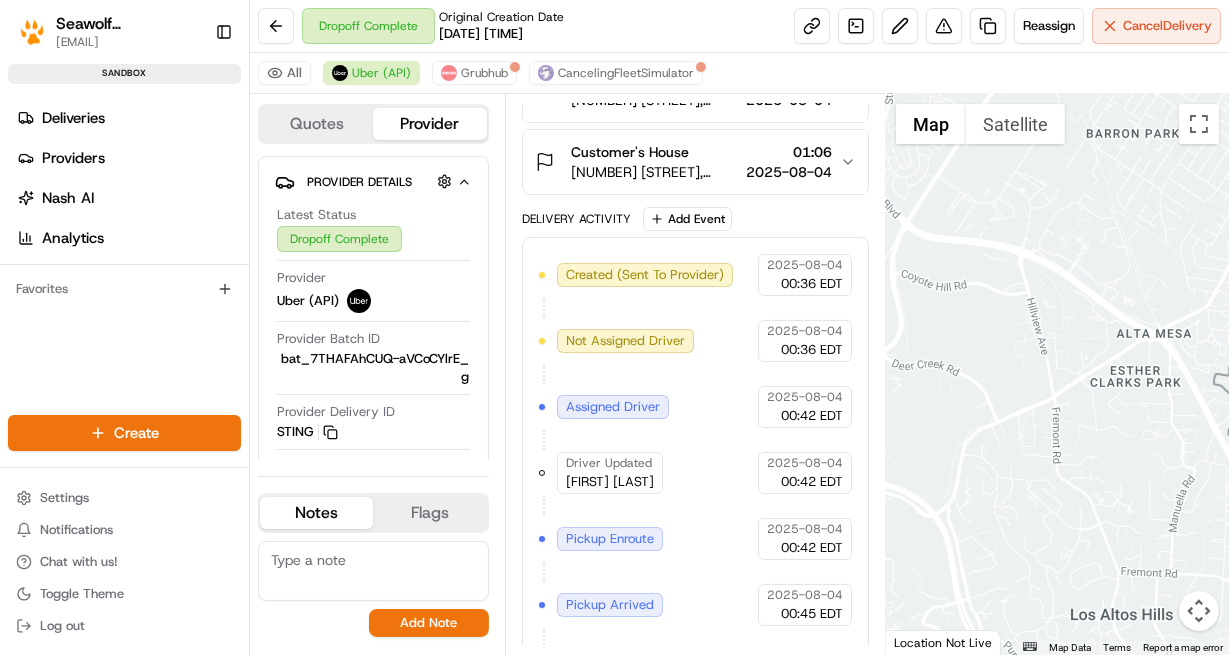 click on "Created (Sent To Provider)" at bounding box center (645, 275) 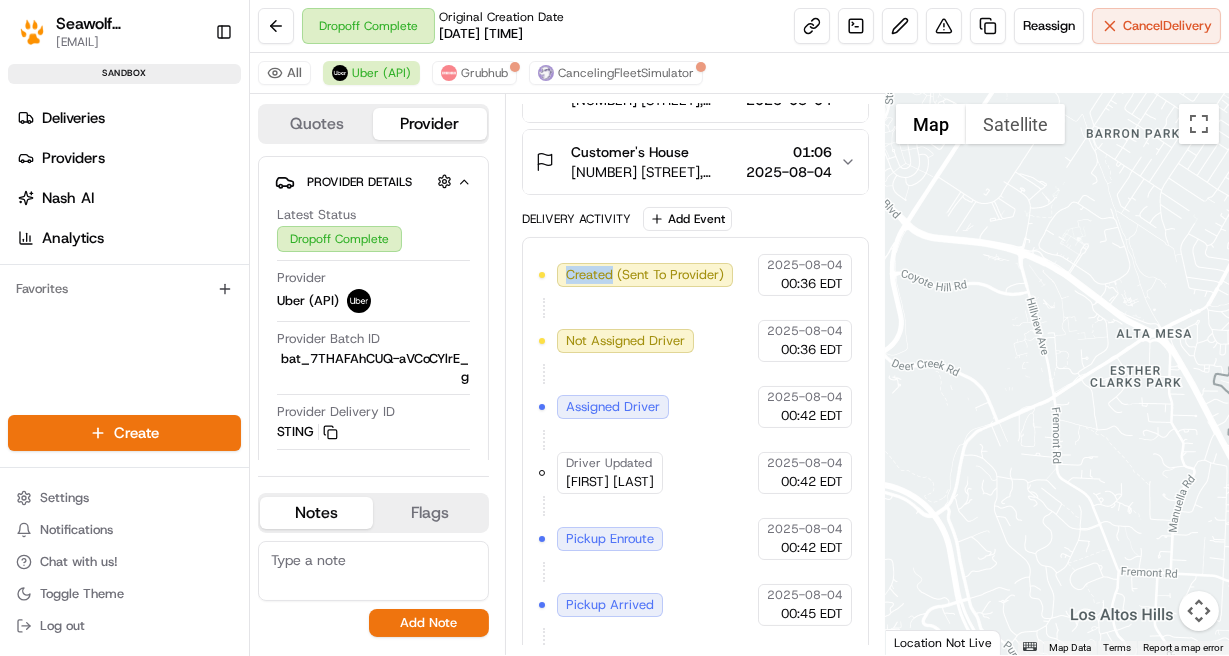 click on "Created (Sent To Provider)" at bounding box center (645, 275) 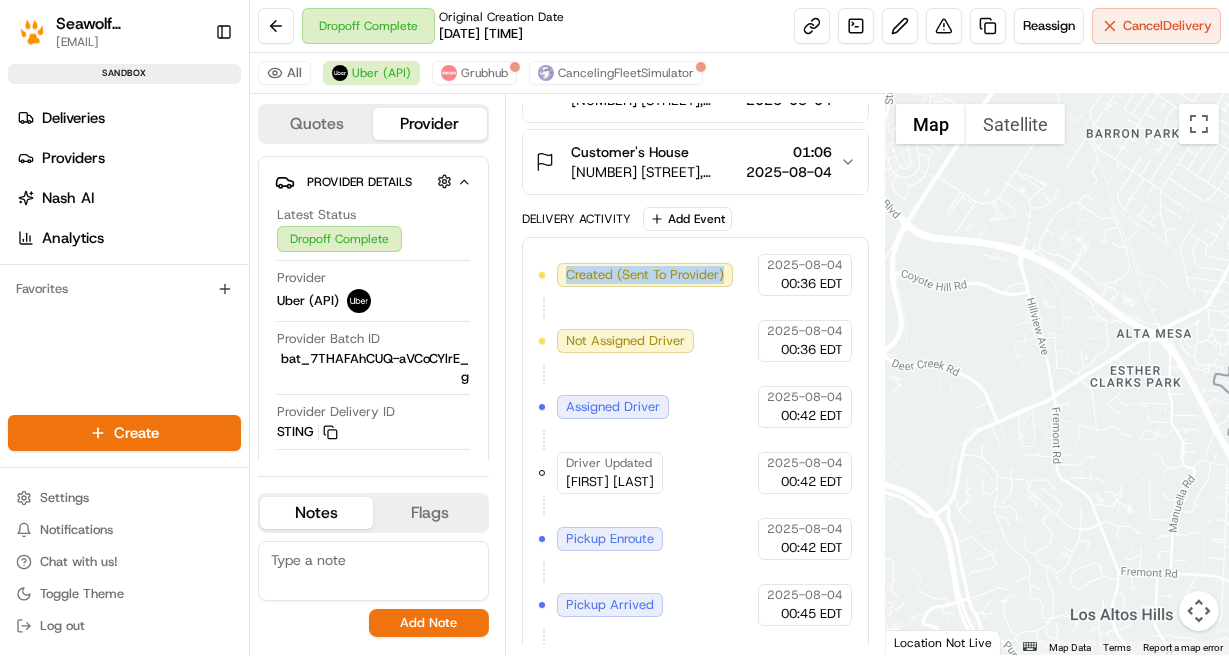click on "Created (Sent To Provider)" at bounding box center [645, 275] 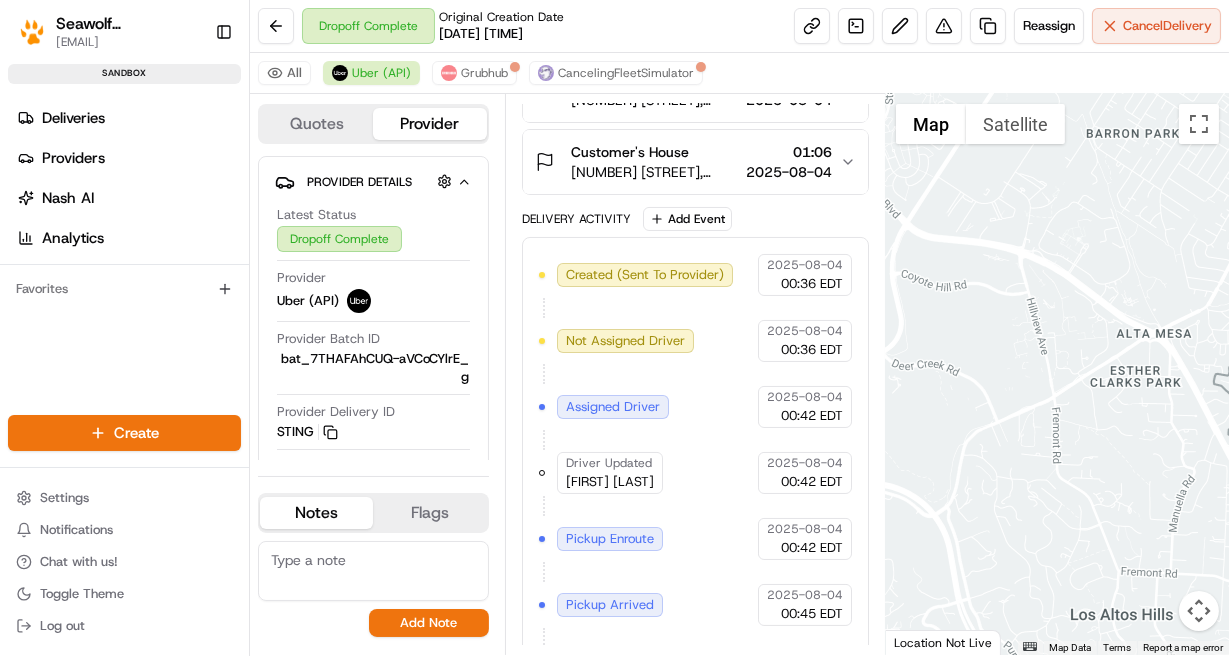 click on "Created (Sent To Provider)" at bounding box center (645, 275) 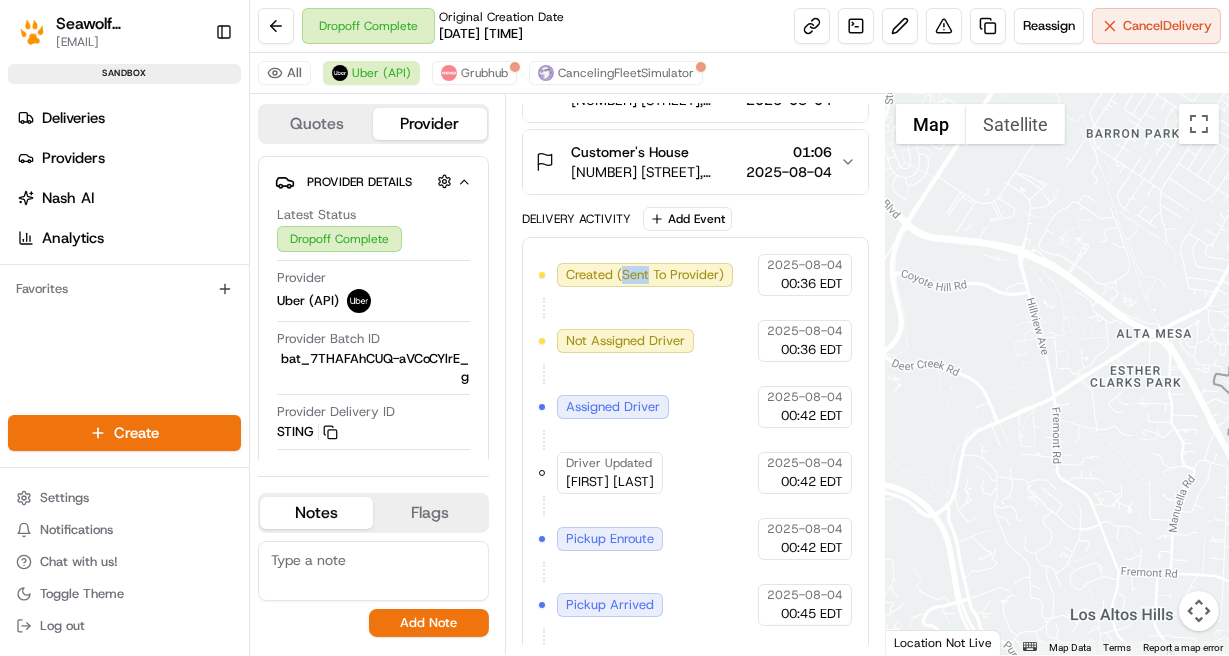 click on "Created (Sent To Provider)" at bounding box center (645, 275) 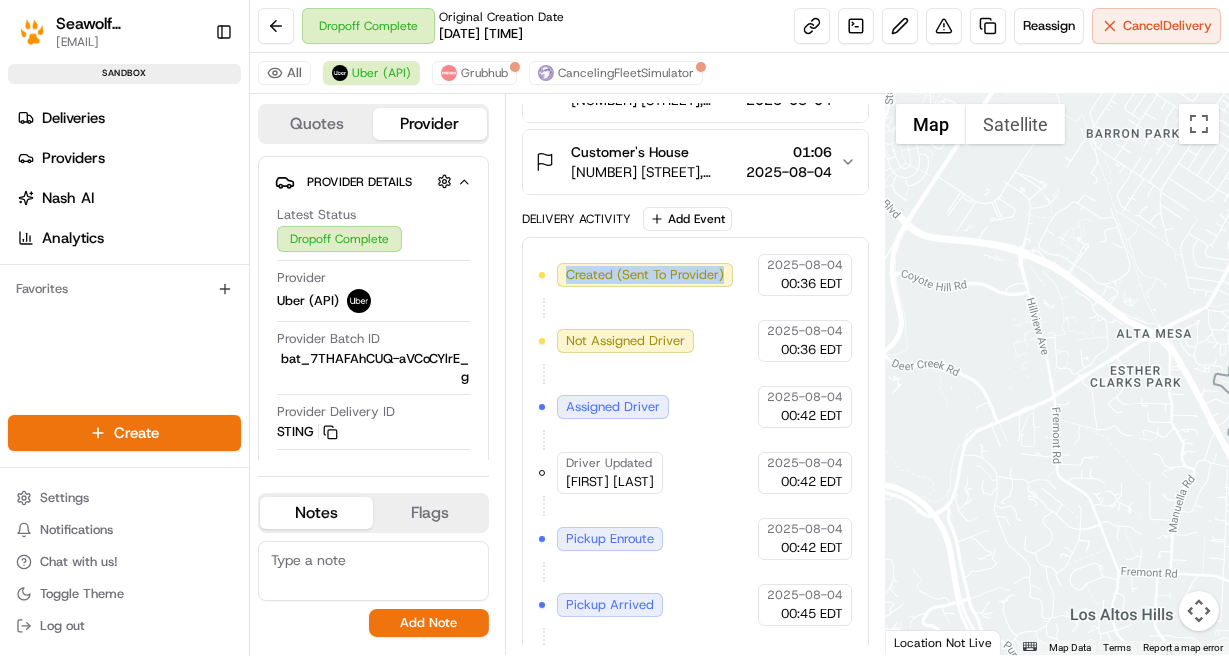 click on "Created (Sent To Provider)" at bounding box center [645, 275] 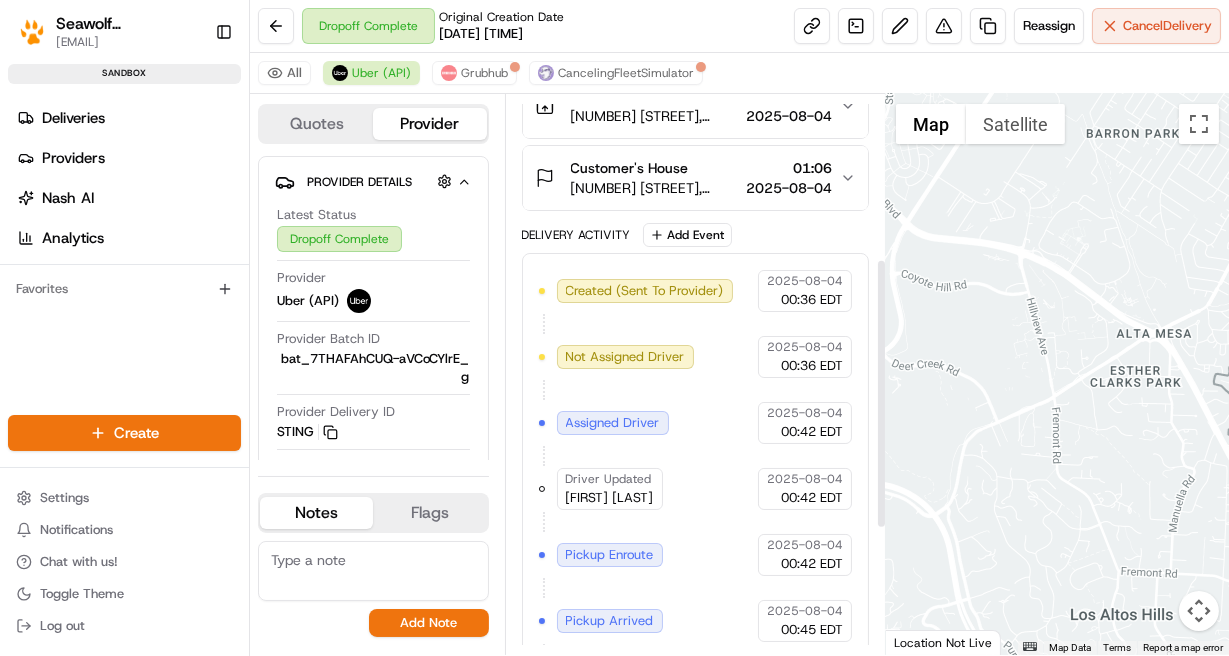 scroll, scrollTop: 324, scrollLeft: 0, axis: vertical 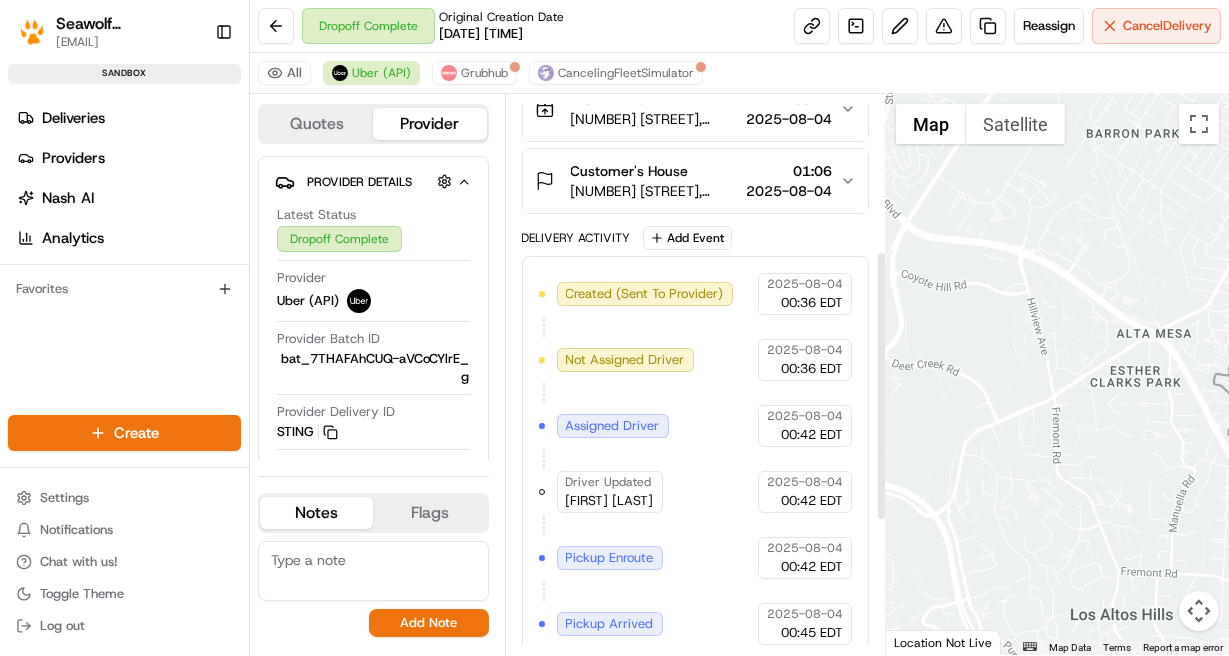 click on "Created (Sent To Provider) Uber (API) [DATE] [TIME] [TIME_ZONE] Not Assigned Driver Uber (API) [DATE] [TIME] [TIME_ZONE] Assigned Driver Uber (API) [DATE] [TIME] [TIME_ZONE] Driver Updated [FIRST] [LAST]. Uber (API) [DATE] [TIME] [TIME_ZONE] Pickup Enroute Uber (API) [DATE] [TIME] [TIME_ZONE] Pickup Arrived Uber (API) [DATE] [TIME] [TIME_ZONE] Pickup Complete Uber (API) [DATE] [TIME] [TIME_ZONE] Dropoff Enroute Uber (API) [DATE] [TIME] [TIME_ZONE] Dropoff Arrived Uber (API) [DATE] [TIME] [TIME_ZONE] Dropoff Complete Uber (API) [DATE] [TIME] [TIME_ZONE]" at bounding box center [696, 591] 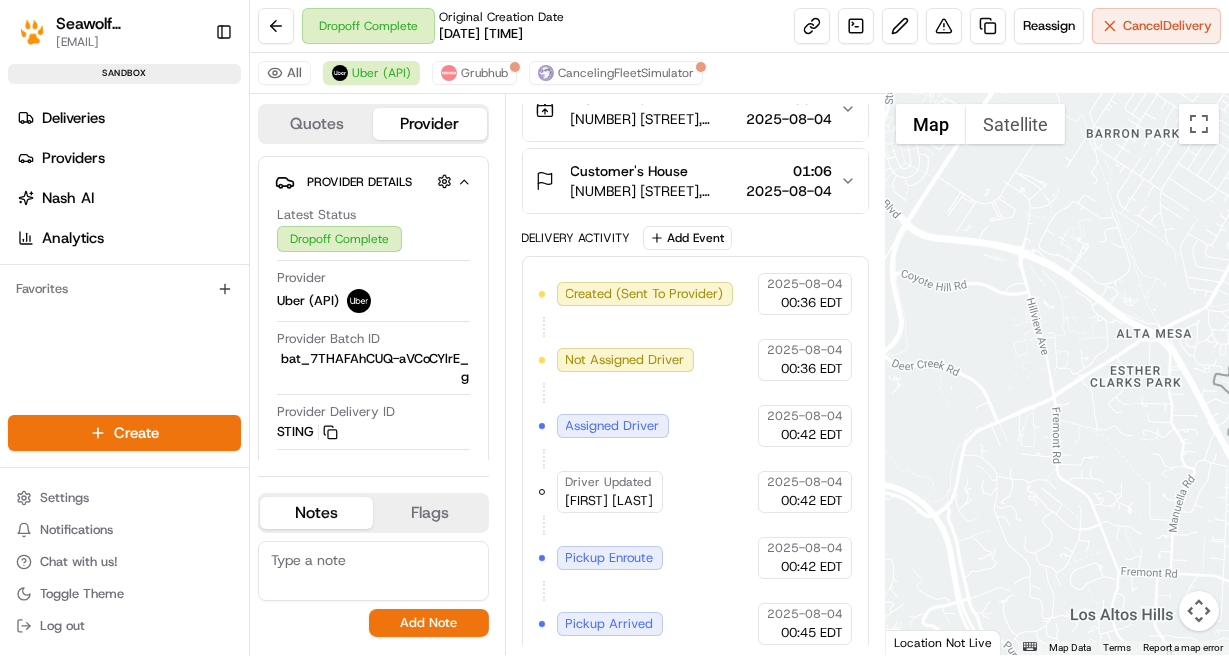 click on "[DATE] [TIME] [TIME_ZONE]" at bounding box center (805, 294) 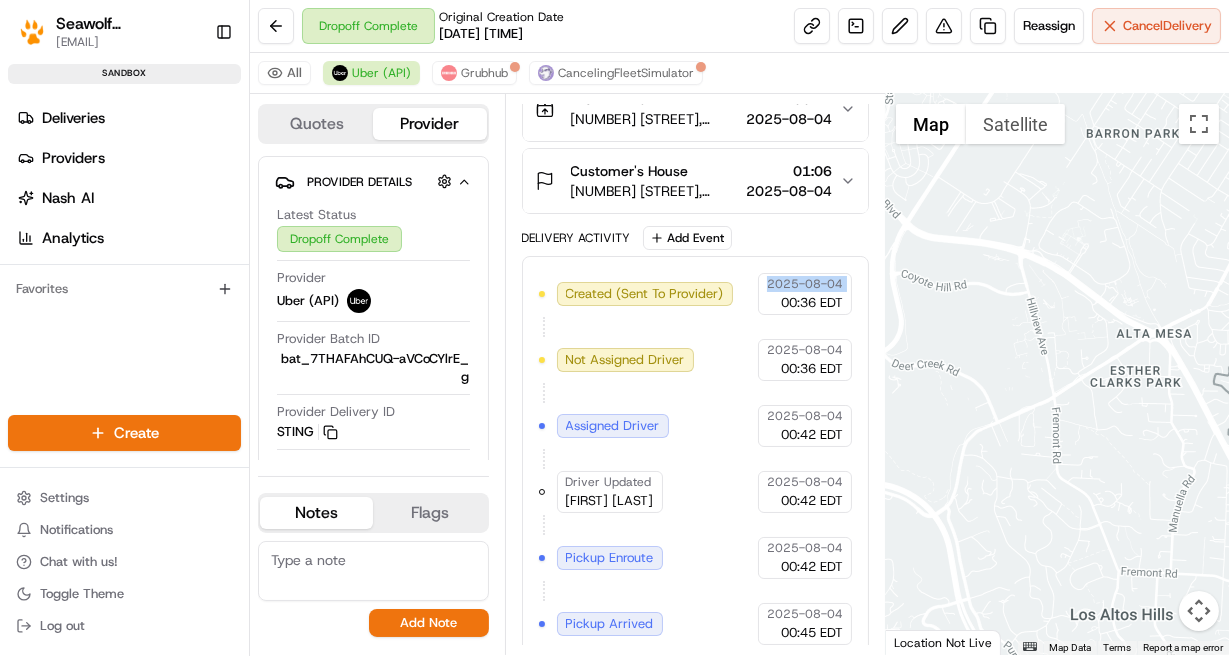 click on "Created (Sent To Provider)" at bounding box center [645, 294] 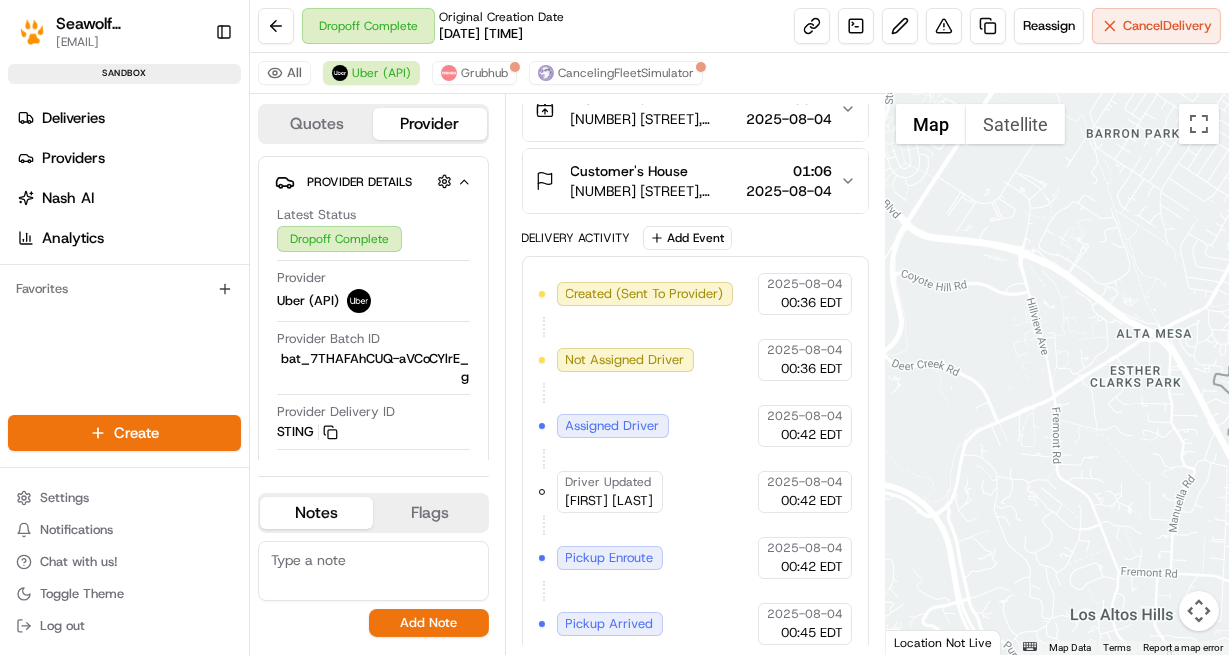 click on "Created (Sent To Provider)" at bounding box center (645, 294) 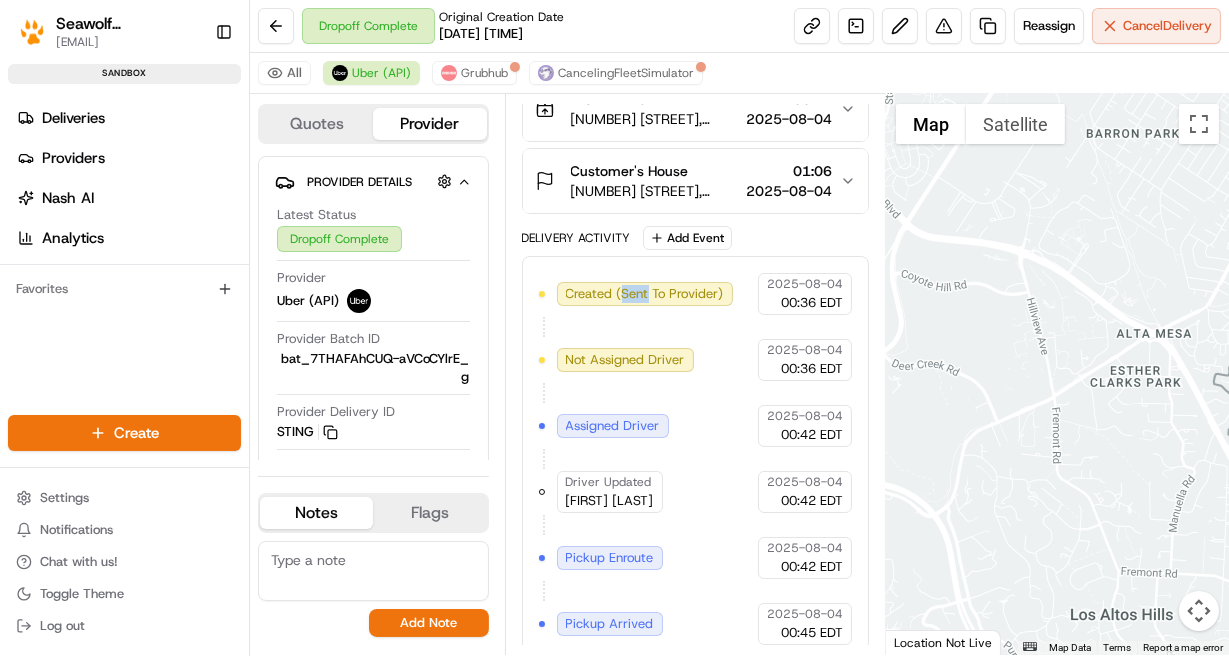 click on "Created (Sent To Provider)" at bounding box center (645, 294) 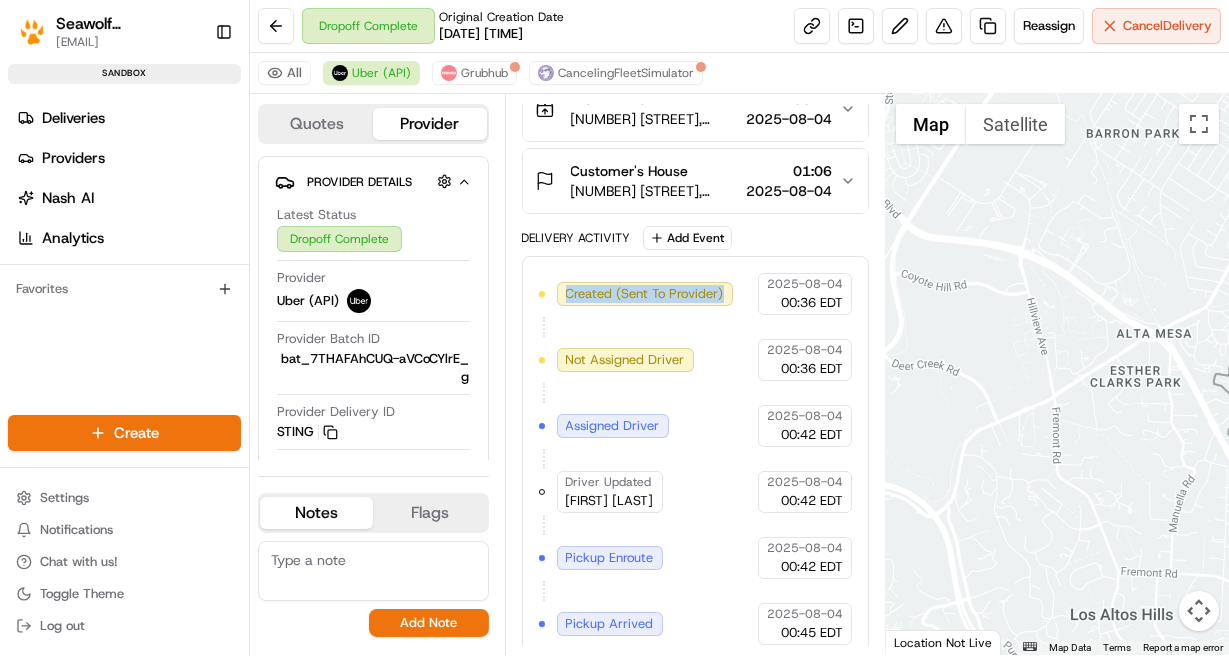 click on "Created (Sent To Provider) Uber (API) [DATE] [TIME] [TIME_ZONE] Not Assigned Driver Uber (API) [DATE] [TIME] [TIME_ZONE] Assigned Driver Uber (API) [DATE] [TIME] [TIME_ZONE] Driver Updated [FIRST] [LAST]. Uber (API) [DATE] [TIME] [TIME_ZONE] Pickup Enroute Uber (API) [DATE] [TIME] [TIME_ZONE] Pickup Arrived Uber (API) [DATE] [TIME] [TIME_ZONE] Pickup Complete Uber (API) [DATE] [TIME] [TIME_ZONE] Dropoff Enroute Uber (API) [DATE] [TIME] [TIME_ZONE] Dropoff Arrived Uber (API) [DATE] [TIME] [TIME_ZONE] Dropoff Complete Uber (API) [DATE] [TIME] [TIME_ZONE]" at bounding box center [696, 591] 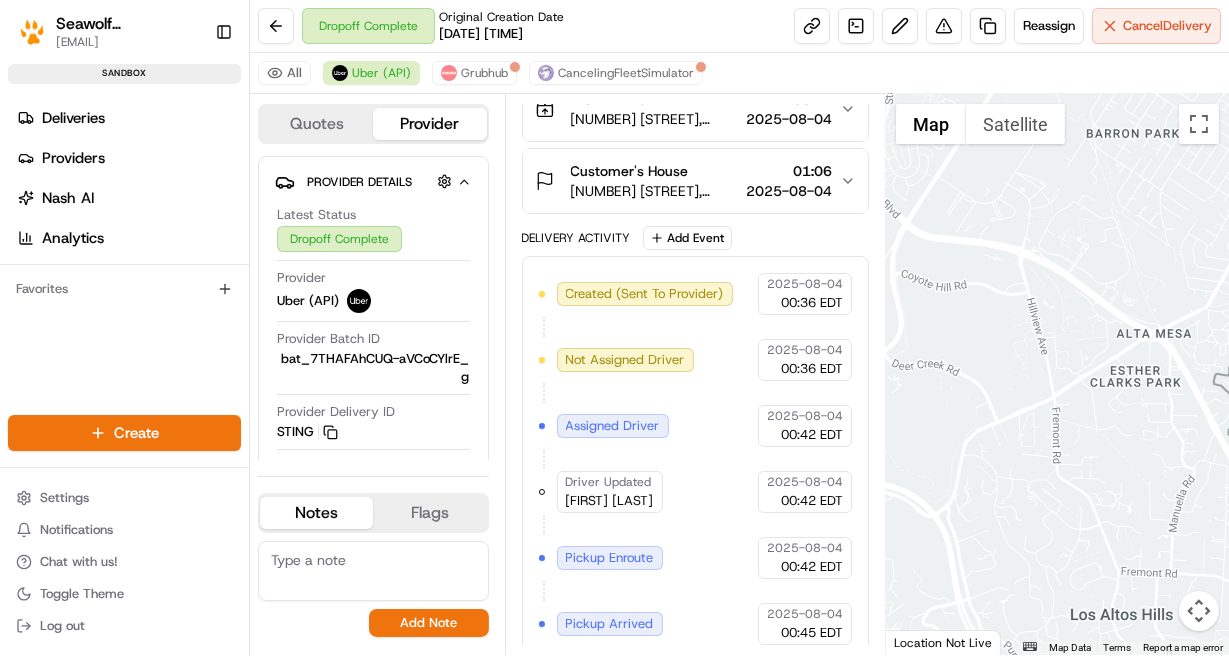 click on "Created (Sent To Provider) Uber (API) [DATE] [TIME] [TIME_ZONE] Not Assigned Driver Uber (API) [DATE] [TIME] [TIME_ZONE] Assigned Driver Uber (API) [DATE] [TIME] [TIME_ZONE] Driver Updated [FIRST] [LAST]. Uber (API) [DATE] [TIME] [TIME_ZONE] Pickup Enroute Uber (API) [DATE] [TIME] [TIME_ZONE] Pickup Arrived Uber (API) [DATE] [TIME] [TIME_ZONE] Pickup Complete Uber (API) [DATE] [TIME] [TIME_ZONE] Dropoff Enroute Uber (API) [DATE] [TIME] [TIME_ZONE] Dropoff Arrived Uber (API) [DATE] [TIME] [TIME_ZONE] Dropoff Complete Uber (API) [DATE] [TIME] [TIME_ZONE]" at bounding box center [696, 591] 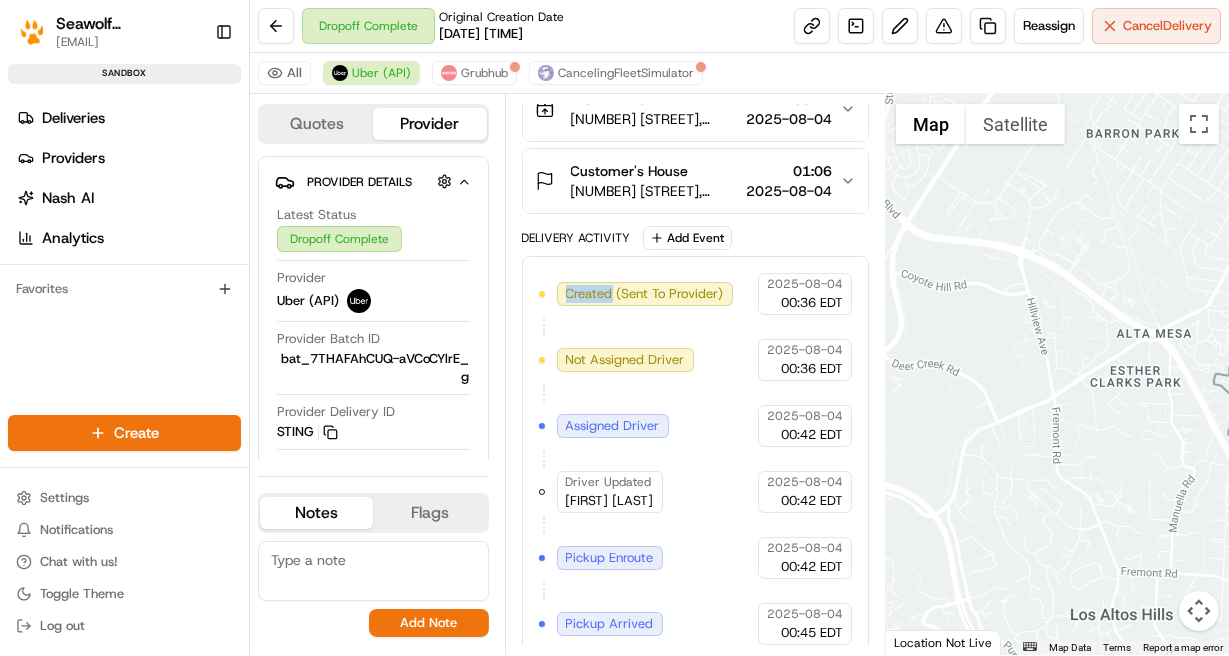 click on "Created (Sent To Provider) Uber (API) [DATE] [TIME] [TIME_ZONE] Not Assigned Driver Uber (API) [DATE] [TIME] [TIME_ZONE] Assigned Driver Uber (API) [DATE] [TIME] [TIME_ZONE] Driver Updated [FIRST] [LAST]. Uber (API) [DATE] [TIME] [TIME_ZONE] Pickup Enroute Uber (API) [DATE] [TIME] [TIME_ZONE] Pickup Arrived Uber (API) [DATE] [TIME] [TIME_ZONE] Pickup Complete Uber (API) [DATE] [TIME] [TIME_ZONE] Dropoff Enroute Uber (API) [DATE] [TIME] [TIME_ZONE] Dropoff Arrived Uber (API) [DATE] [TIME] [TIME_ZONE] Dropoff Complete Uber (API) [DATE] [TIME] [TIME_ZONE]" at bounding box center [696, 591] 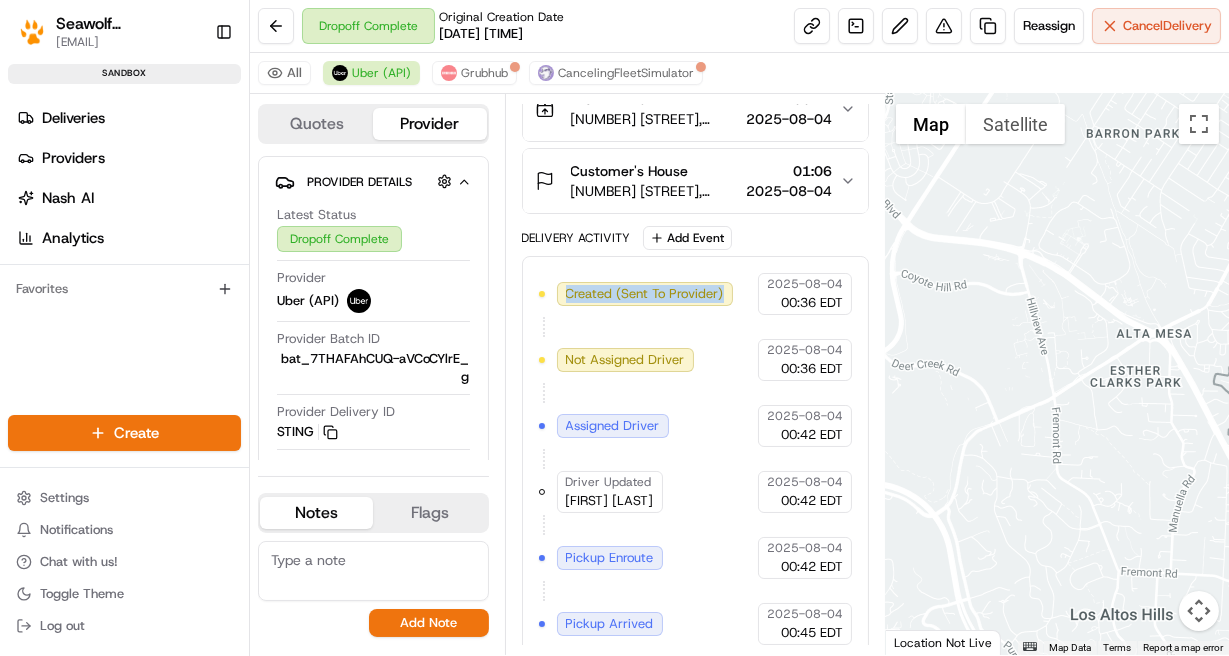 click on "Created (Sent To Provider) Uber (API) [DATE] [TIME] [TIME_ZONE] Not Assigned Driver Uber (API) [DATE] [TIME] [TIME_ZONE] Assigned Driver Uber (API) [DATE] [TIME] [TIME_ZONE] Driver Updated [FIRST] [LAST]. Uber (API) [DATE] [TIME] [TIME_ZONE] Pickup Enroute Uber (API) [DATE] [TIME] [TIME_ZONE] Pickup Arrived Uber (API) [DATE] [TIME] [TIME_ZONE] Pickup Complete Uber (API) [DATE] [TIME] [TIME_ZONE] Dropoff Enroute Uber (API) [DATE] [TIME] [TIME_ZONE] Dropoff Arrived Uber (API) [DATE] [TIME] [TIME_ZONE] Dropoff Complete Uber (API) [DATE] [TIME] [TIME_ZONE]" at bounding box center (696, 591) 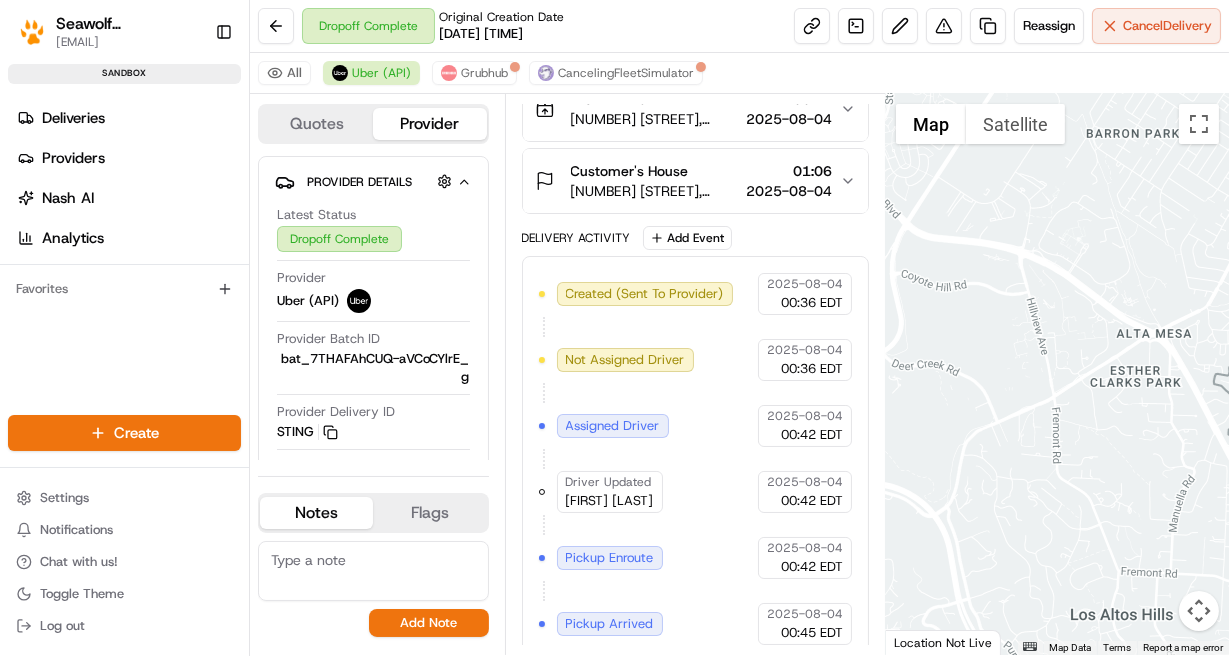 click on "Created (Sent To Provider) Uber (API) [DATE] [TIME] [TIME_ZONE] Not Assigned Driver Uber (API) [DATE] [TIME] [TIME_ZONE] Assigned Driver Uber (API) [DATE] [TIME] [TIME_ZONE] Driver Updated [FIRST] [LAST]. Uber (API) [DATE] [TIME] [TIME_ZONE] Pickup Enroute Uber (API) [DATE] [TIME] [TIME_ZONE] Pickup Arrived Uber (API) [DATE] [TIME] [TIME_ZONE] Pickup Complete Uber (API) [DATE] [TIME] [TIME_ZONE] Dropoff Enroute Uber (API) [DATE] [TIME] [TIME_ZONE] Dropoff Arrived Uber (API) [DATE] [TIME] [TIME_ZONE] Dropoff Complete Uber (API) [DATE] [TIME] [TIME_ZONE]" at bounding box center [696, 591] 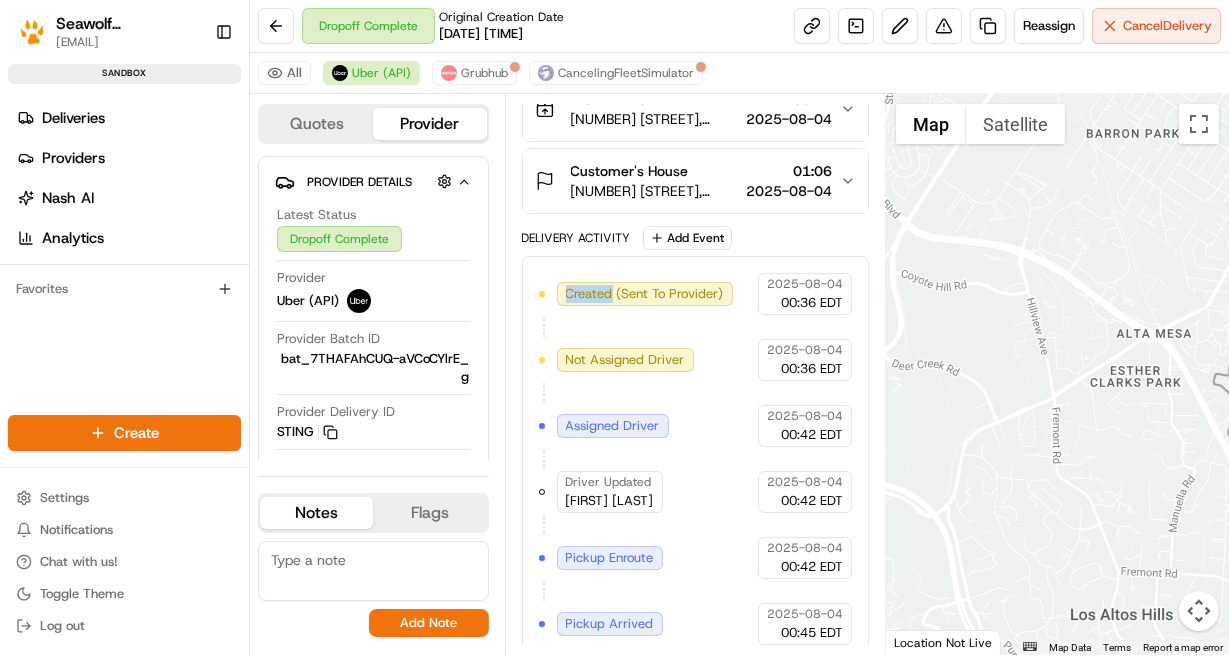 click on "Created (Sent To Provider) Uber (API) [DATE] [TIME] [TIME_ZONE] Not Assigned Driver Uber (API) [DATE] [TIME] [TIME_ZONE] Assigned Driver Uber (API) [DATE] [TIME] [TIME_ZONE] Driver Updated [FIRST] [LAST]. Uber (API) [DATE] [TIME] [TIME_ZONE] Pickup Enroute Uber (API) [DATE] [TIME] [TIME_ZONE] Pickup Arrived Uber (API) [DATE] [TIME] [TIME_ZONE] Pickup Complete Uber (API) [DATE] [TIME] [TIME_ZONE] Dropoff Enroute Uber (API) [DATE] [TIME] [TIME_ZONE] Dropoff Arrived Uber (API) [DATE] [TIME] [TIME_ZONE] Dropoff Complete Uber (API) [DATE] [TIME] [TIME_ZONE]" at bounding box center (696, 591) 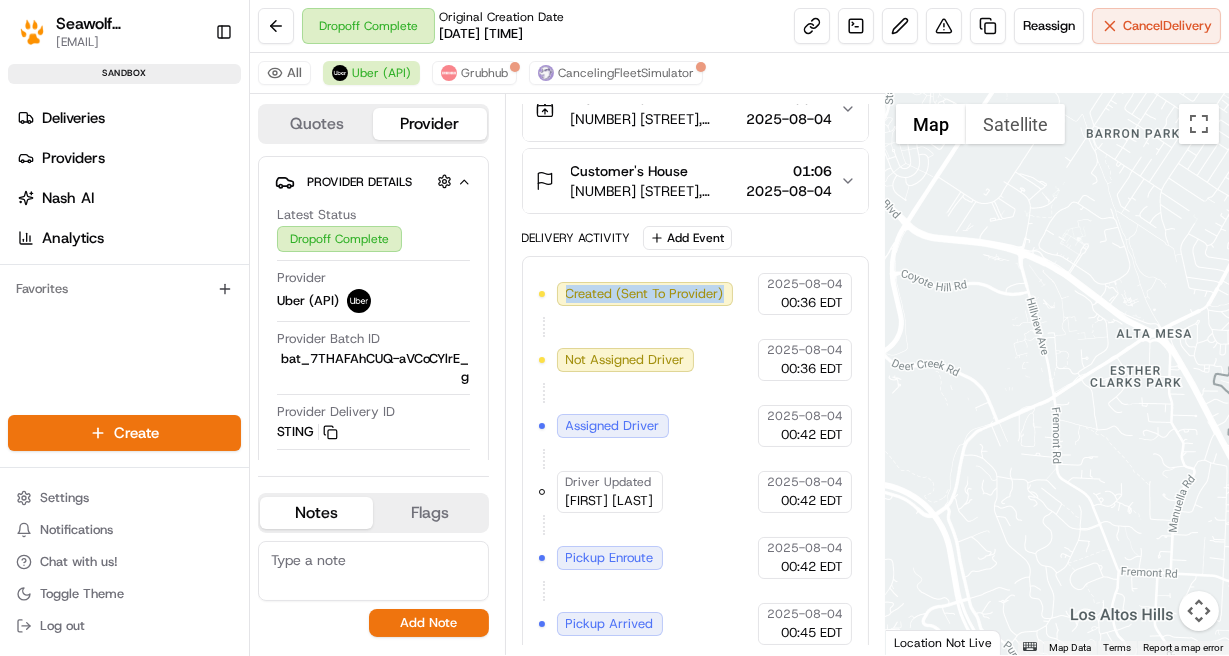 click on "Summary Created:   [DATE] [TIME] Strategy:   SwtTestStrategy (dss_gnaNRb) [NUMBER]   Pickup [NUMBER]   Dropoff [NUMBER] mi Created via Automation Related Deliveries   ([NUMBER]) Package Details N/A [CURRENCY][AMOUNT] Location Details WONDERFUL [NUMBER] [STREET], [CITY], [STATE] [POSTAL_CODE], [COUNTRY] [TIME] [DATE] Customer's House [NUMBER] [STREET], [CITY], [STATE] [POSTAL_CODE], [COUNTRY] [TIME] [DATE] Delivery Activity Add Event Created (Sent To Provider) Uber (API) [DATE] [TIME] [TIME_ZONE] Not Assigned Driver Uber (API) [DATE] [TIME] [TIME_ZONE] Assigned Driver Uber (API) [DATE] [TIME] [TIME_ZONE] Driver Updated [FIRST] [LAST]. Uber (API) [DATE] [TIME] [TIME_ZONE] Pickup Enroute Uber (API) [DATE] [TIME] [TIME_ZONE] Pickup Arrived Uber (API) [DATE] [TIME] [TIME_ZONE] Pickup Complete Uber (API) [DATE] [TIME] [TIME_ZONE] Dropoff Enroute Uber (API) [DATE] [TIME] [TIME_ZONE] Dropoff Arrived Uber (API) [DATE] [TIME] [TIME_ZONE] Dropoff Complete Uber (API) [DATE] [TIME] [TIME_ZONE]" at bounding box center (696, 374) 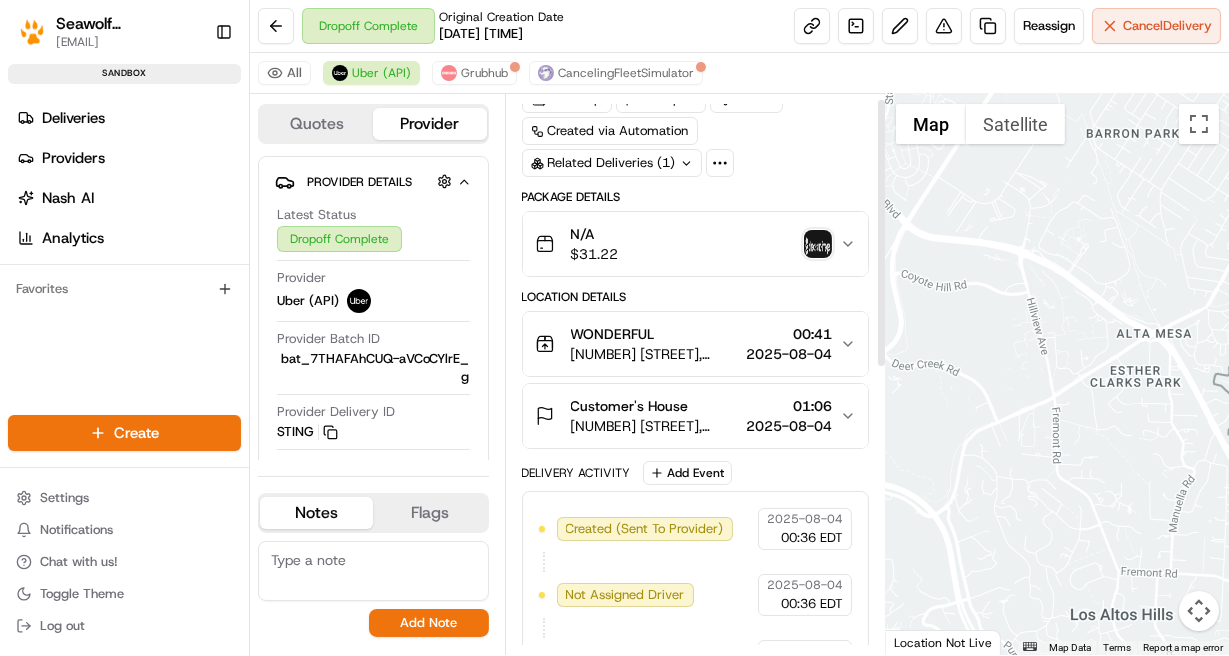 scroll, scrollTop: 12, scrollLeft: 0, axis: vertical 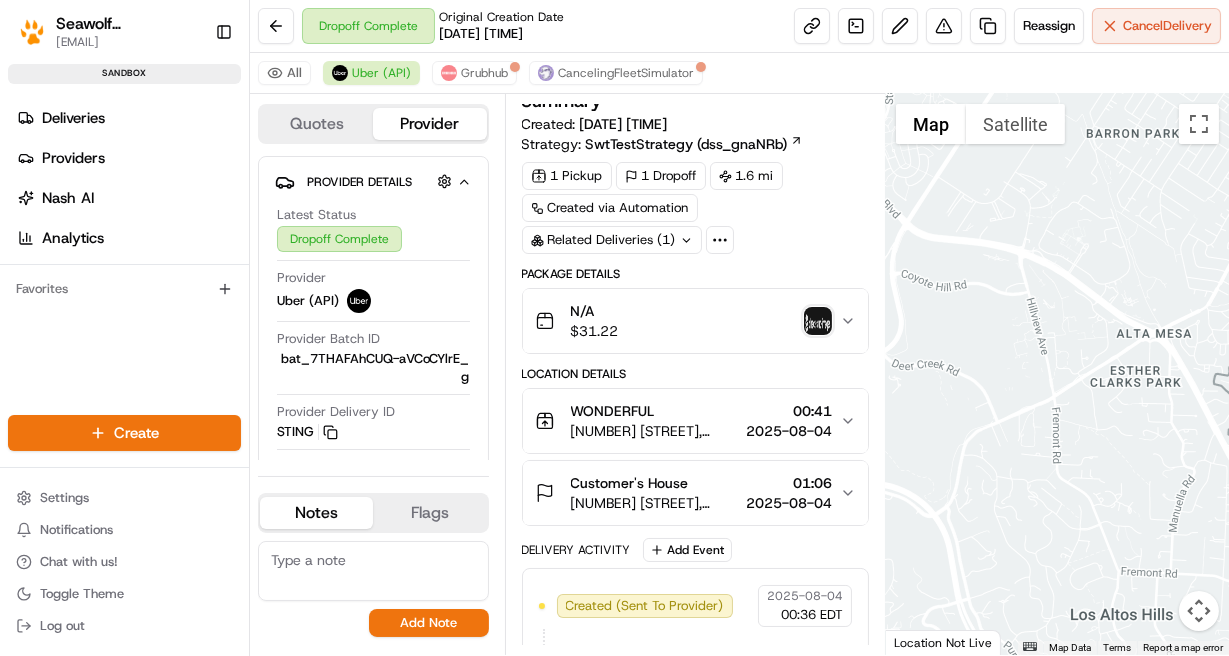click on "Related Deliveries   (1)" at bounding box center (612, 240) 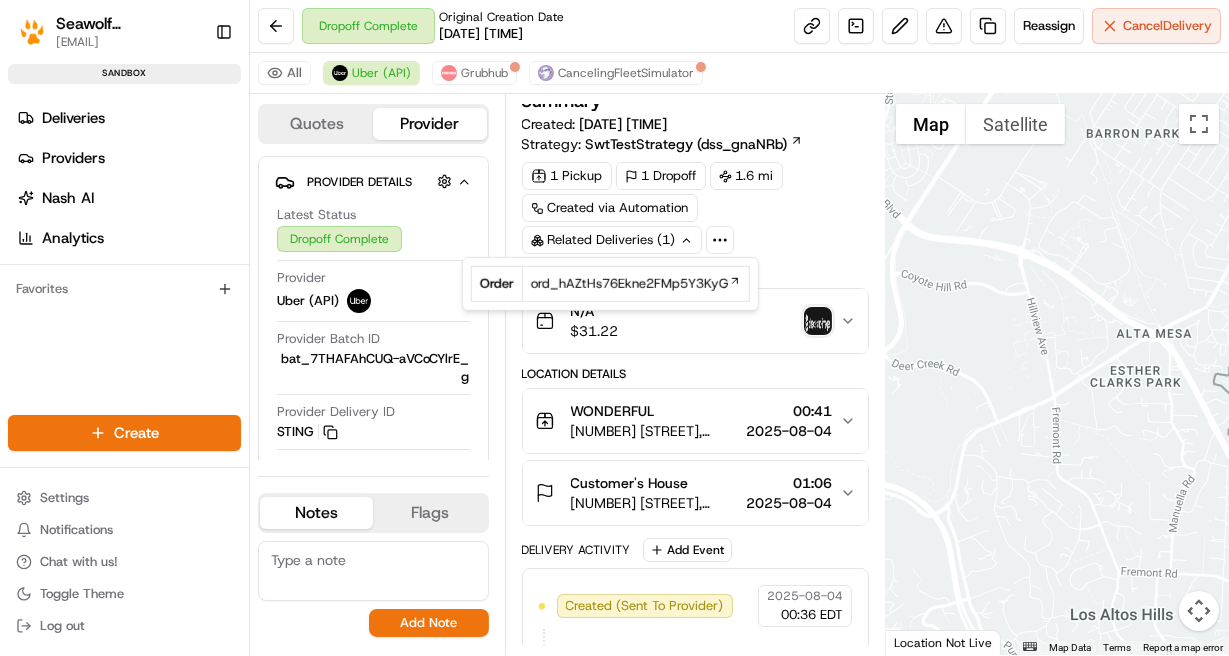 click on "1   Pickup 1   Dropoff 1.6 mi Created via Automation Related Deliveries   (1)" at bounding box center [696, 208] 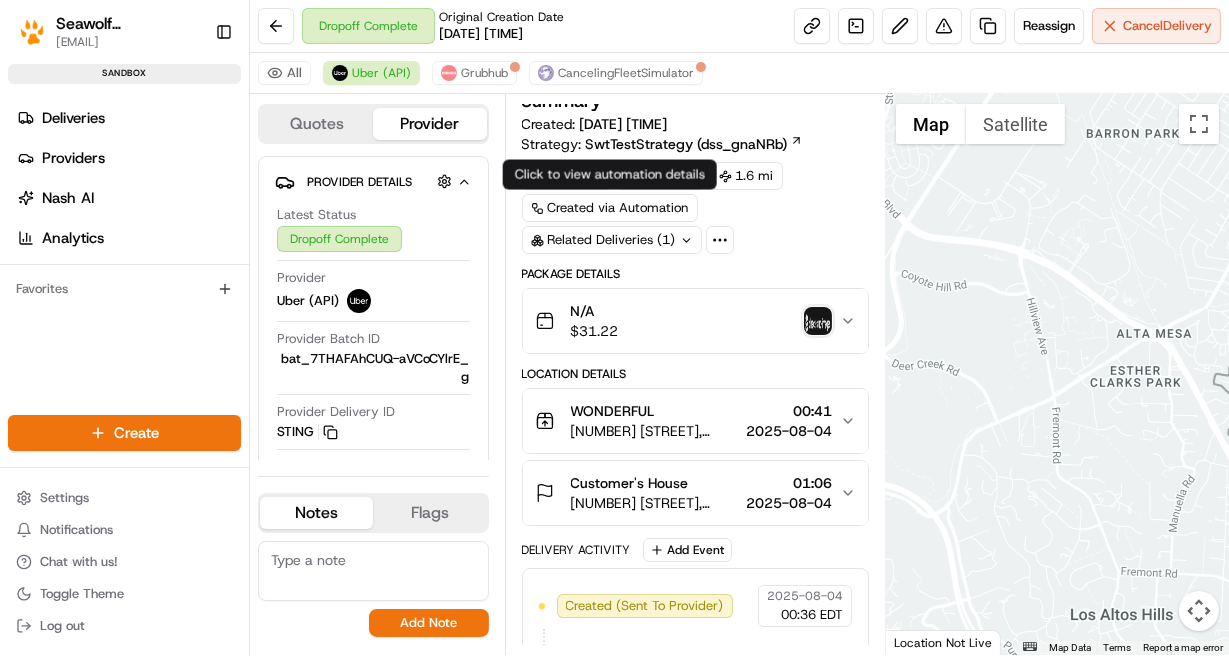 scroll, scrollTop: 0, scrollLeft: 0, axis: both 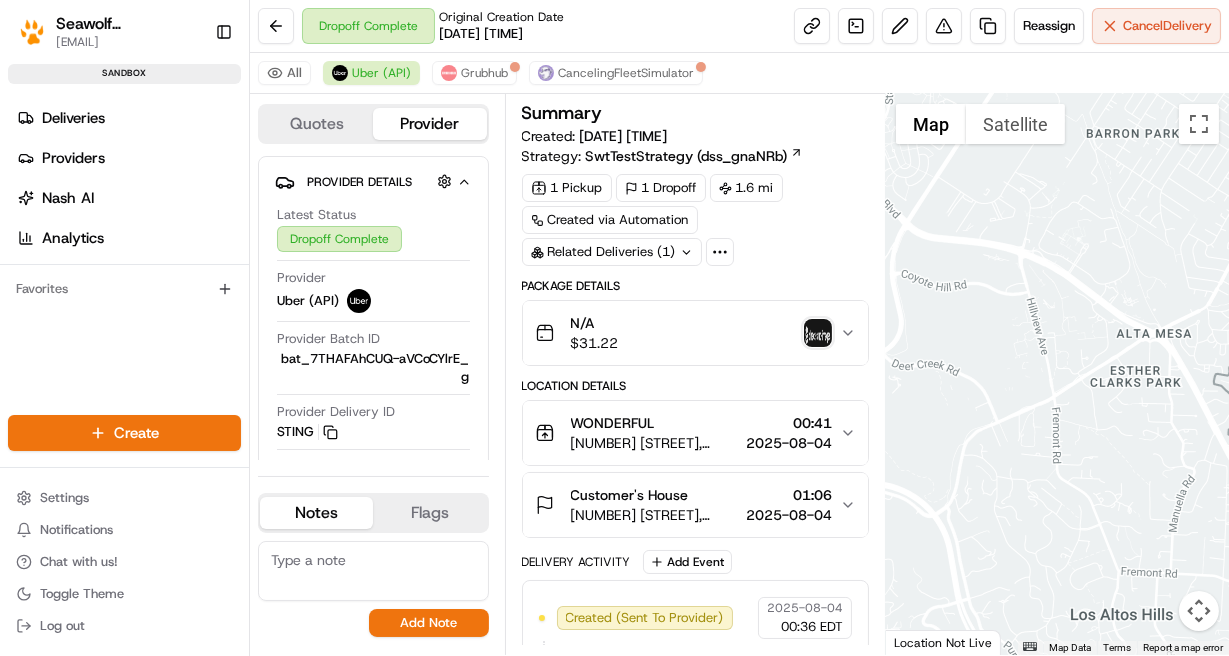 click 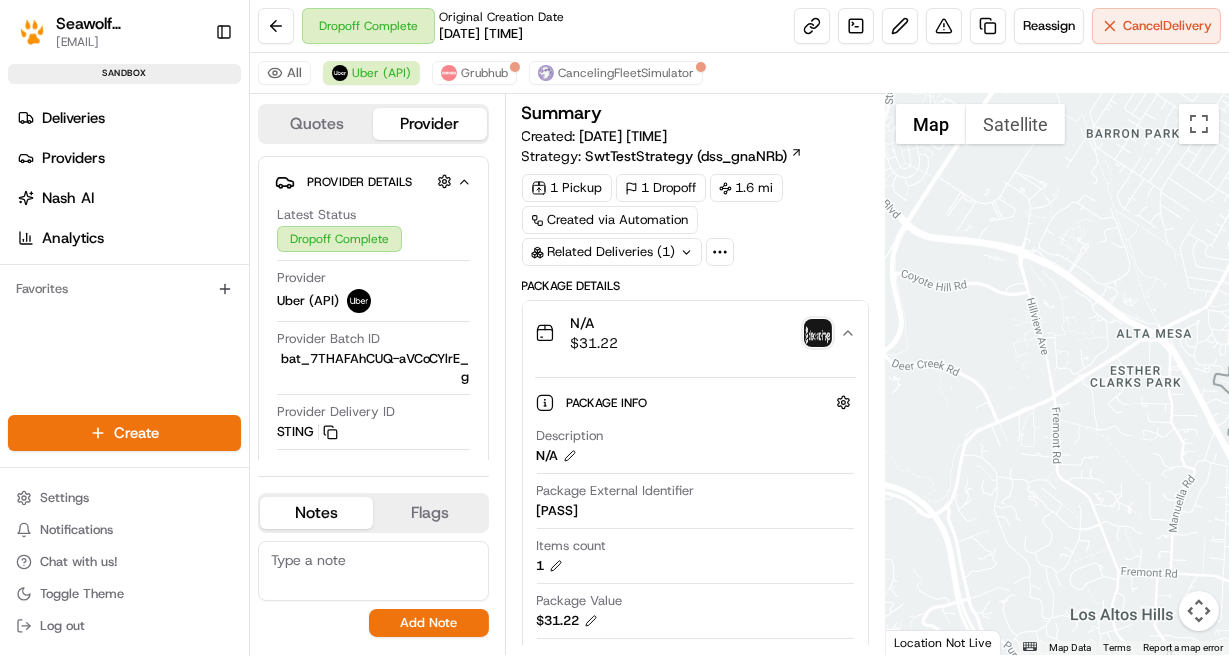 click 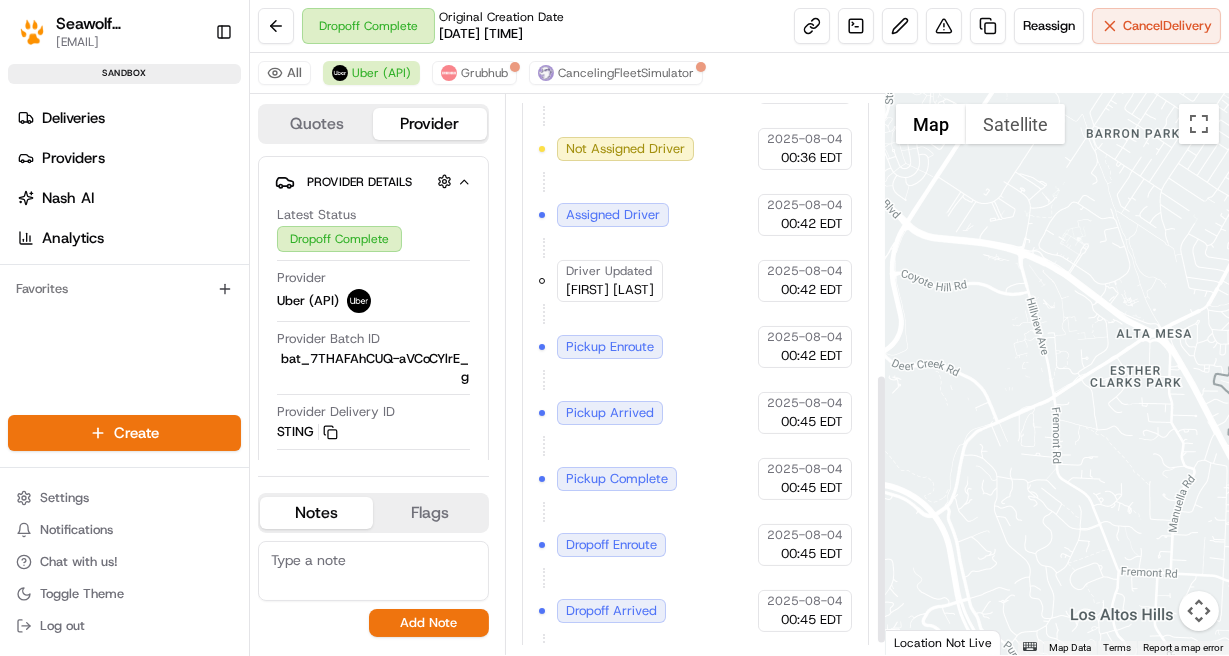 scroll, scrollTop: 601, scrollLeft: 0, axis: vertical 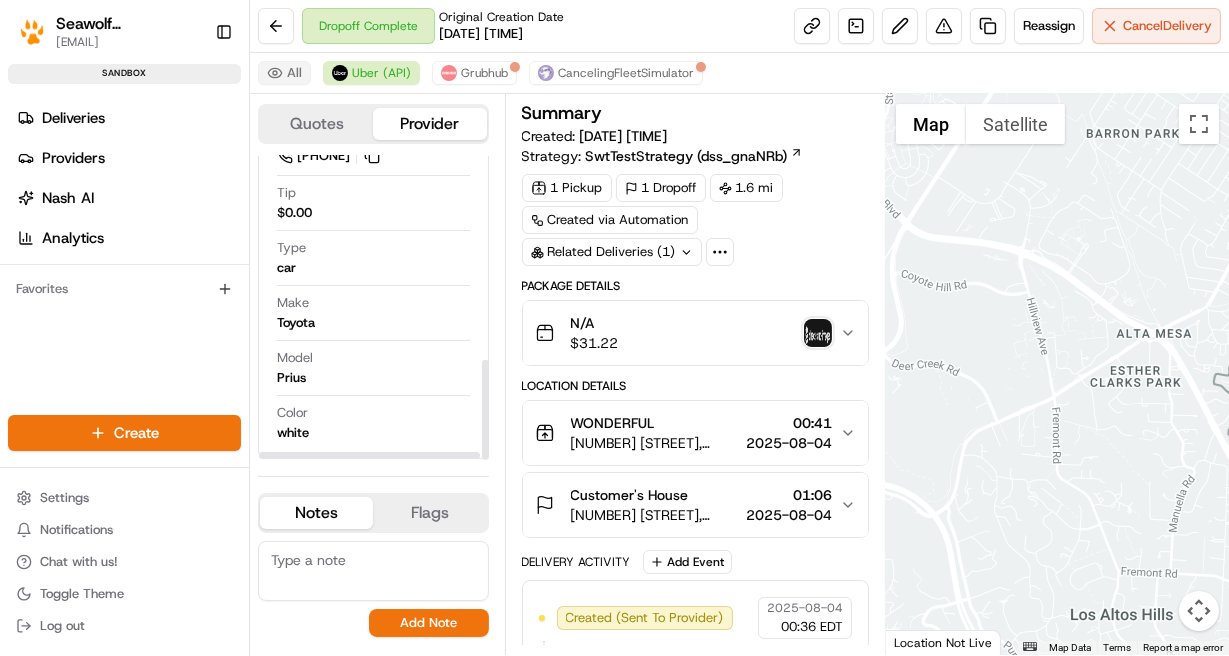 click on "All" at bounding box center [284, 73] 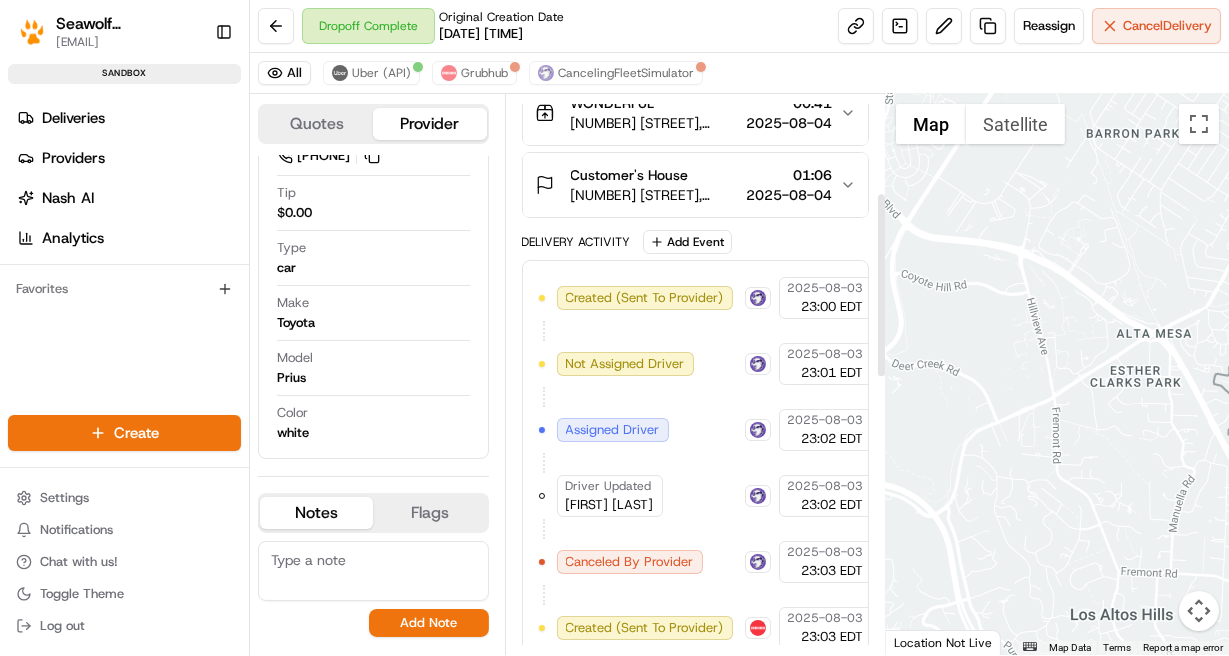 scroll, scrollTop: 354, scrollLeft: 0, axis: vertical 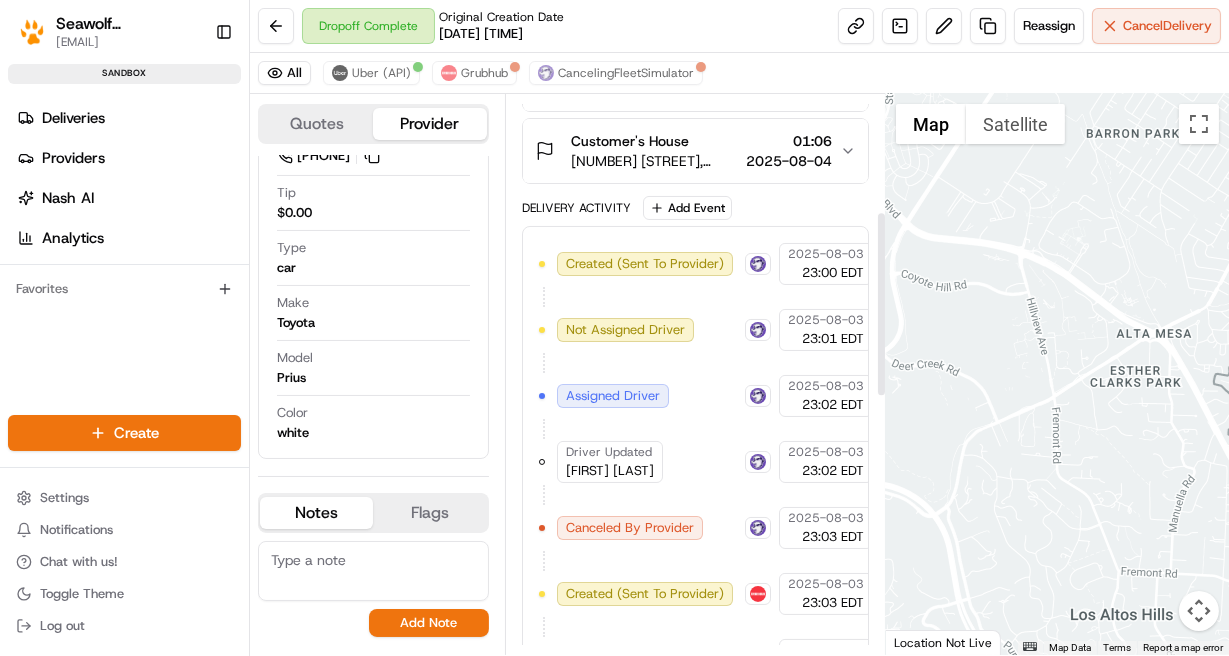 click on "Created (Sent To Provider)" at bounding box center [645, 264] 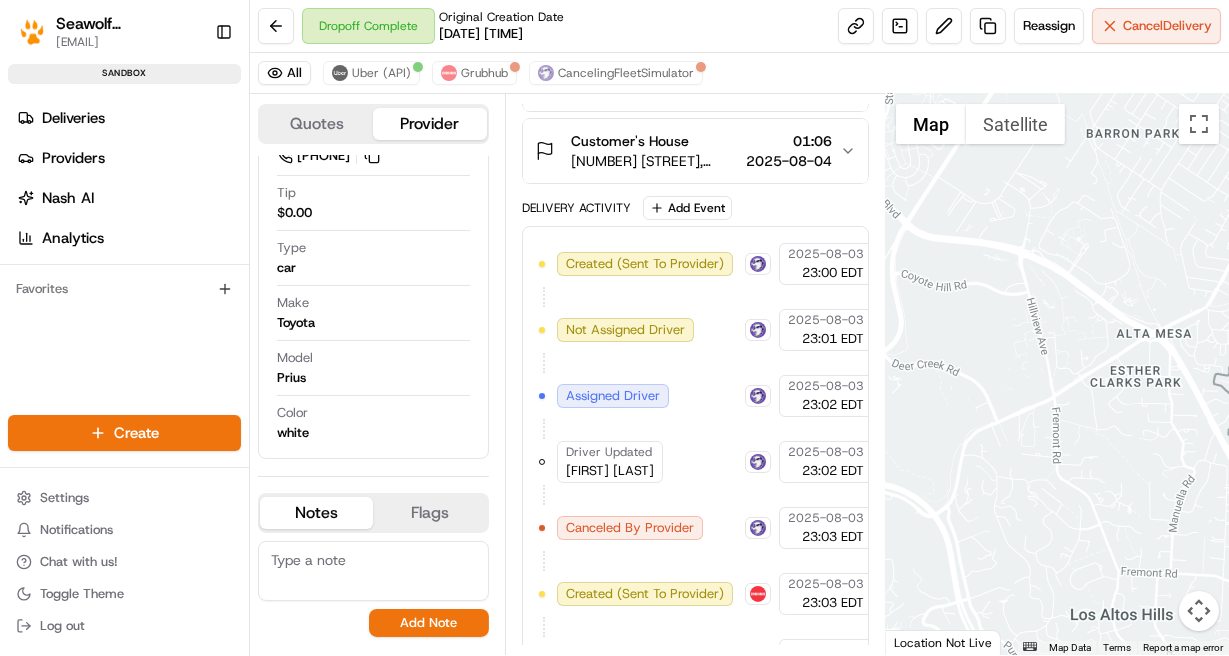 click on "Created (Sent To Provider)" at bounding box center (645, 264) 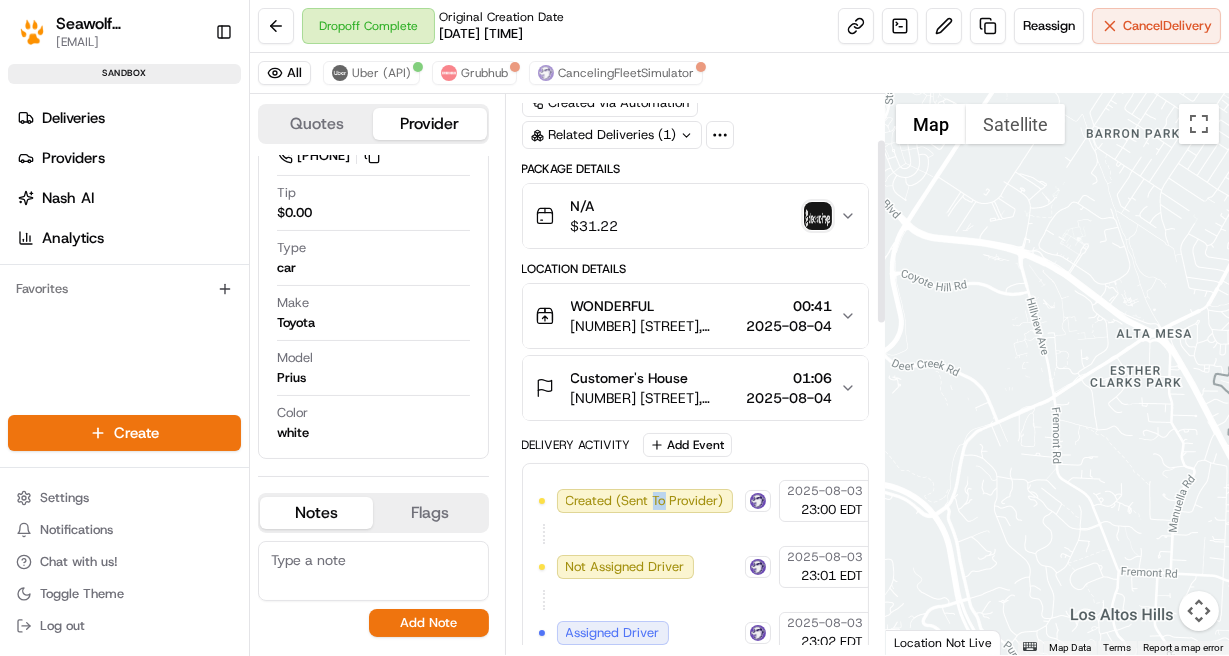 scroll, scrollTop: 0, scrollLeft: 0, axis: both 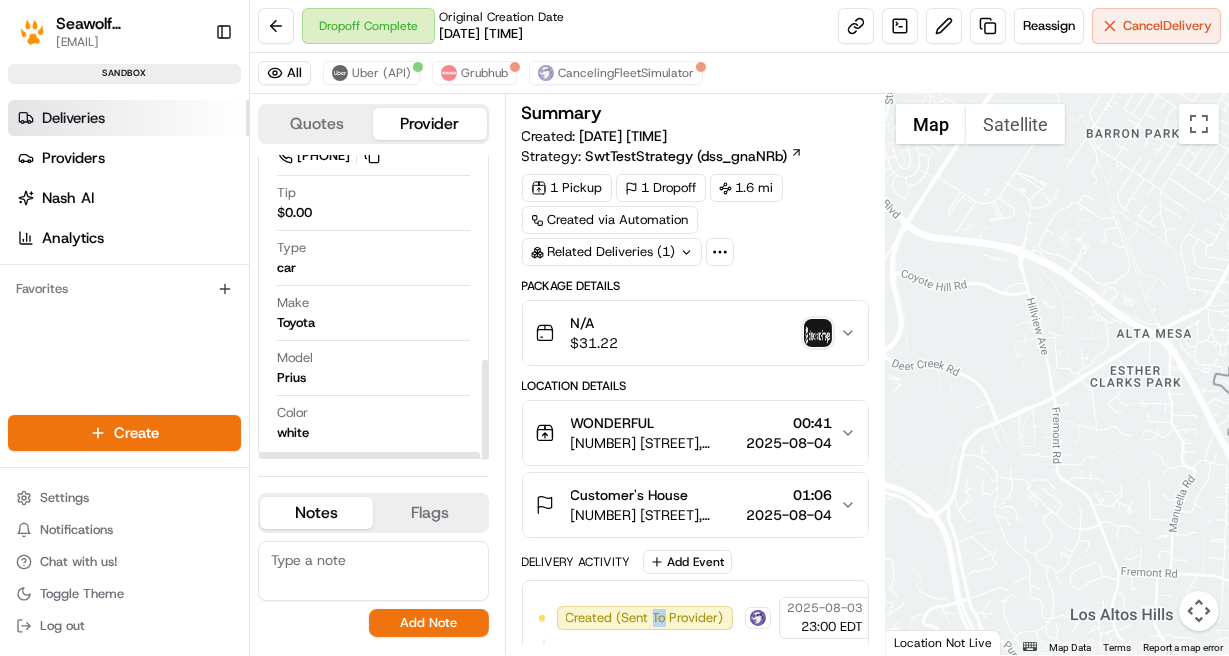 click on "Deliveries" at bounding box center [128, 118] 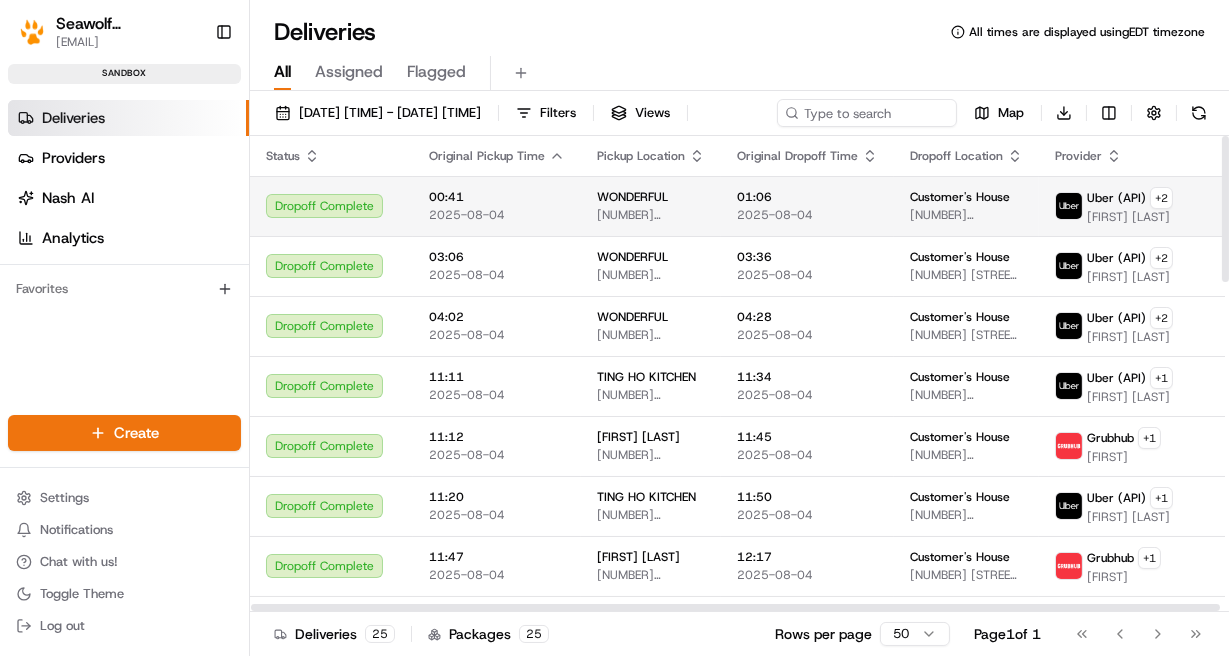 click on "Dropoff Complete" at bounding box center [331, 206] 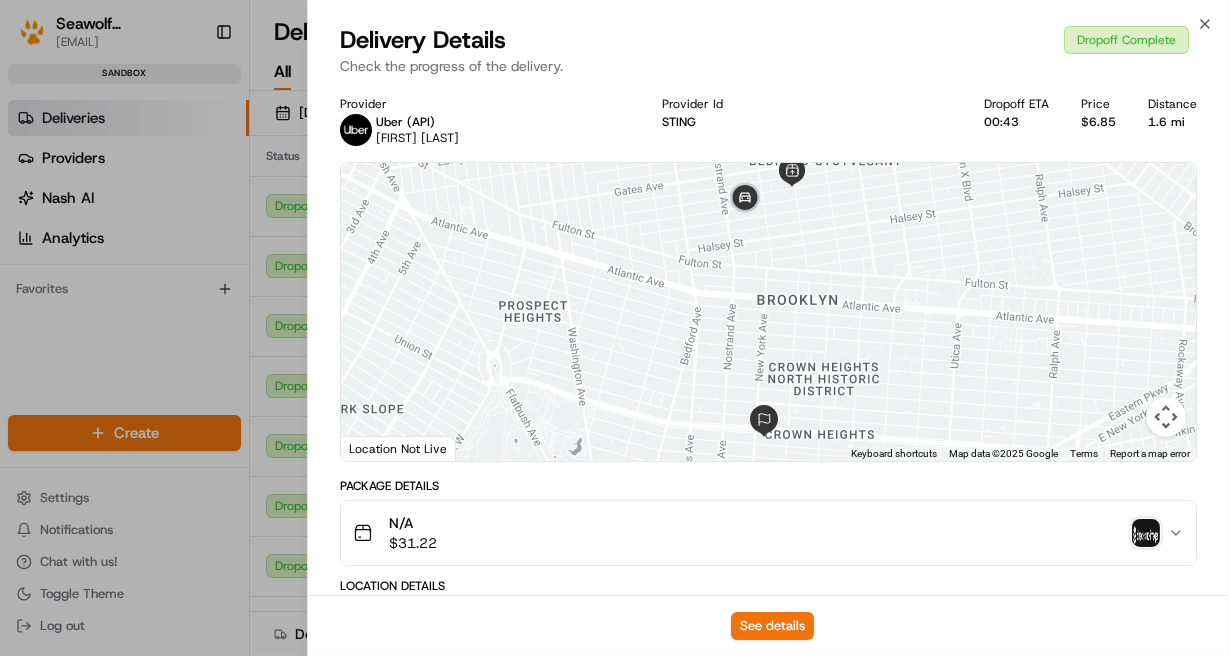 click on "Delivery Details Dropoff Complete Check the progress of the delivery." at bounding box center (768, 54) 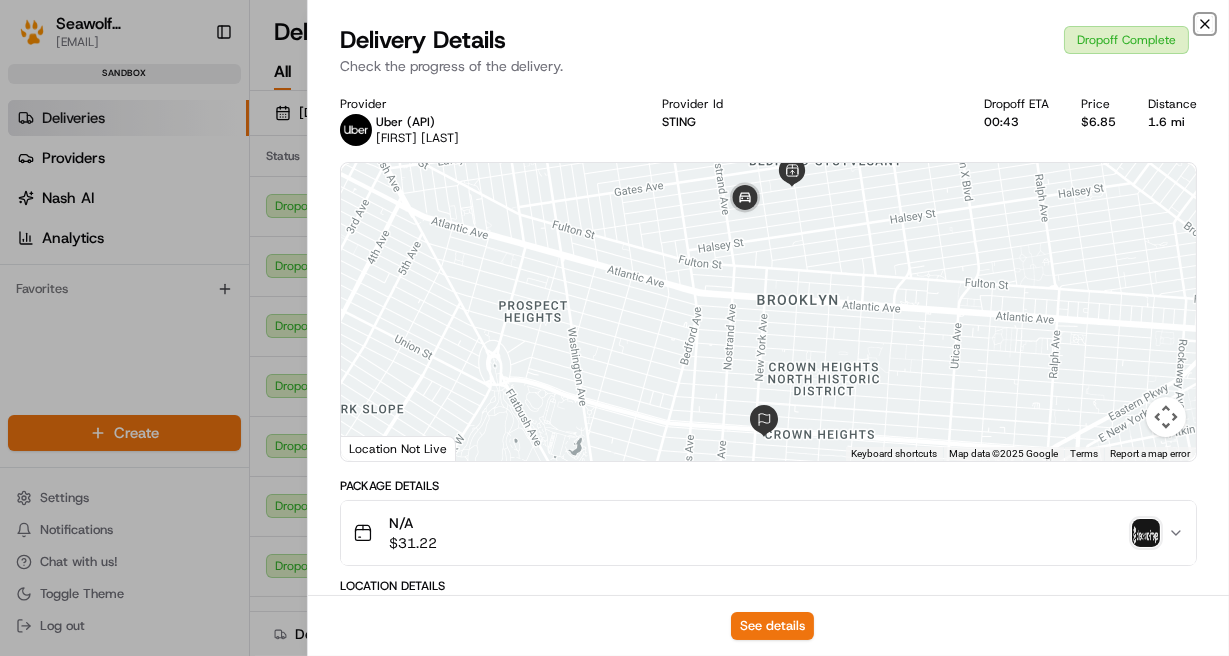 click 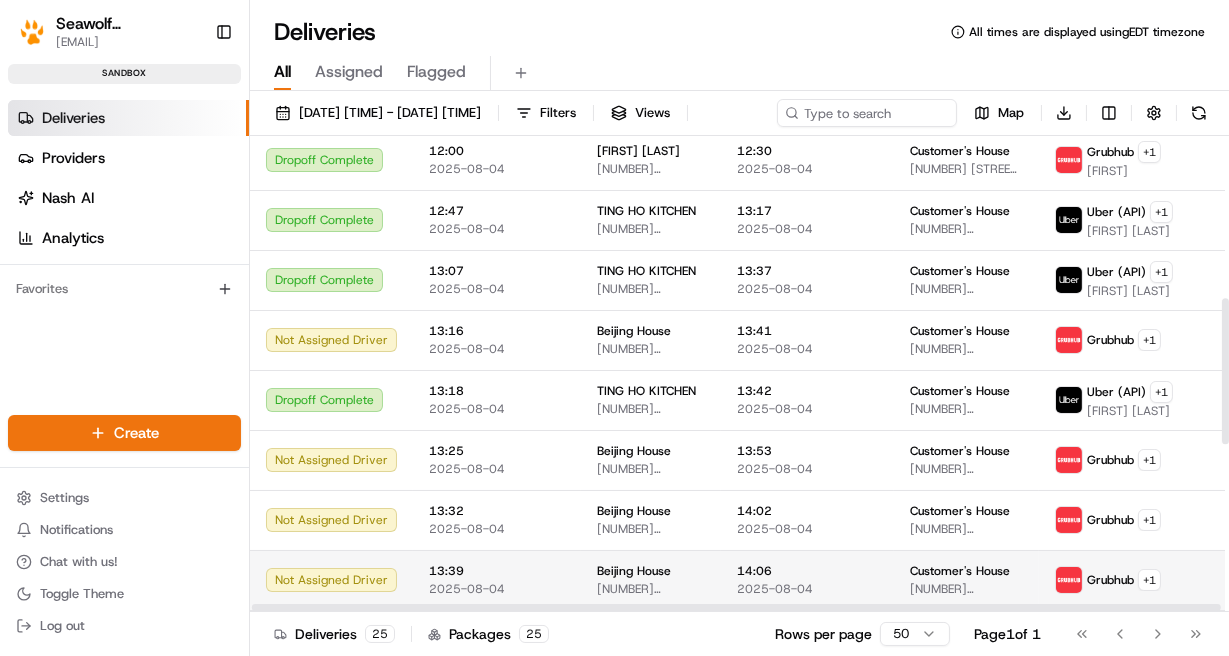 scroll, scrollTop: 540, scrollLeft: 0, axis: vertical 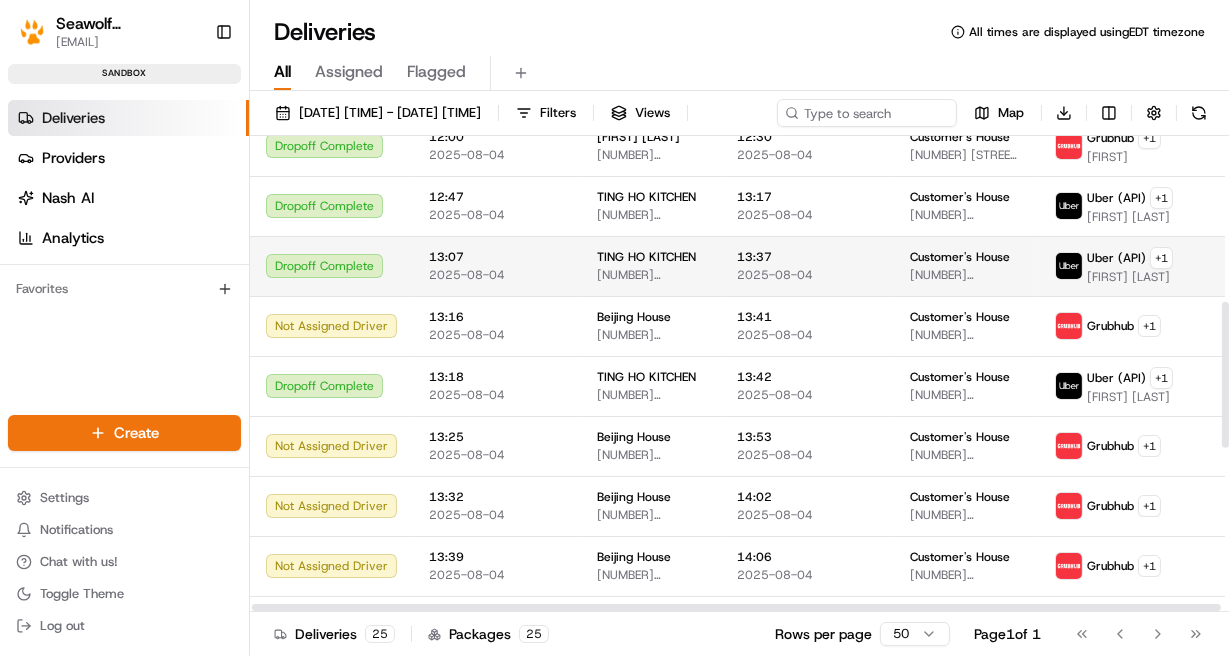 click on "TING HO KITCHEN [NUMBER] [STREET], [CITY], [STATE] [POSTAL_CODE], [COUNTRY]" at bounding box center [651, 266] 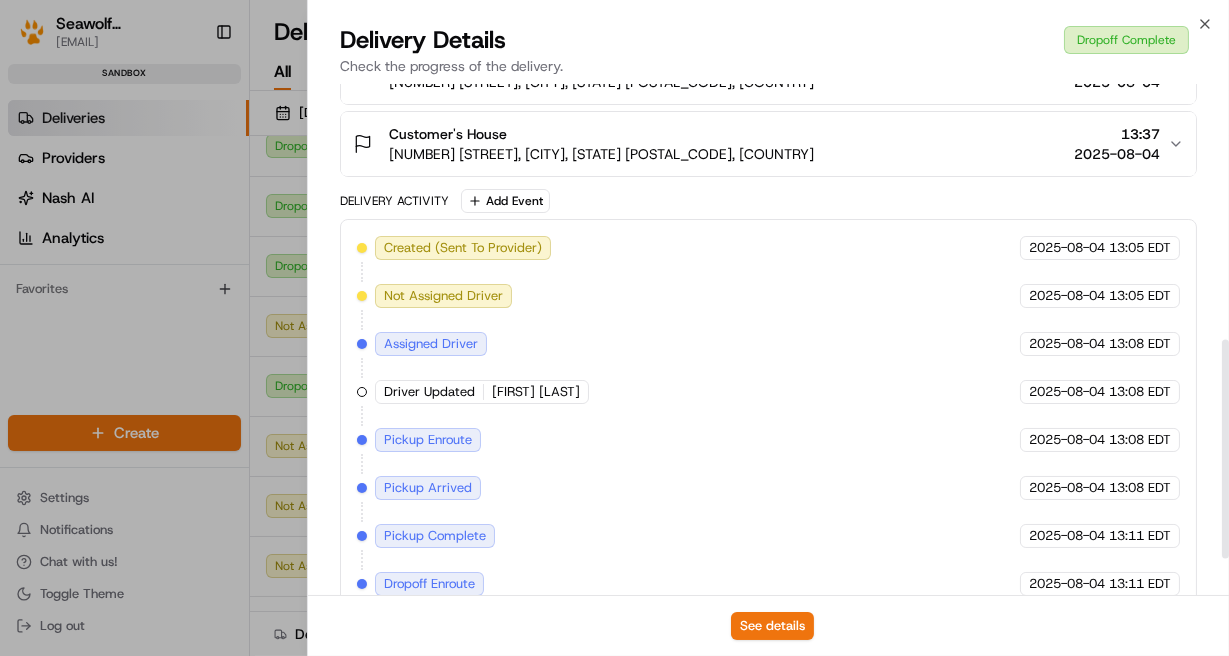 scroll, scrollTop: 683, scrollLeft: 0, axis: vertical 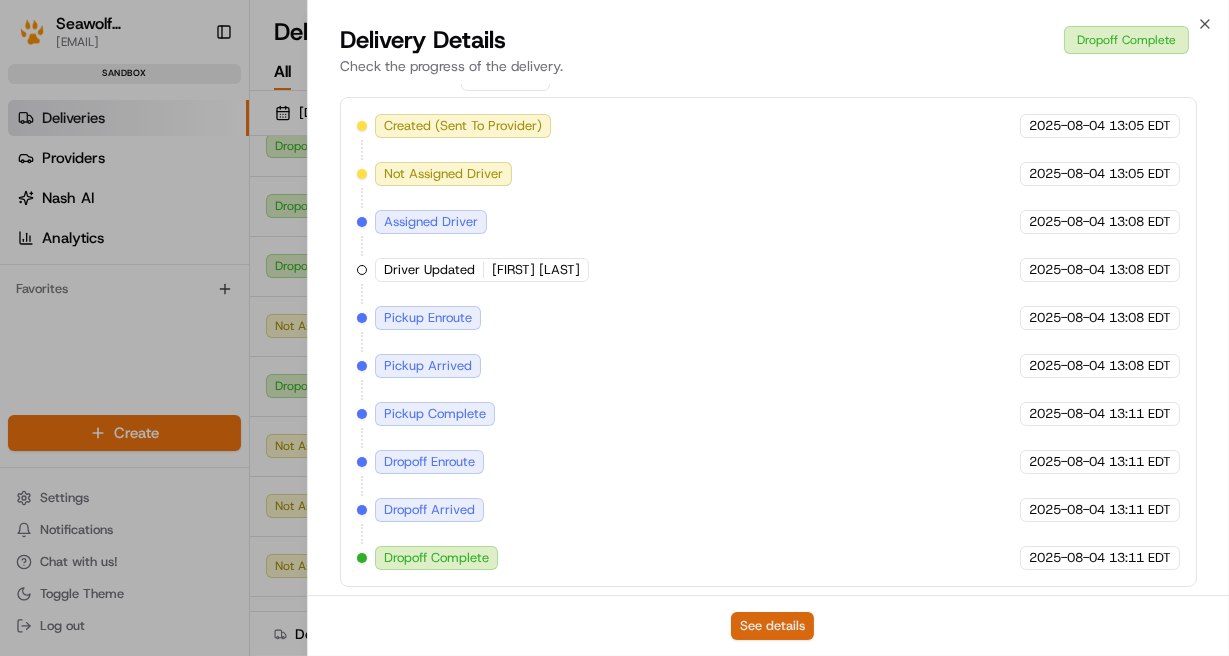 click on "See details" at bounding box center (772, 626) 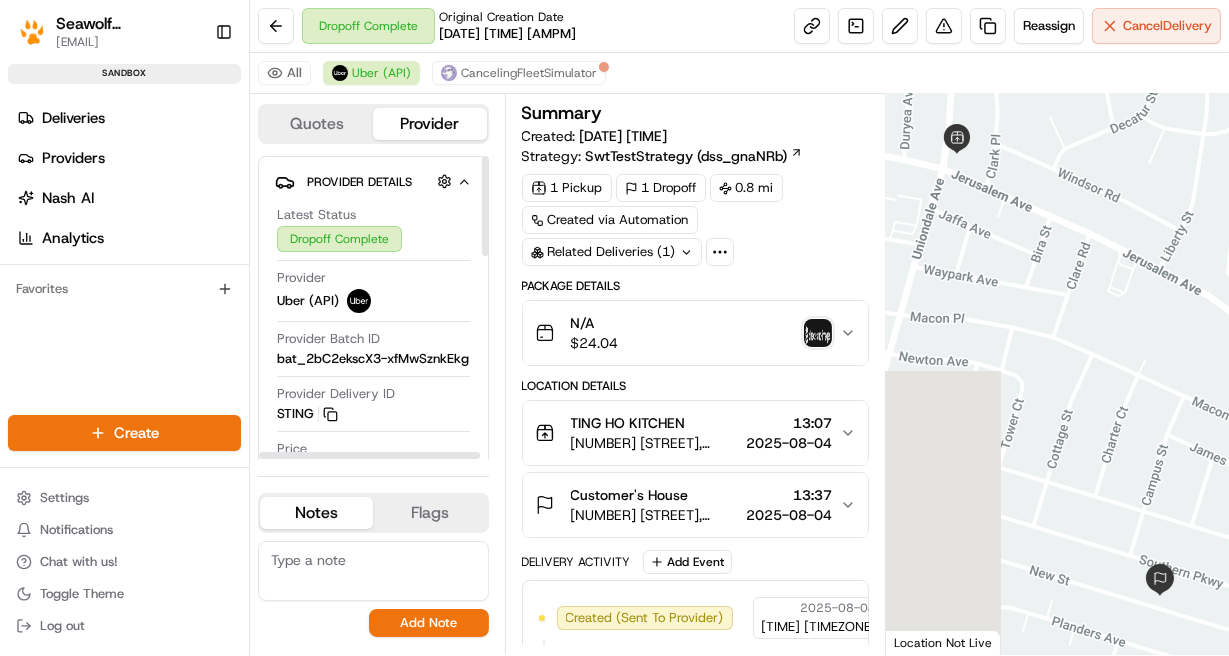 scroll, scrollTop: 0, scrollLeft: 0, axis: both 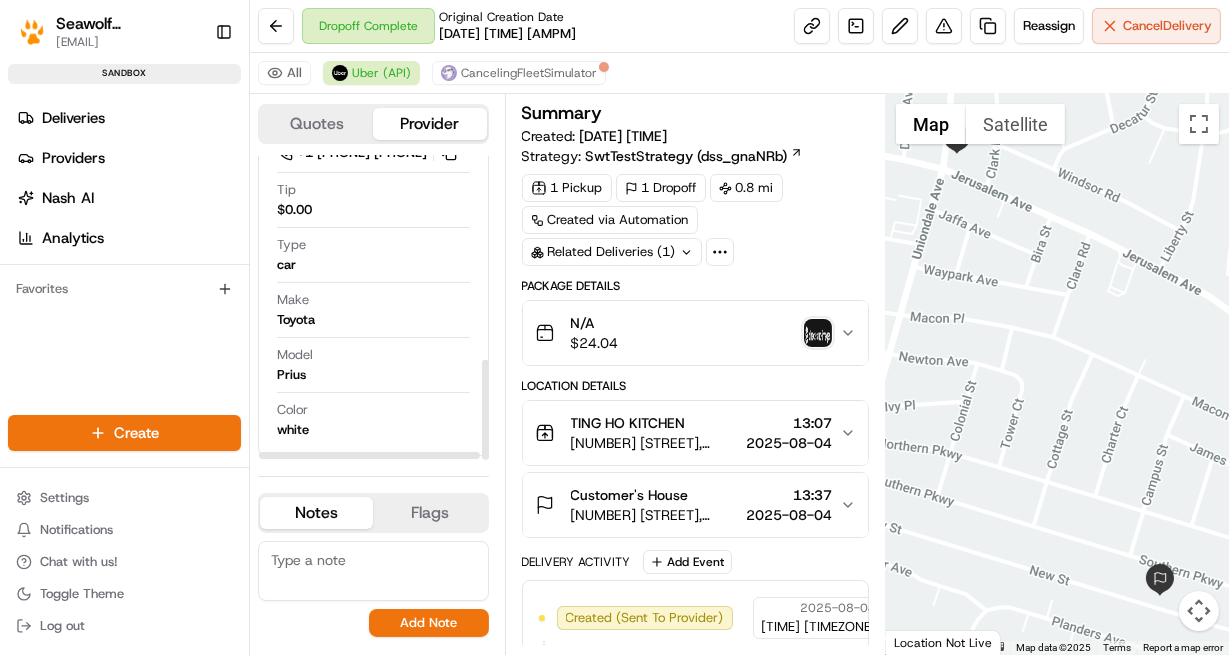 click on "Flags" at bounding box center [429, 513] 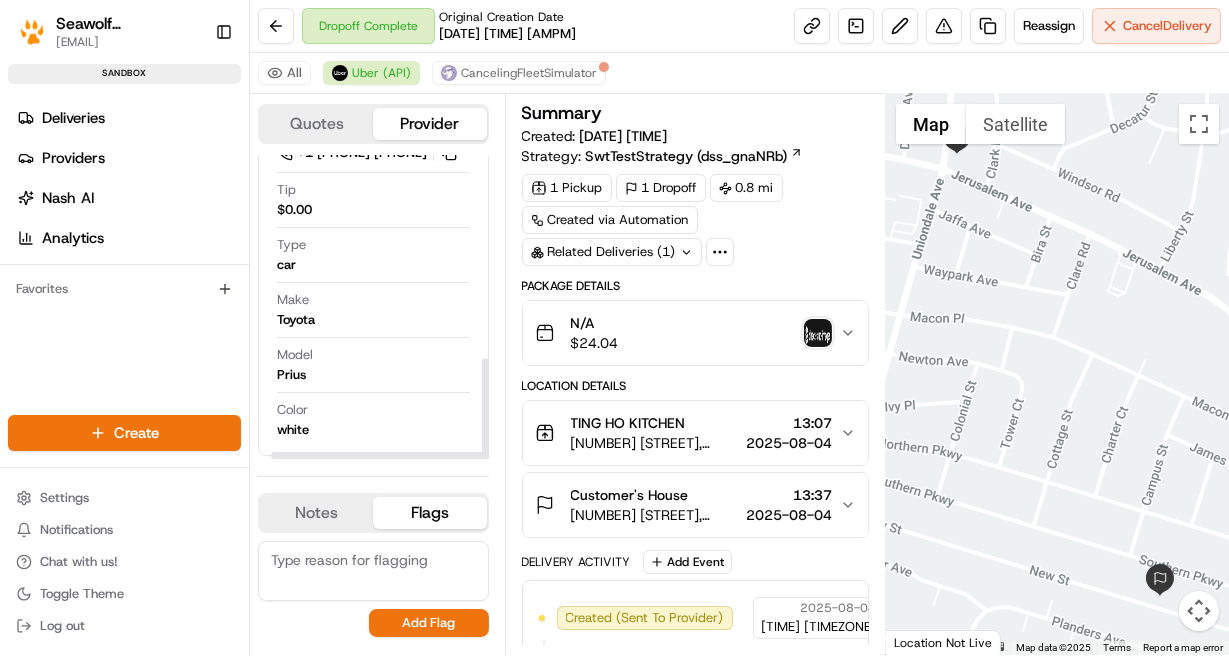 scroll, scrollTop: 614, scrollLeft: 15, axis: both 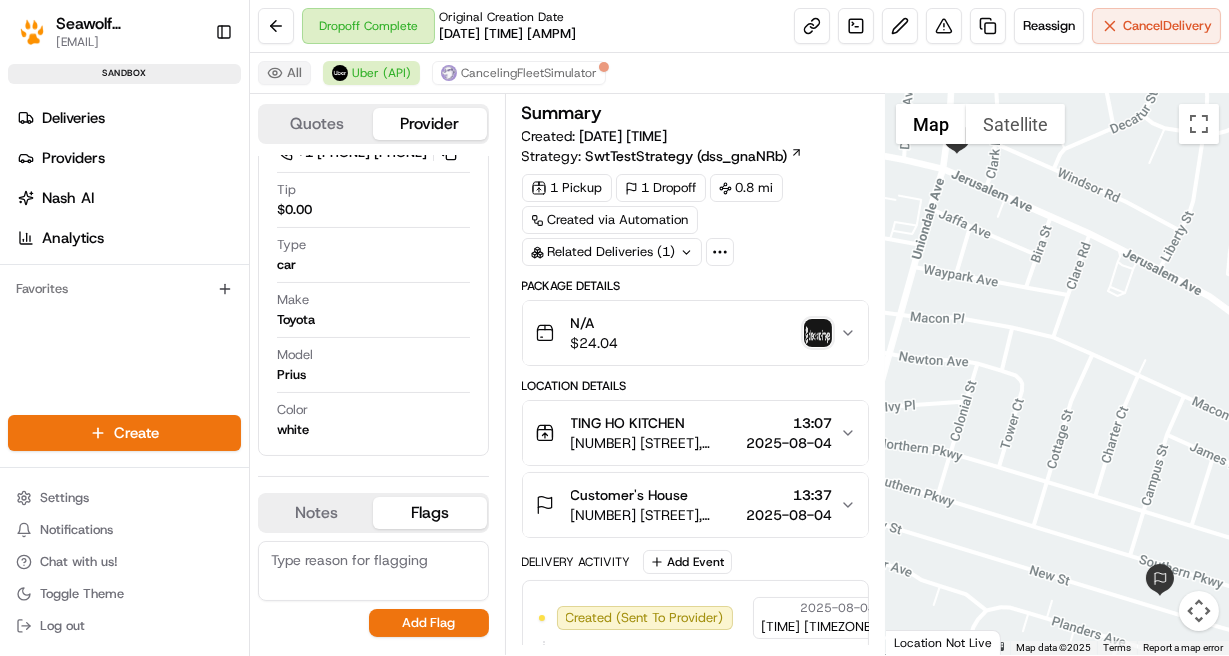 click on "All" at bounding box center [284, 73] 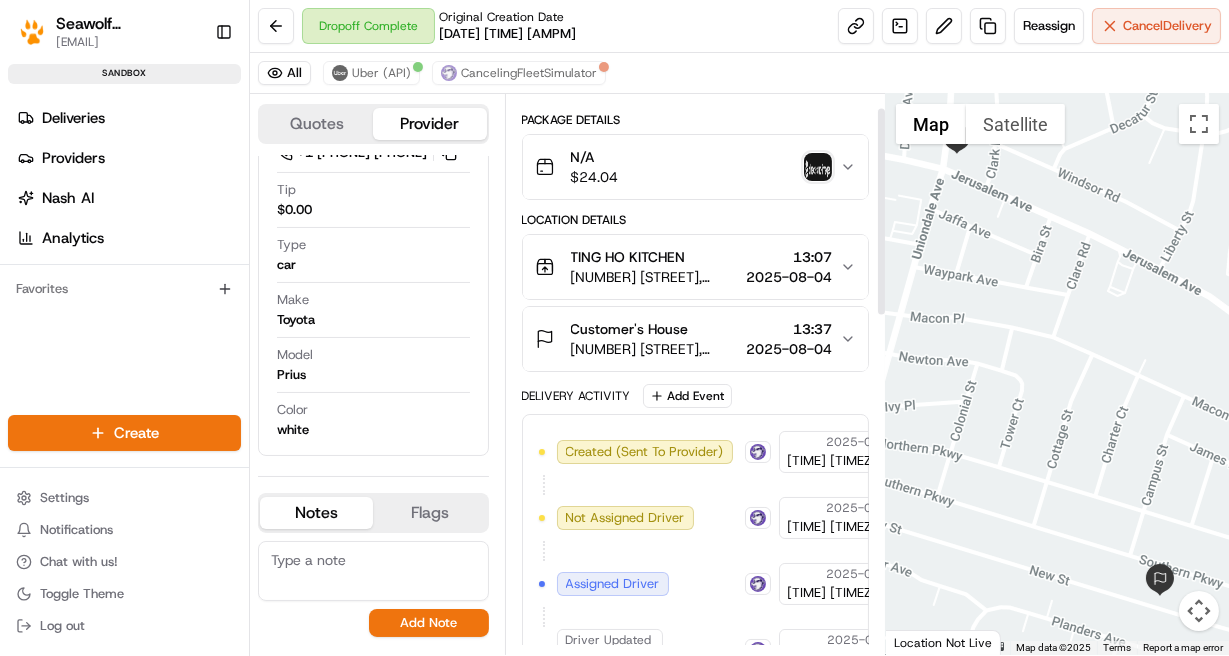 scroll, scrollTop: 191, scrollLeft: 0, axis: vertical 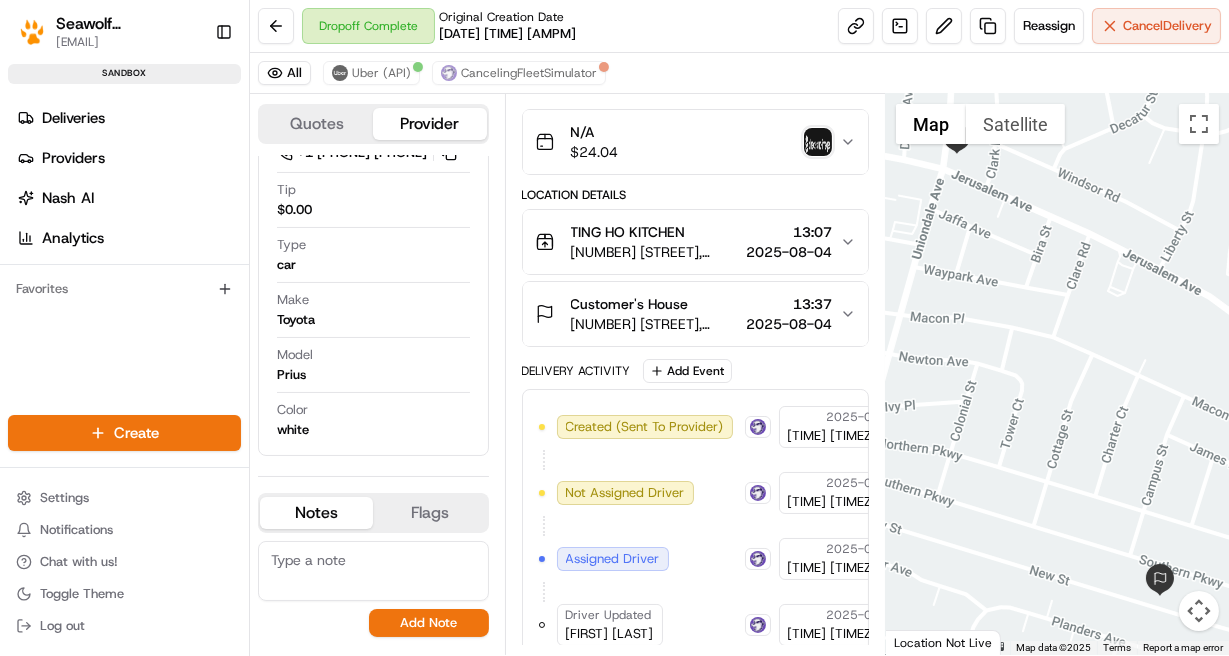 click on "Created (Sent To Provider) CancelingFleetSimulator 2025-08-04 13:02 EDT Not Assigned Driver CancelingFleetSimulator 2025-08-04 13:03 EDT Assigned Driver CancelingFleetSimulator 2025-08-04 13:04 EDT Driver Updated Edward Schneider CancelingFleetSimulator 2025-08-04 13:04 EDT Canceled By Provider CancelingFleetSimulator 2025-08-04 13:05 EDT Created (Sent To Provider) Uber (API) 2025-08-04 13:05 EDT Not Assigned Driver Uber (API) 2025-08-04 13:05 EDT Assigned Driver Uber (API) 2025-08-04 13:08 EDT Driver Updated Alex H. Uber (API) 2025-08-04 13:08 EDT Pickup Enroute Uber (API) 2025-08-04 13:08 EDT Pickup Arrived Uber (API) 2025-08-04 13:08 EDT Pickup Complete Uber (API) 2025-08-04 13:11 EDT Dropoff Enroute Uber (API) 2025-08-04 13:11 EDT Dropoff Arrived Uber (API) 2025-08-04 13:11 EDT Dropoff Complete Uber (API) 2025-08-04 13:11 EDT" at bounding box center (696, 889) 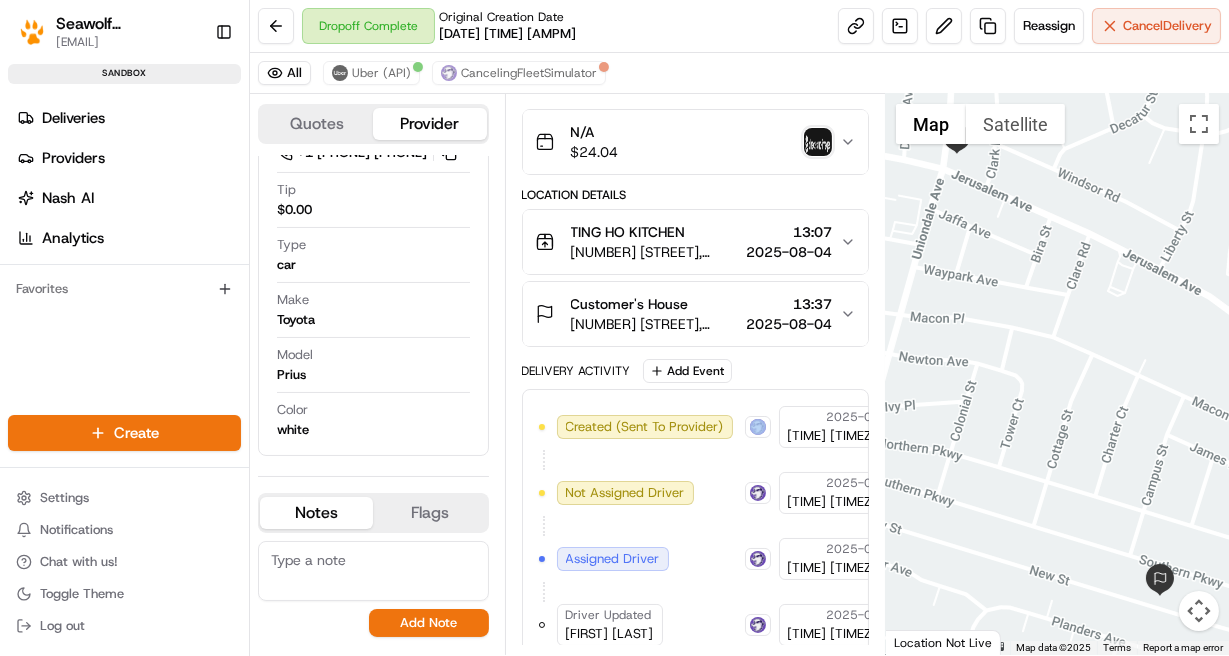 click on "Created (Sent To Provider) CancelingFleetSimulator 2025-08-04 13:02 EDT Not Assigned Driver CancelingFleetSimulator 2025-08-04 13:03 EDT Assigned Driver CancelingFleetSimulator 2025-08-04 13:04 EDT Driver Updated Edward Schneider CancelingFleetSimulator 2025-08-04 13:04 EDT Canceled By Provider CancelingFleetSimulator 2025-08-04 13:05 EDT Created (Sent To Provider) Uber (API) 2025-08-04 13:05 EDT Not Assigned Driver Uber (API) 2025-08-04 13:05 EDT Assigned Driver Uber (API) 2025-08-04 13:08 EDT Driver Updated Alex H. Uber (API) 2025-08-04 13:08 EDT Pickup Enroute Uber (API) 2025-08-04 13:08 EDT Pickup Arrived Uber (API) 2025-08-04 13:08 EDT Pickup Complete Uber (API) 2025-08-04 13:11 EDT Dropoff Enroute Uber (API) 2025-08-04 13:11 EDT Dropoff Arrived Uber (API) 2025-08-04 13:11 EDT Dropoff Complete Uber (API) 2025-08-04 13:11 EDT" at bounding box center [696, 889] 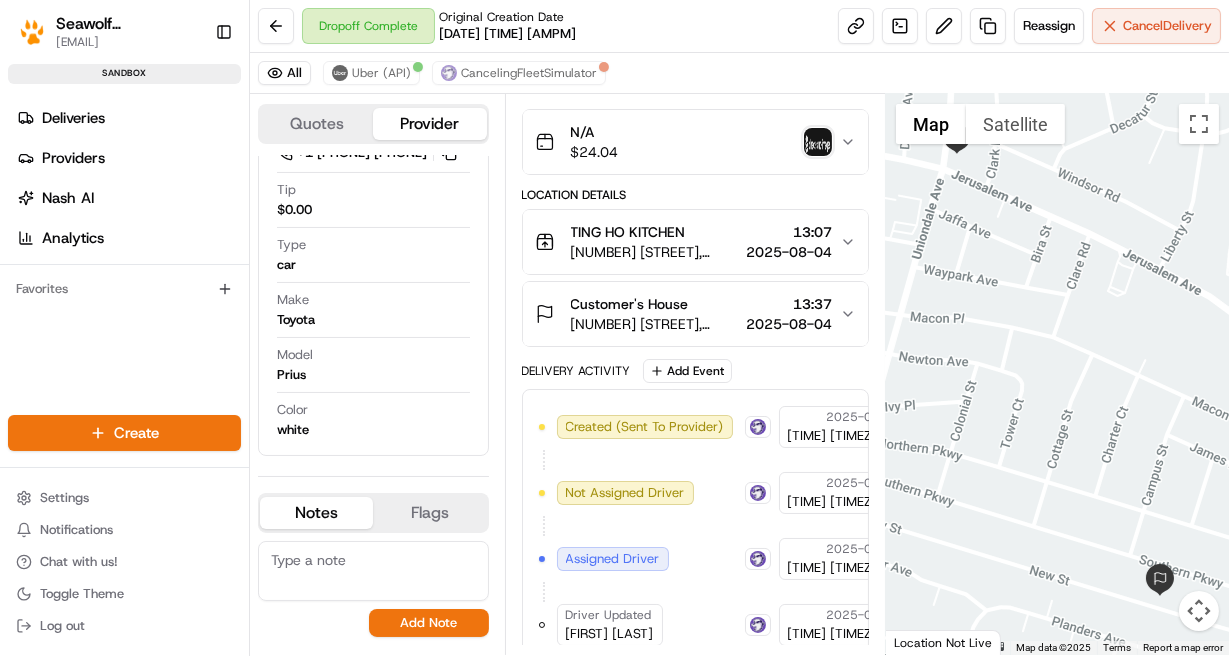 click on "Created (Sent To Provider) CancelingFleetSimulator 2025-08-04 13:02 EDT Not Assigned Driver CancelingFleetSimulator 2025-08-04 13:03 EDT Assigned Driver CancelingFleetSimulator 2025-08-04 13:04 EDT Driver Updated Edward Schneider CancelingFleetSimulator 2025-08-04 13:04 EDT Canceled By Provider CancelingFleetSimulator 2025-08-04 13:05 EDT Created (Sent To Provider) Uber (API) 2025-08-04 13:05 EDT Not Assigned Driver Uber (API) 2025-08-04 13:05 EDT Assigned Driver Uber (API) 2025-08-04 13:08 EDT Driver Updated Alex H. Uber (API) 2025-08-04 13:08 EDT Pickup Enroute Uber (API) 2025-08-04 13:08 EDT Pickup Arrived Uber (API) 2025-08-04 13:08 EDT Pickup Complete Uber (API) 2025-08-04 13:11 EDT Dropoff Enroute Uber (API) 2025-08-04 13:11 EDT Dropoff Arrived Uber (API) 2025-08-04 13:11 EDT Dropoff Complete Uber (API) 2025-08-04 13:11 EDT" at bounding box center (696, 889) 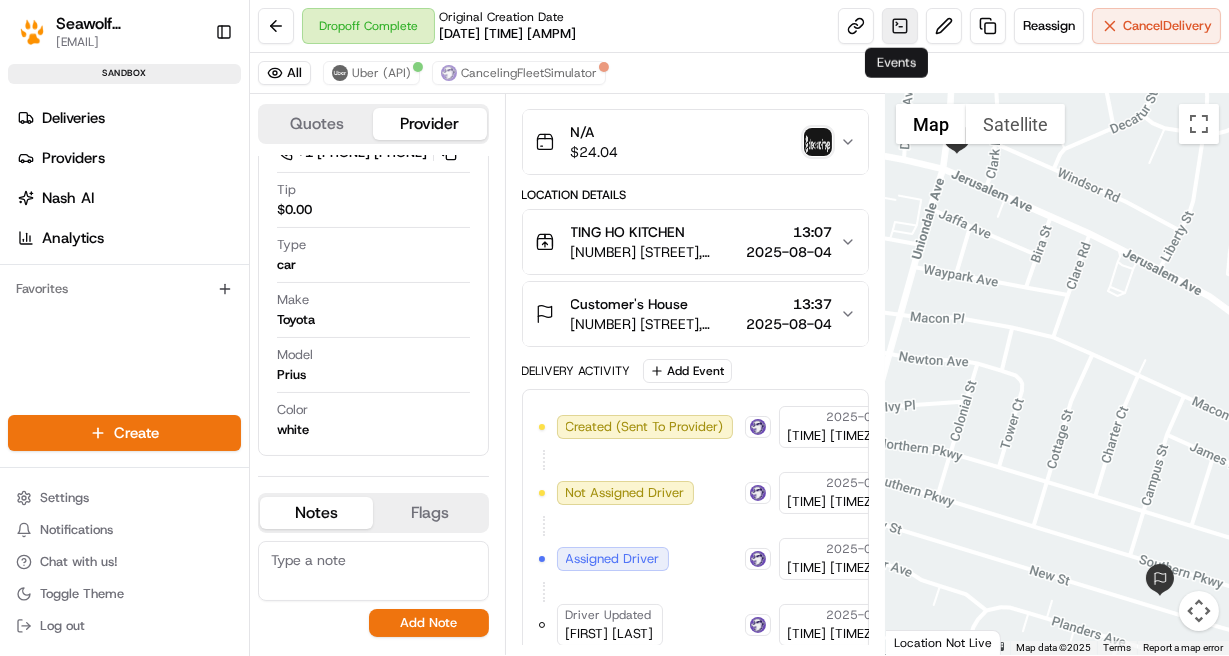 click at bounding box center [900, 26] 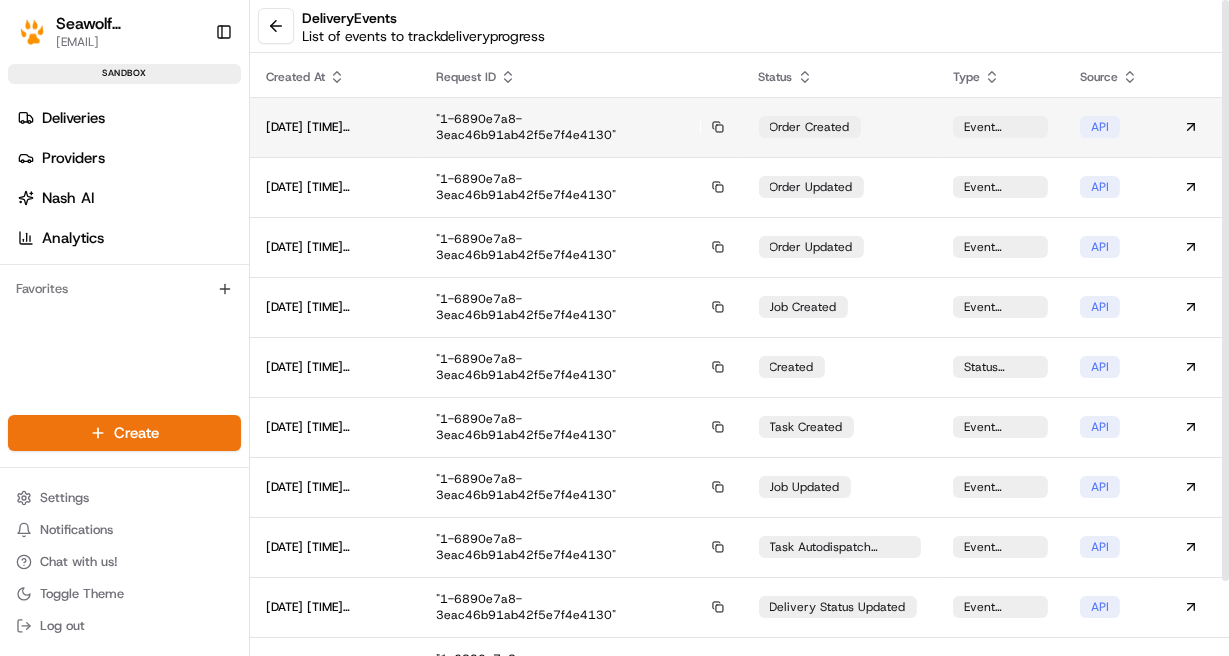 click on "order created" at bounding box center [810, 127] 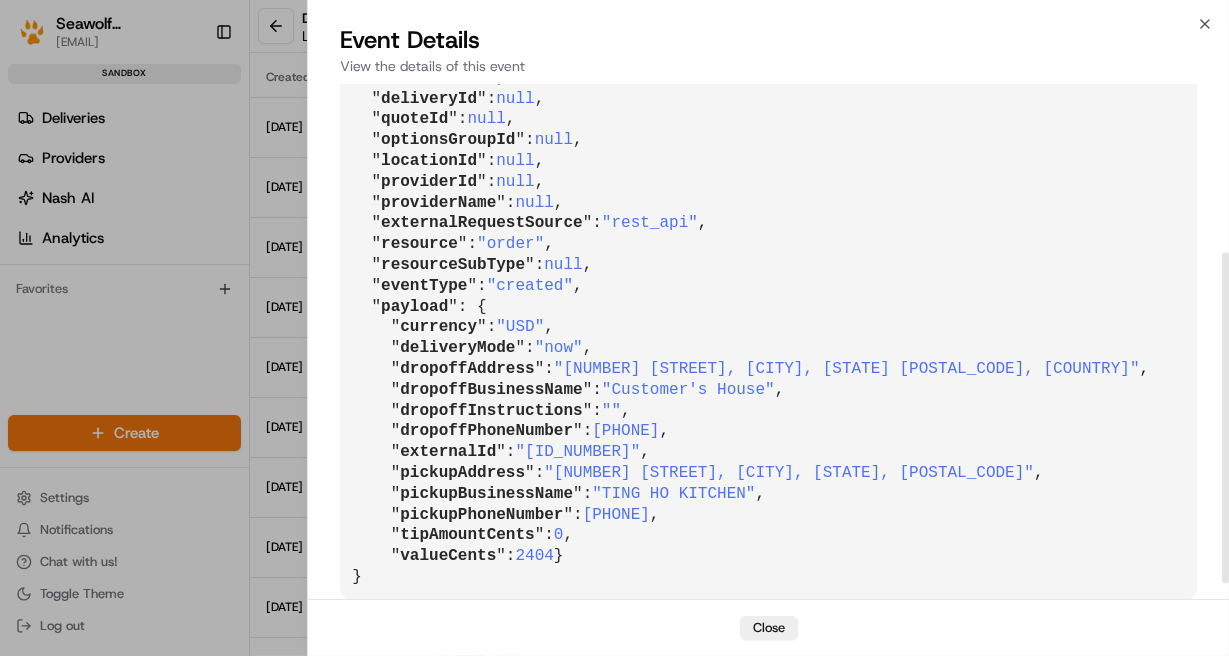 scroll, scrollTop: 285, scrollLeft: 0, axis: vertical 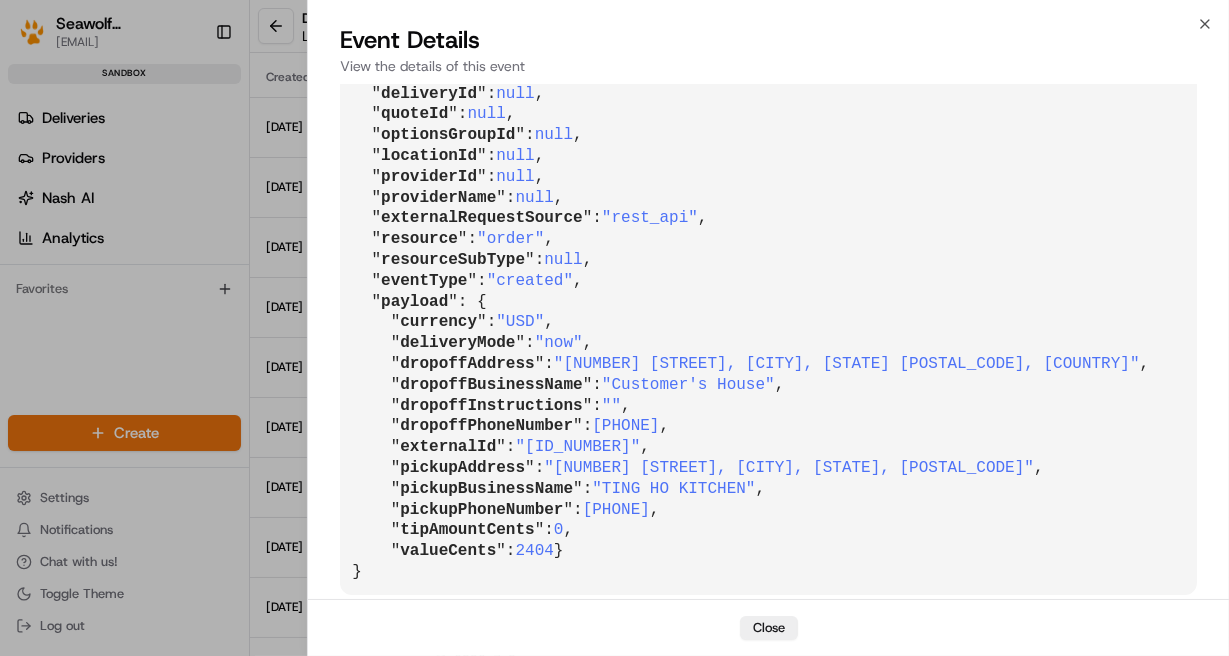 click on "{
" id ":  "evt_JC9F3P4ewriB38dkTeAumM" ,
" requestId ":  "1-6890e7a8-3eac46b91ab42f5e7f4e4130" ,
" eventName ":  "order.created" ,
" createdAt ":  "2025-08-04T17:02:32.902070" ,
" eventCreatedAt ":  "2025-08-04T17:02:32.379020" ,
" isPartnerGenerated ":  null ,
" userId ":  "danny@seawolftech.com" ,
" orgId ":  "org_3uDHvx" ,
" jobId ":  "job_dmPaATJsQ8DfDGrYZiXShi" ,
" jobCfgId ":  "cfg_FxXyEsj6TDeyMu8UsGNZcP" ,
" taskId ":  null ,
" deliveryId ":  null ,
" quoteId ":  null ,
" optionsGroupId ":  null ,
" locationId ":  null ,
" providerId ":  null ,
" providerName ":  null ,
" externalRequestSource ":  "rest_api" ,
" resource ":  "order" ,
" resourceSubType ":  null ,
" eventType ":  "created" ,
" payload ": {
" currency ":  "USD" ,
" deliveryMode ":  "now" ,
" dropoffAddress ":  "831 New Street, Uniondale, NY 11553, US" ,
" dropoffBusinessName ":  "Customer's House" ,
" dropoffInstructions ":  "" ,
" dropoffPhoneNumber ":  15166433390 ":" at bounding box center (768, 208) 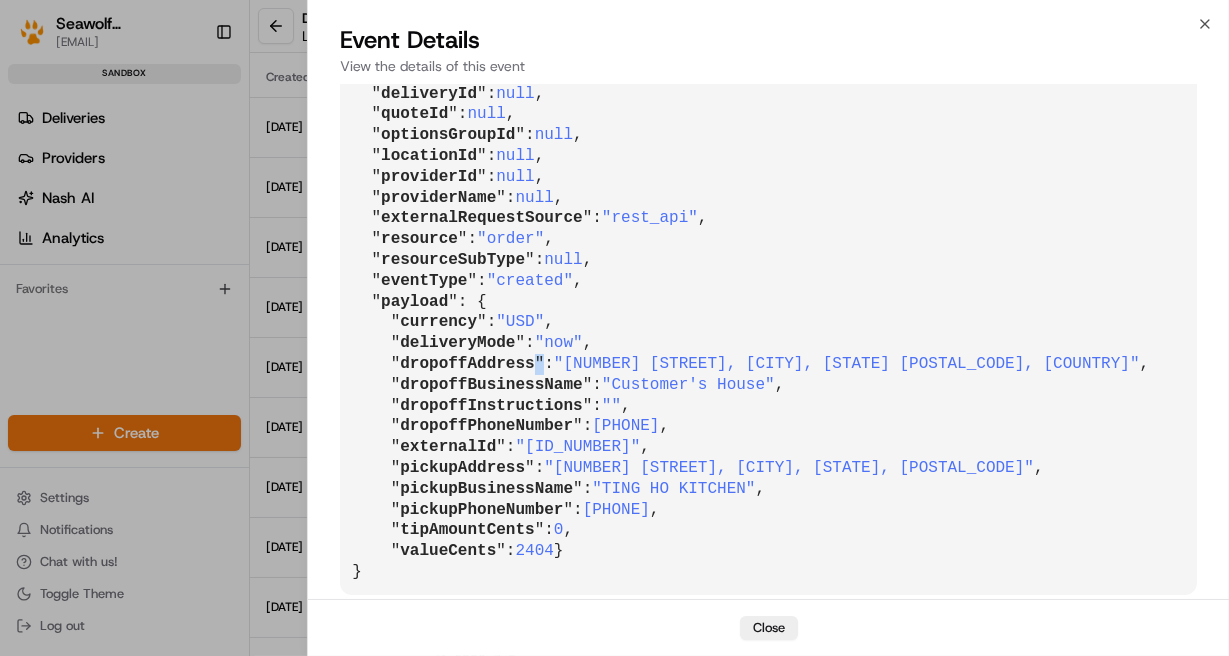 click on "{
" id ":  "evt_JC9F3P4ewriB38dkTeAumM" ,
" requestId ":  "1-6890e7a8-3eac46b91ab42f5e7f4e4130" ,
" eventName ":  "order.created" ,
" createdAt ":  "2025-08-04T17:02:32.902070" ,
" eventCreatedAt ":  "2025-08-04T17:02:32.379020" ,
" isPartnerGenerated ":  null ,
" userId ":  "danny@seawolftech.com" ,
" orgId ":  "org_3uDHvx" ,
" jobId ":  "job_dmPaATJsQ8DfDGrYZiXShi" ,
" jobCfgId ":  "cfg_FxXyEsj6TDeyMu8UsGNZcP" ,
" taskId ":  null ,
" deliveryId ":  null ,
" quoteId ":  null ,
" optionsGroupId ":  null ,
" locationId ":  null ,
" providerId ":  null ,
" providerName ":  null ,
" externalRequestSource ":  "rest_api" ,
" resource ":  "order" ,
" resourceSubType ":  null ,
" eventType ":  "created" ,
" payload ": {
" currency ":  "USD" ,
" deliveryMode ":  "now" ,
" dropoffAddress ":  "831 New Street, Uniondale, NY 11553, US" ,
" dropoffBusinessName ":  "Customer's House" ,
" dropoffInstructions ":  "" ,
" dropoffPhoneNumber ":  15166433390 ":" at bounding box center (768, 208) 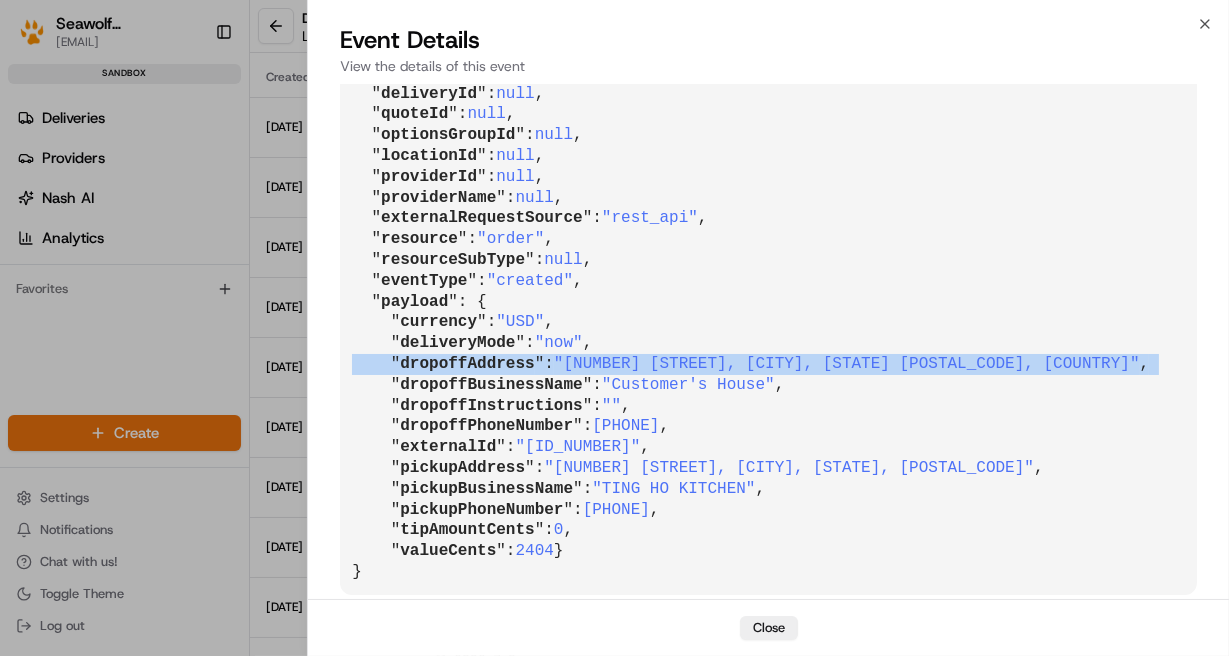 click on "{
" id ":  "evt_JC9F3P4ewriB38dkTeAumM" ,
" requestId ":  "1-6890e7a8-3eac46b91ab42f5e7f4e4130" ,
" eventName ":  "order.created" ,
" createdAt ":  "2025-08-04T17:02:32.902070" ,
" eventCreatedAt ":  "2025-08-04T17:02:32.379020" ,
" isPartnerGenerated ":  null ,
" userId ":  "danny@seawolftech.com" ,
" orgId ":  "org_3uDHvx" ,
" jobId ":  "job_dmPaATJsQ8DfDGrYZiXShi" ,
" jobCfgId ":  "cfg_FxXyEsj6TDeyMu8UsGNZcP" ,
" taskId ":  null ,
" deliveryId ":  null ,
" quoteId ":  null ,
" optionsGroupId ":  null ,
" locationId ":  null ,
" providerId ":  null ,
" providerName ":  null ,
" externalRequestSource ":  "rest_api" ,
" resource ":  "order" ,
" resourceSubType ":  null ,
" eventType ":  "created" ,
" payload ": {
" currency ":  "USD" ,
" deliveryMode ":  "now" ,
" dropoffAddress ":  "831 New Street, Uniondale, NY 11553, US" ,
" dropoffBusinessName ":  "Customer's House" ,
" dropoffInstructions ":  "" ,
" dropoffPhoneNumber ":  15166433390 ":" at bounding box center [768, 208] 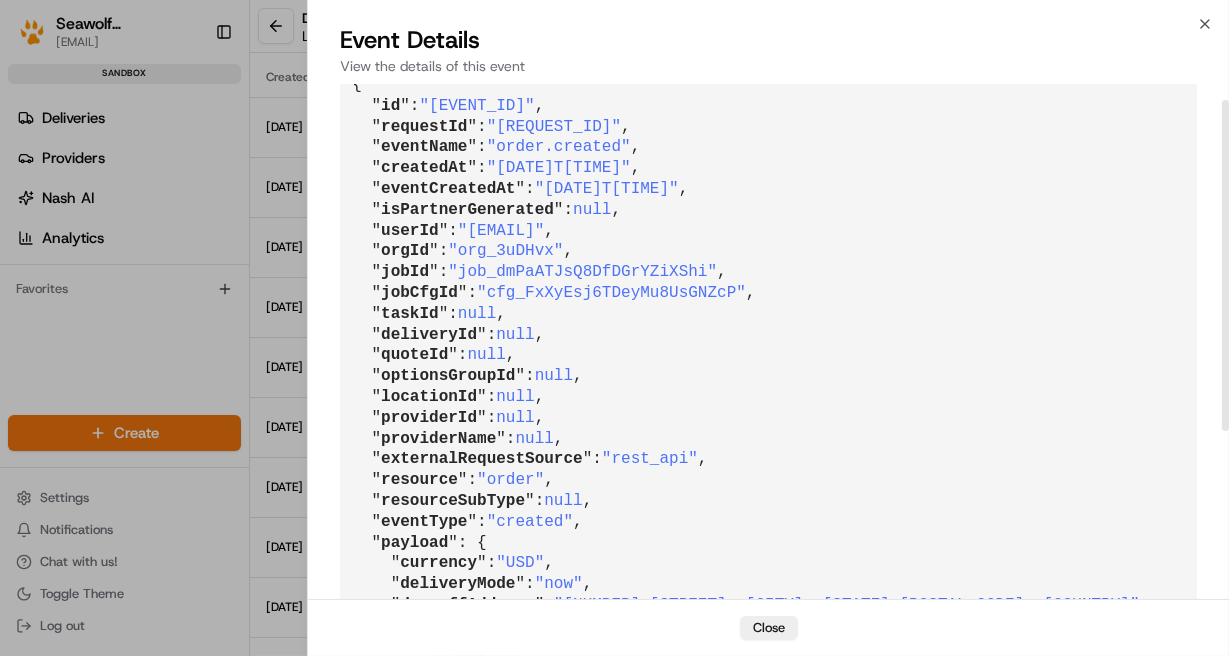 scroll, scrollTop: 0, scrollLeft: 0, axis: both 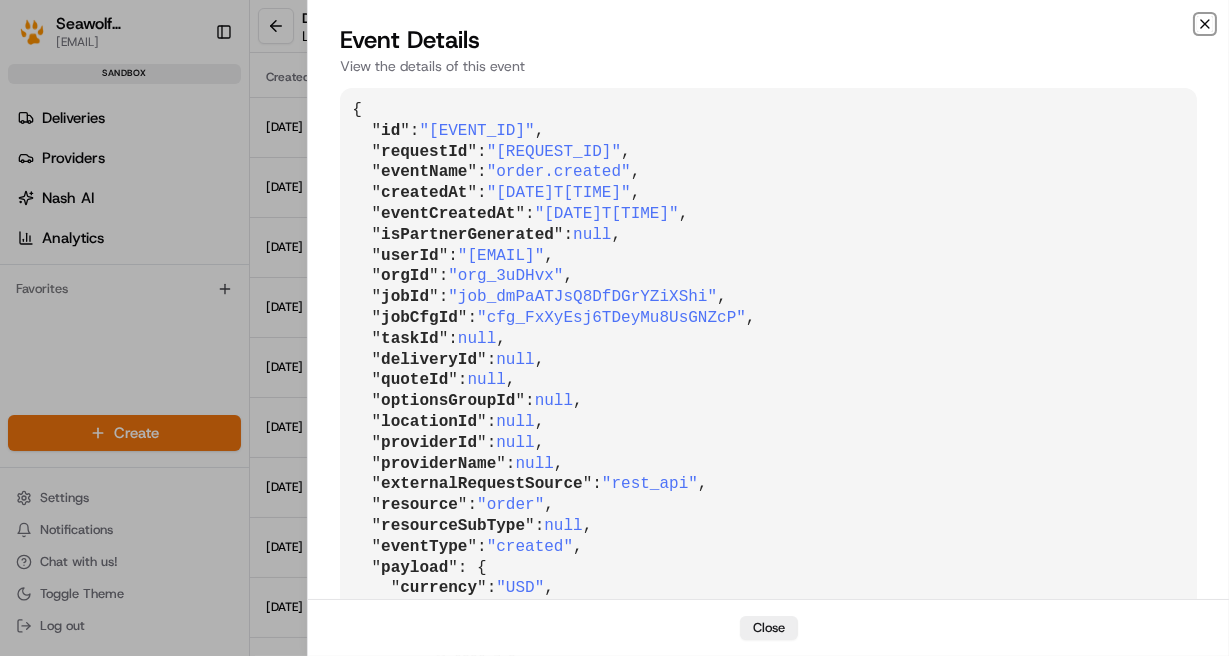 click 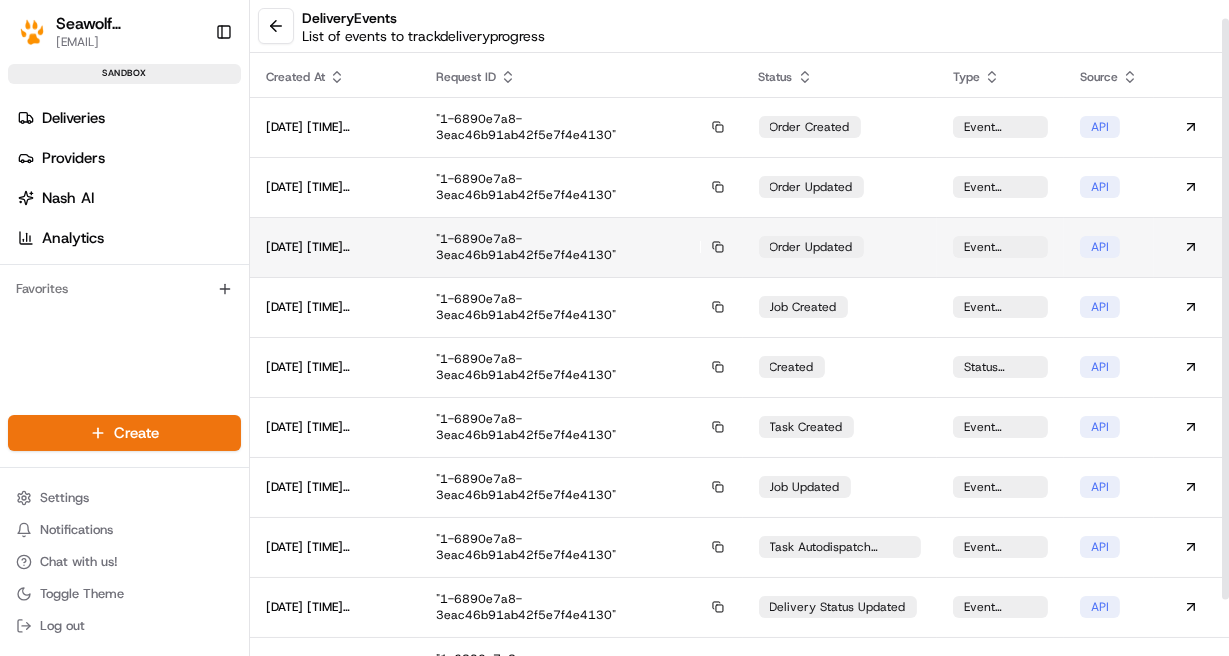 scroll, scrollTop: 33, scrollLeft: 0, axis: vertical 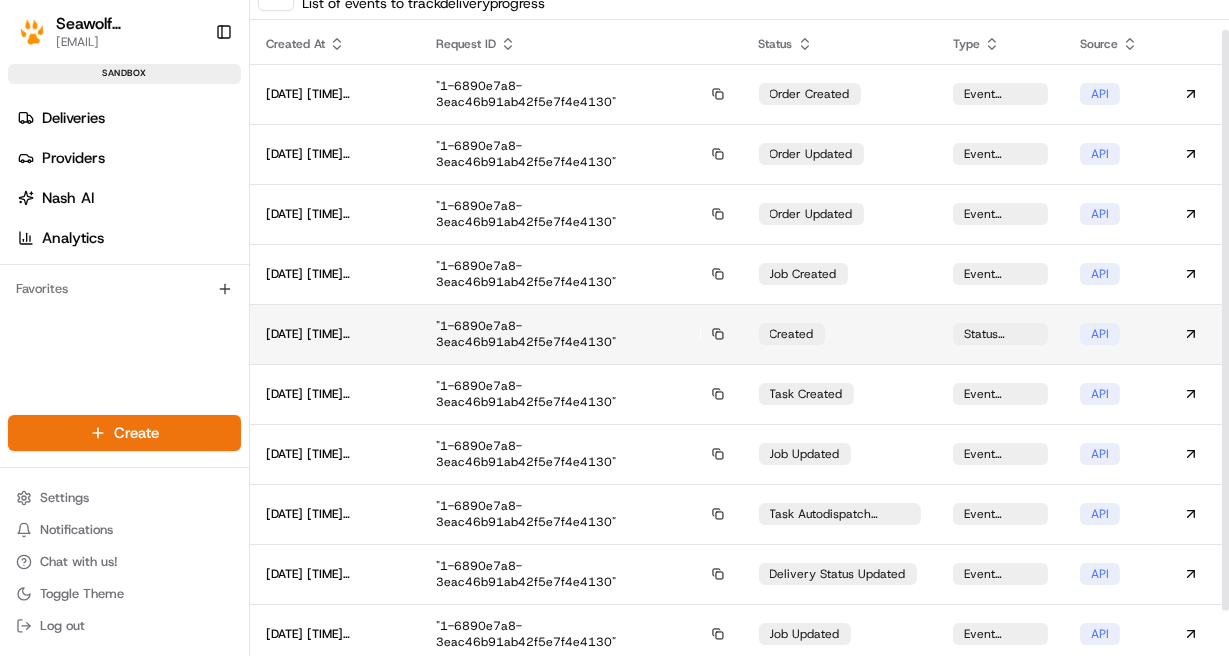 click on "created" at bounding box center (840, 334) 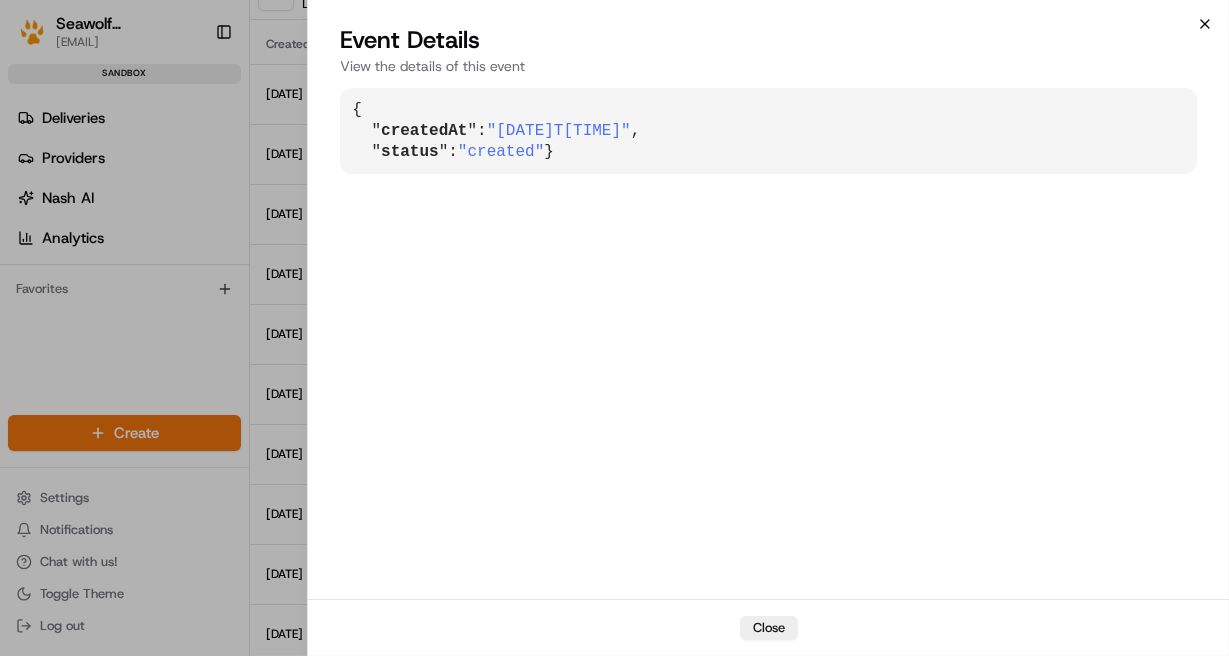 click 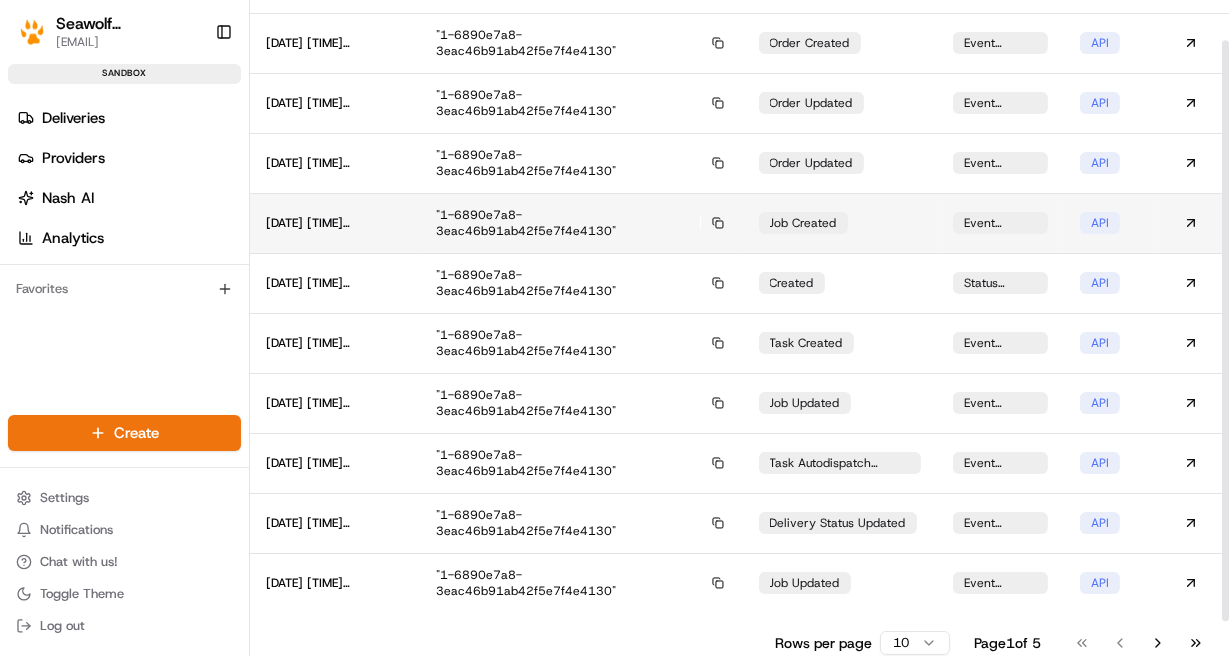 scroll, scrollTop: 0, scrollLeft: 0, axis: both 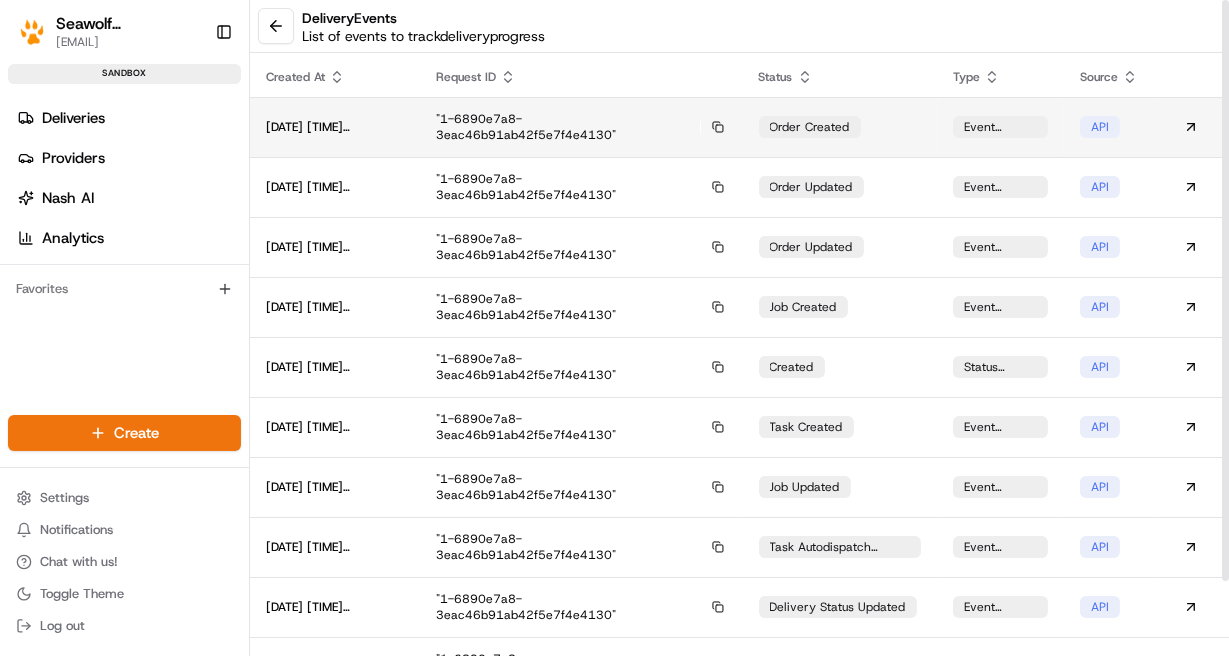 click on "order created" at bounding box center [840, 127] 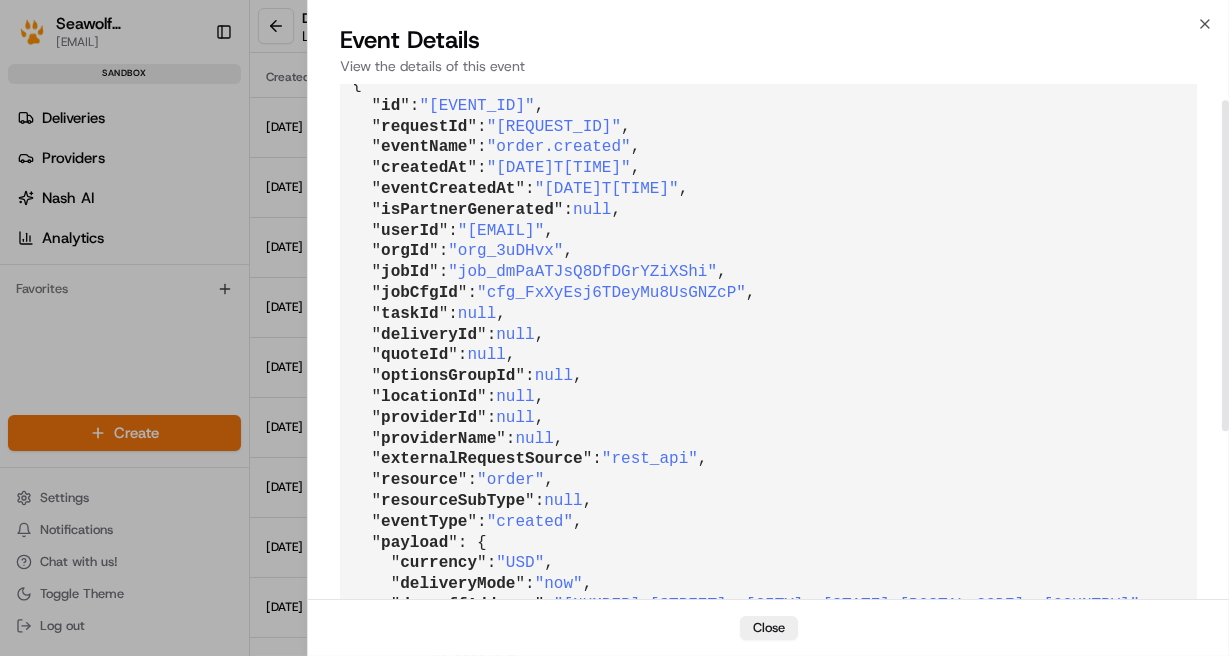 scroll, scrollTop: 0, scrollLeft: 0, axis: both 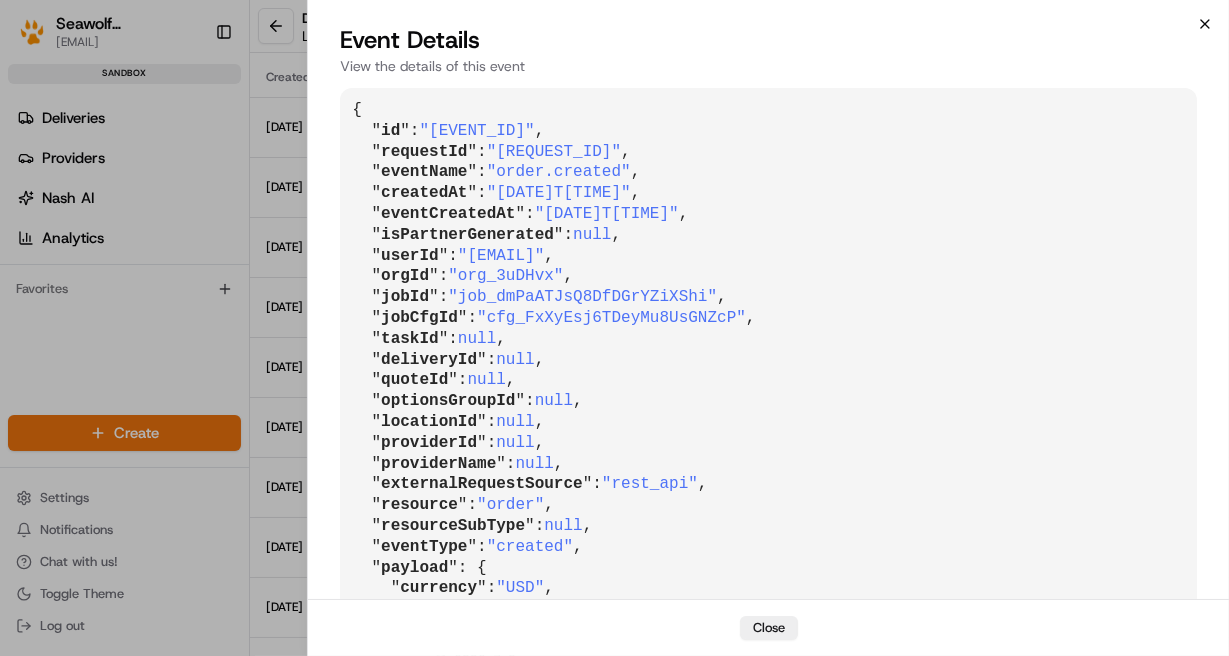 click 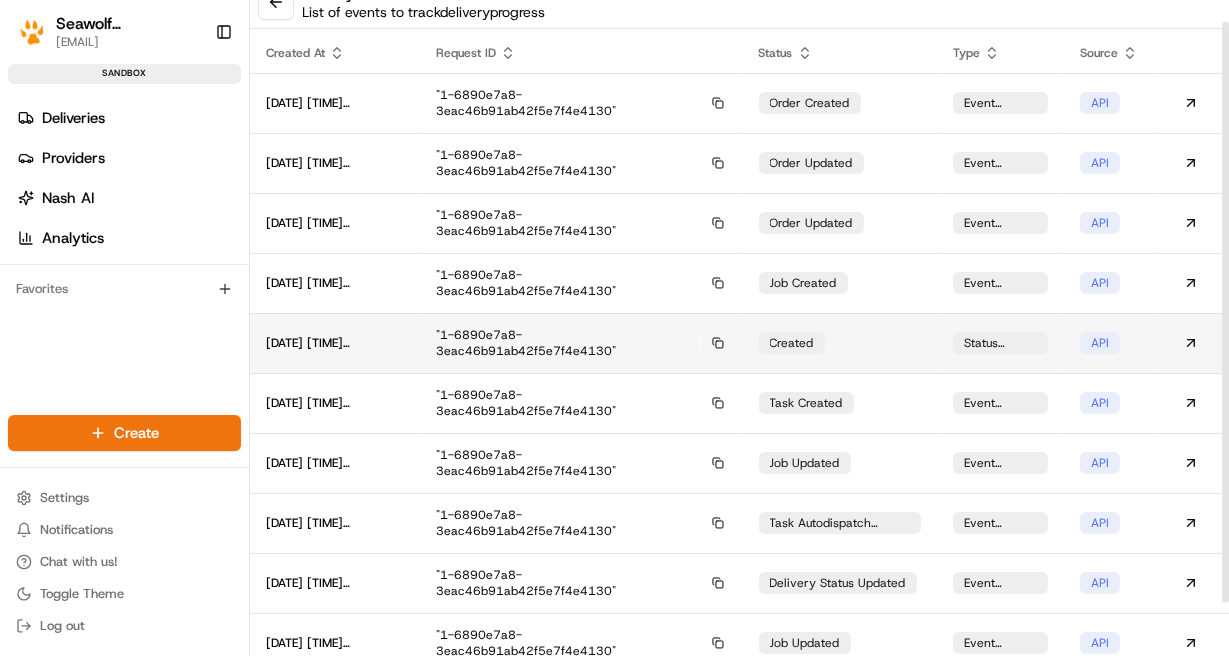 scroll, scrollTop: 84, scrollLeft: 0, axis: vertical 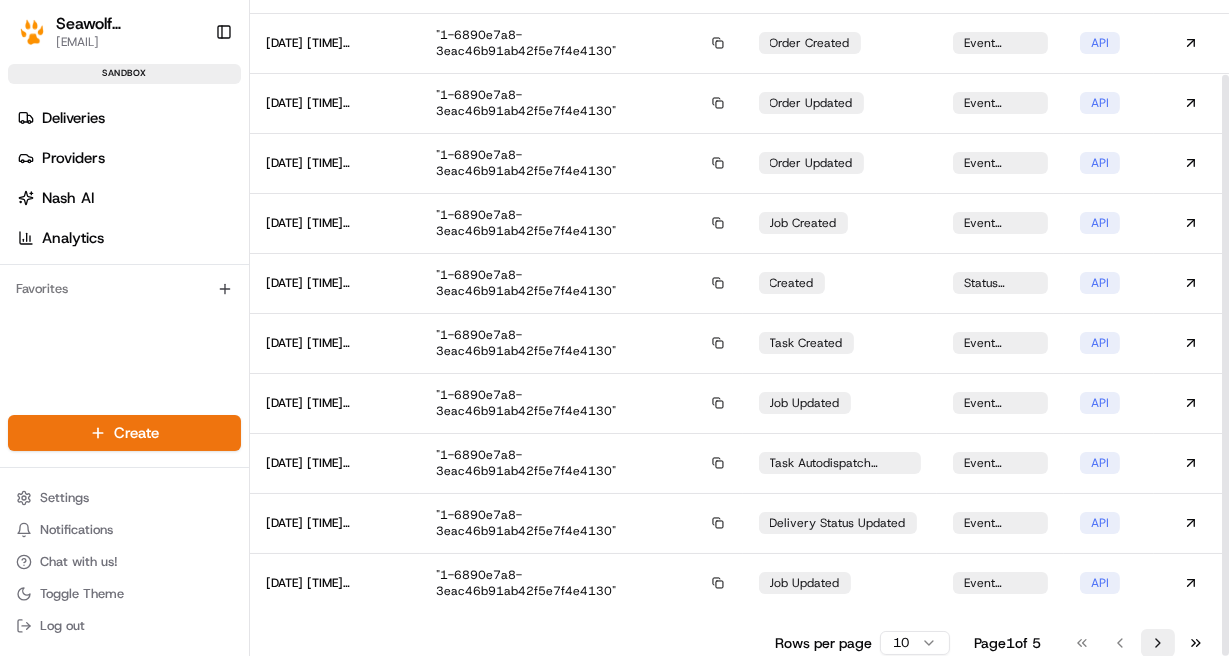 click on "Go to next page" at bounding box center [1158, 643] 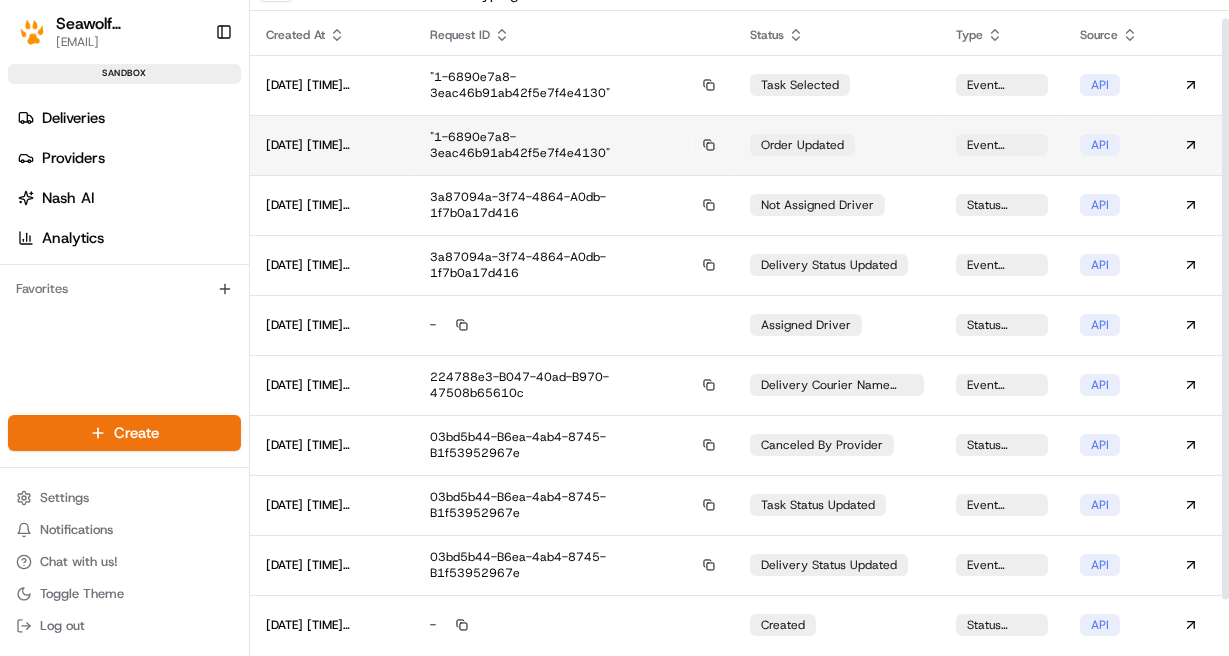 scroll, scrollTop: 84, scrollLeft: 0, axis: vertical 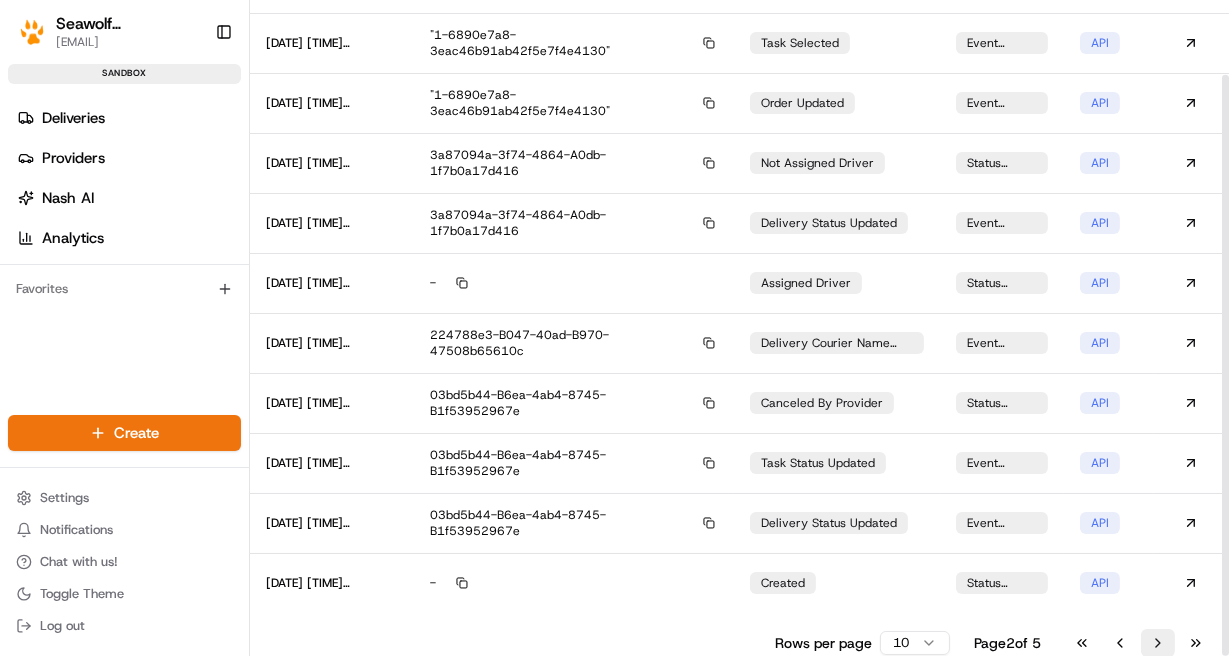 click on "Go to next page" at bounding box center (1158, 643) 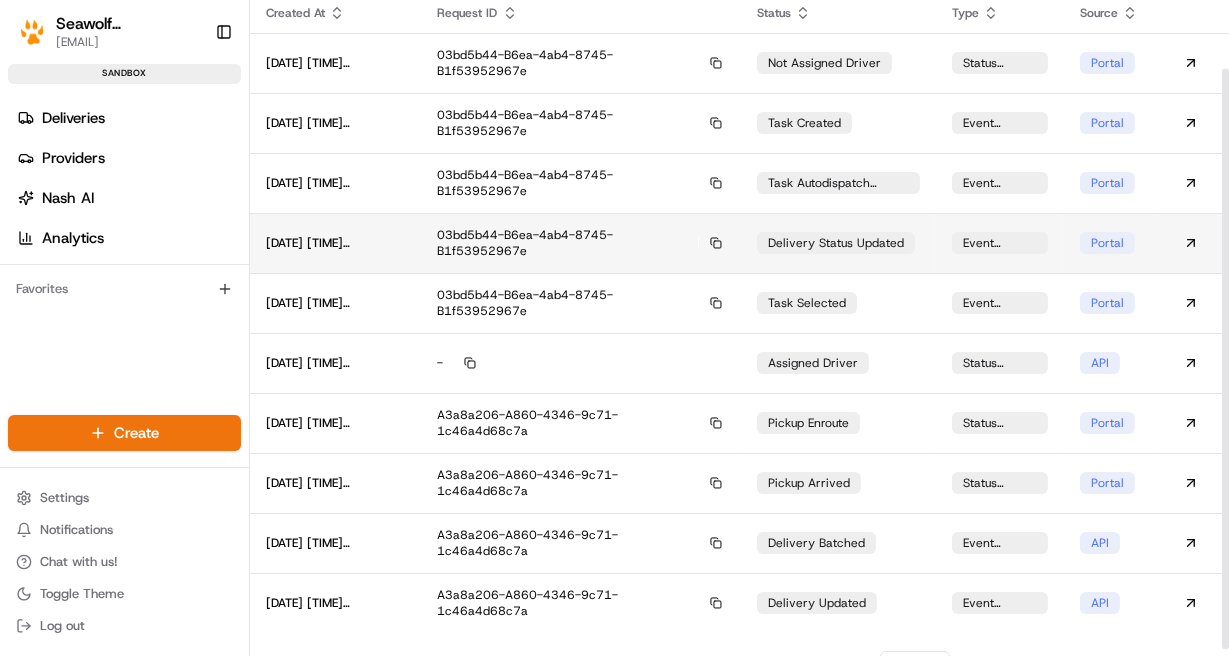 scroll, scrollTop: 84, scrollLeft: 0, axis: vertical 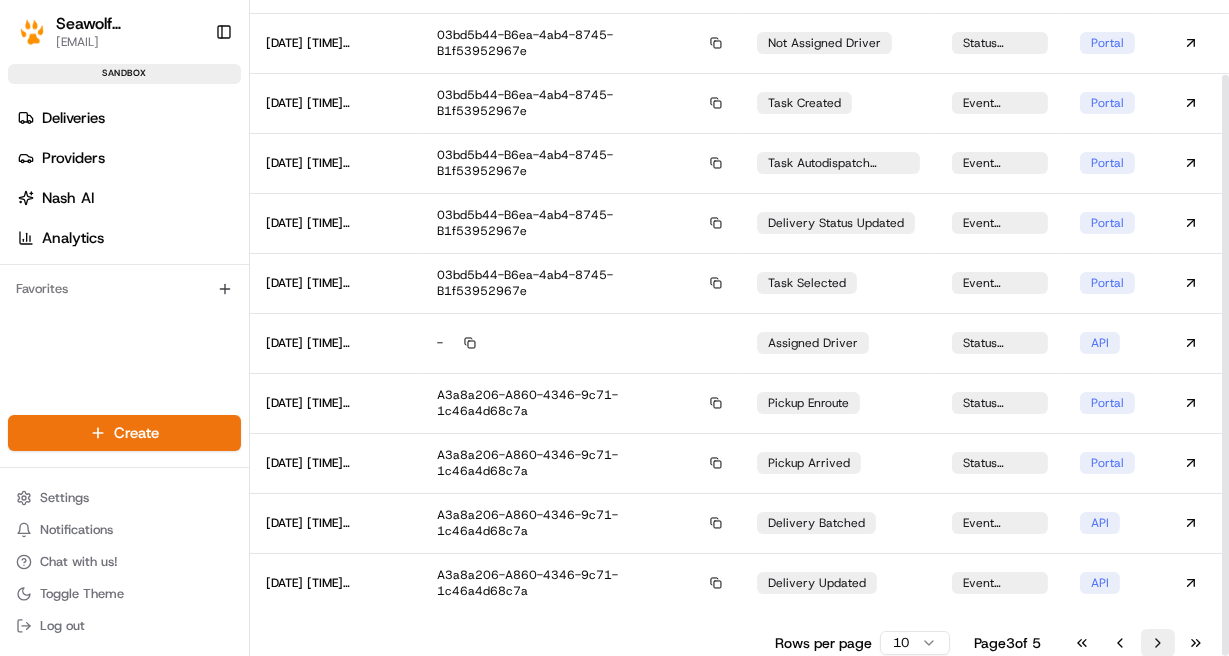 click on "Go to next page" at bounding box center [1158, 643] 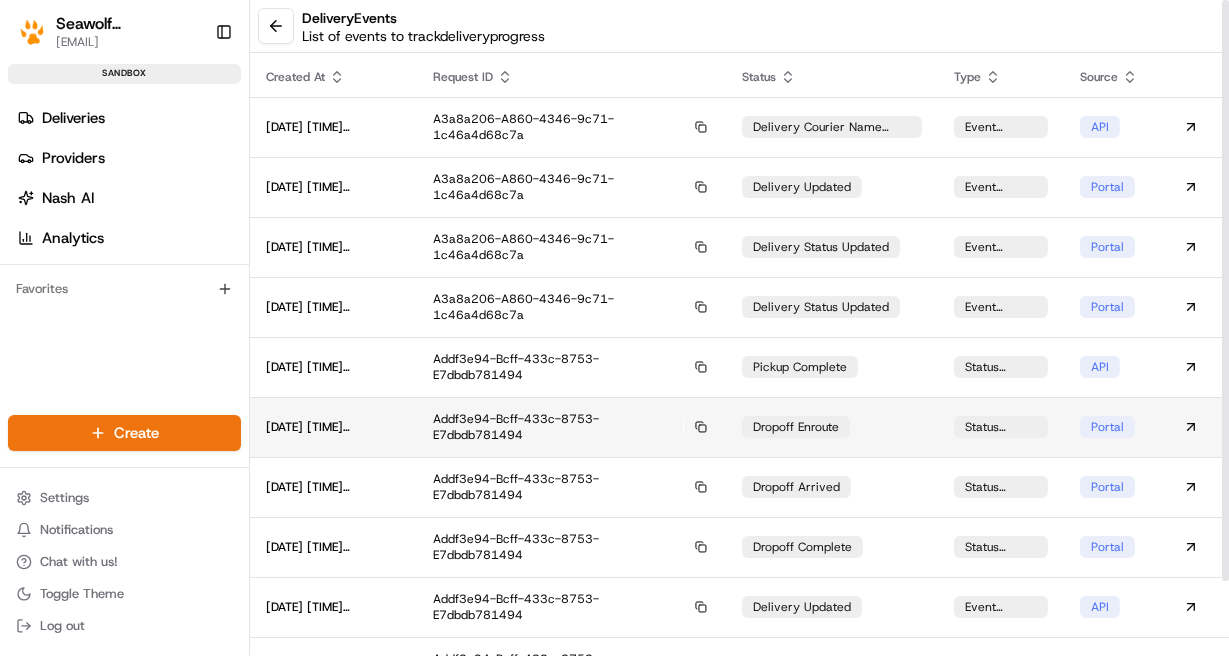 scroll, scrollTop: 84, scrollLeft: 0, axis: vertical 